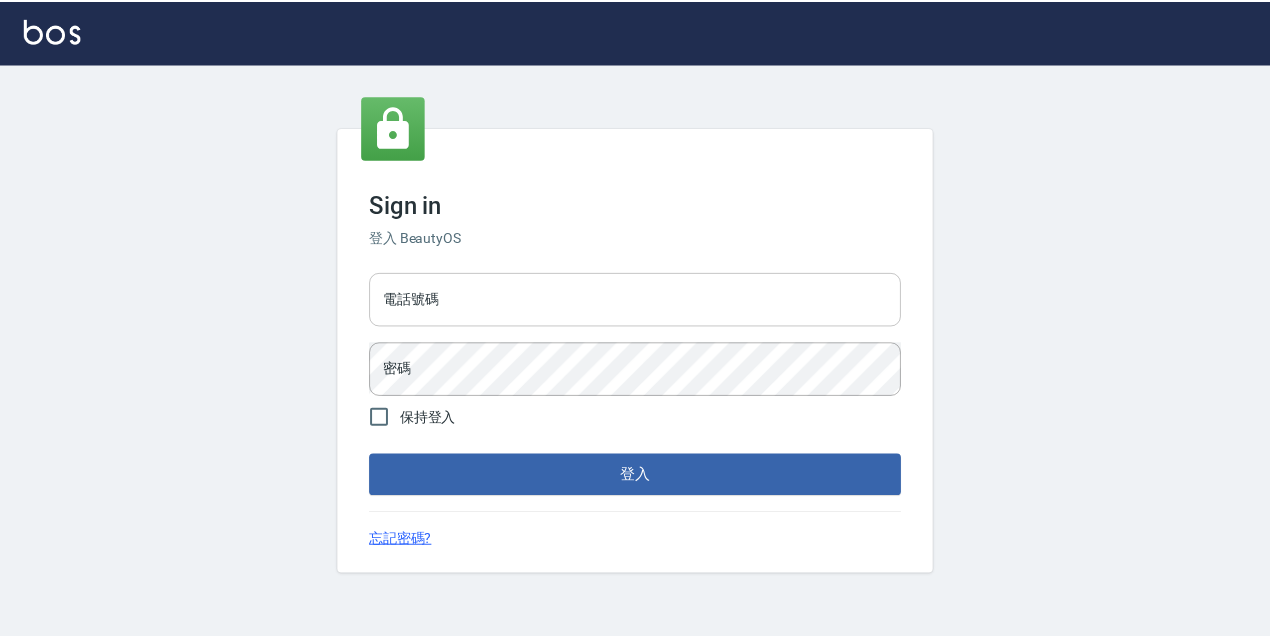 scroll, scrollTop: 0, scrollLeft: 0, axis: both 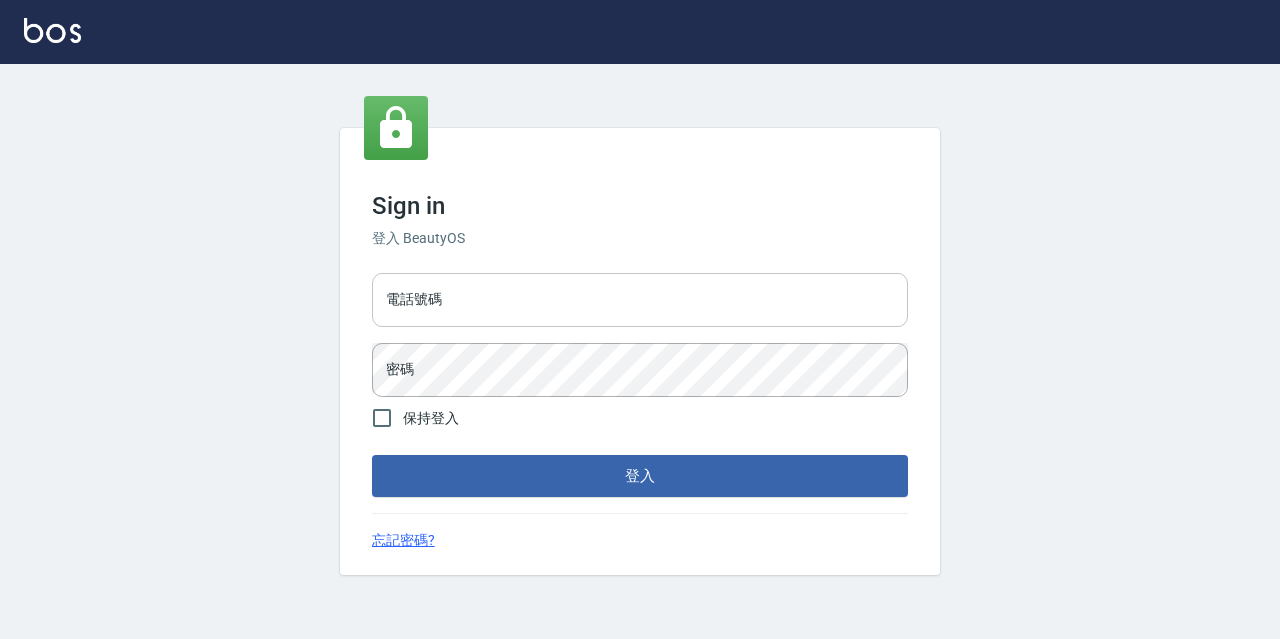 click on "電話號碼" at bounding box center (640, 300) 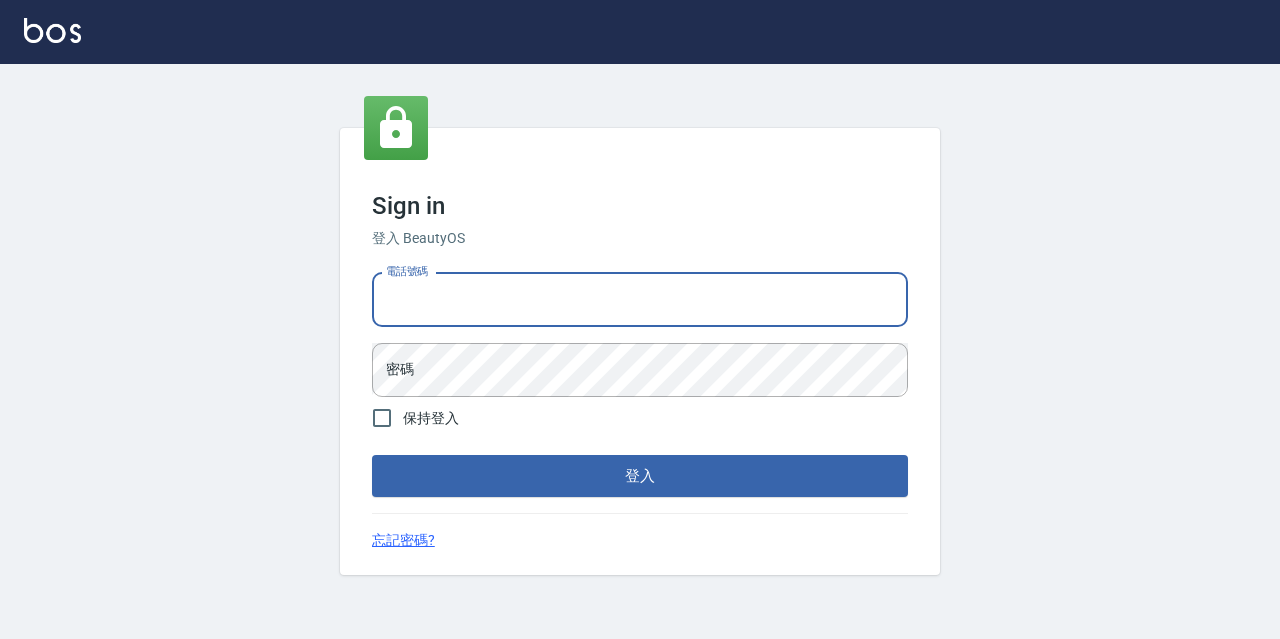 type on "0967388409" 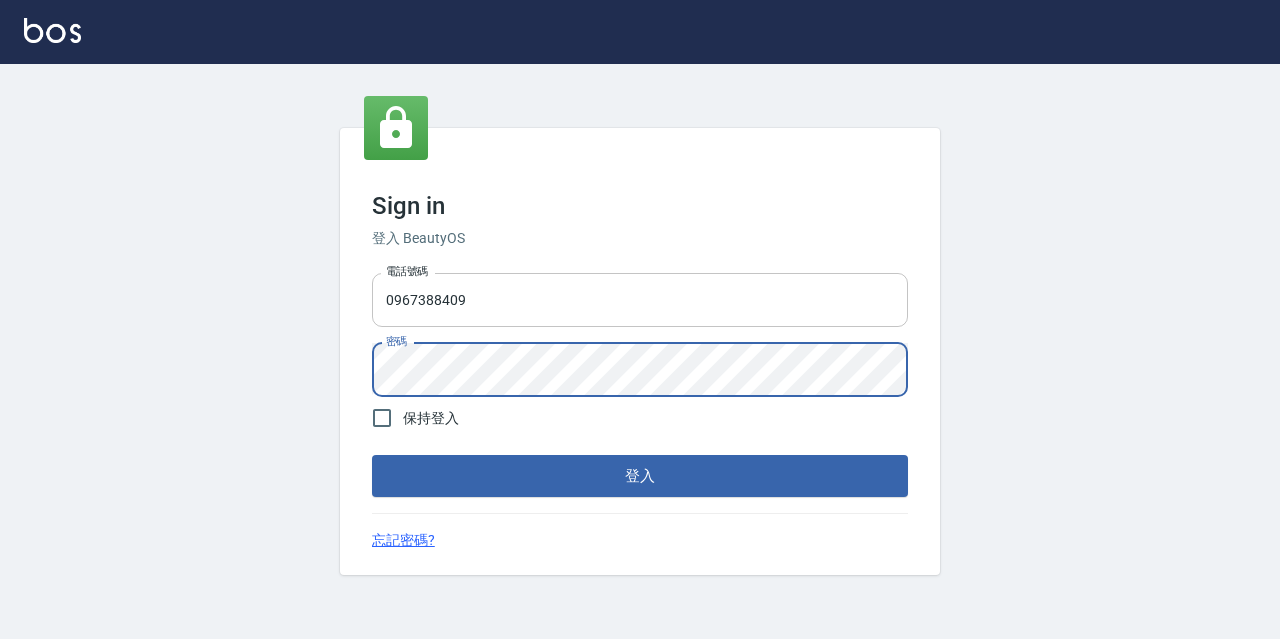 click on "登入" at bounding box center [640, 476] 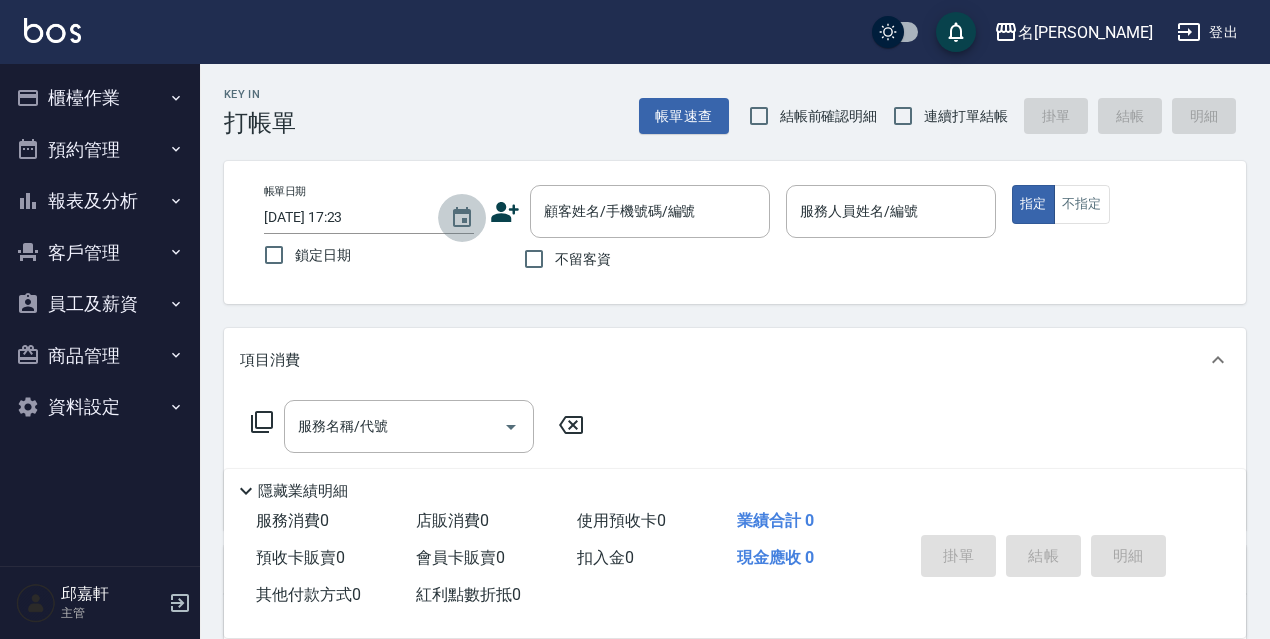 click 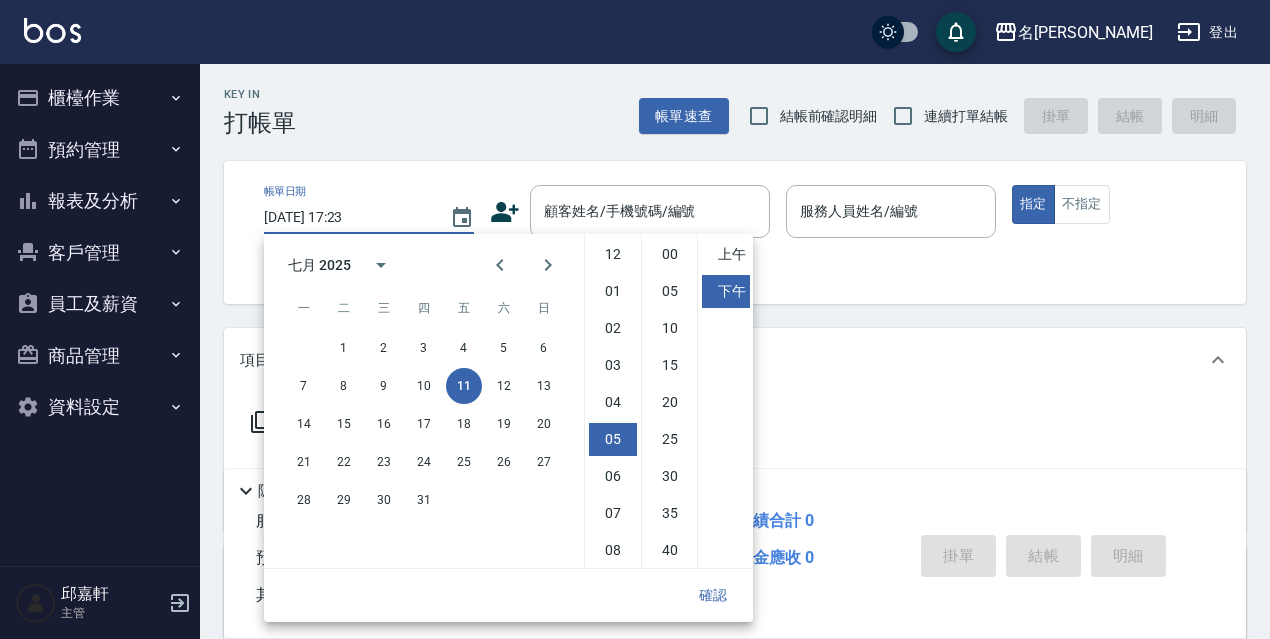 scroll, scrollTop: 112, scrollLeft: 0, axis: vertical 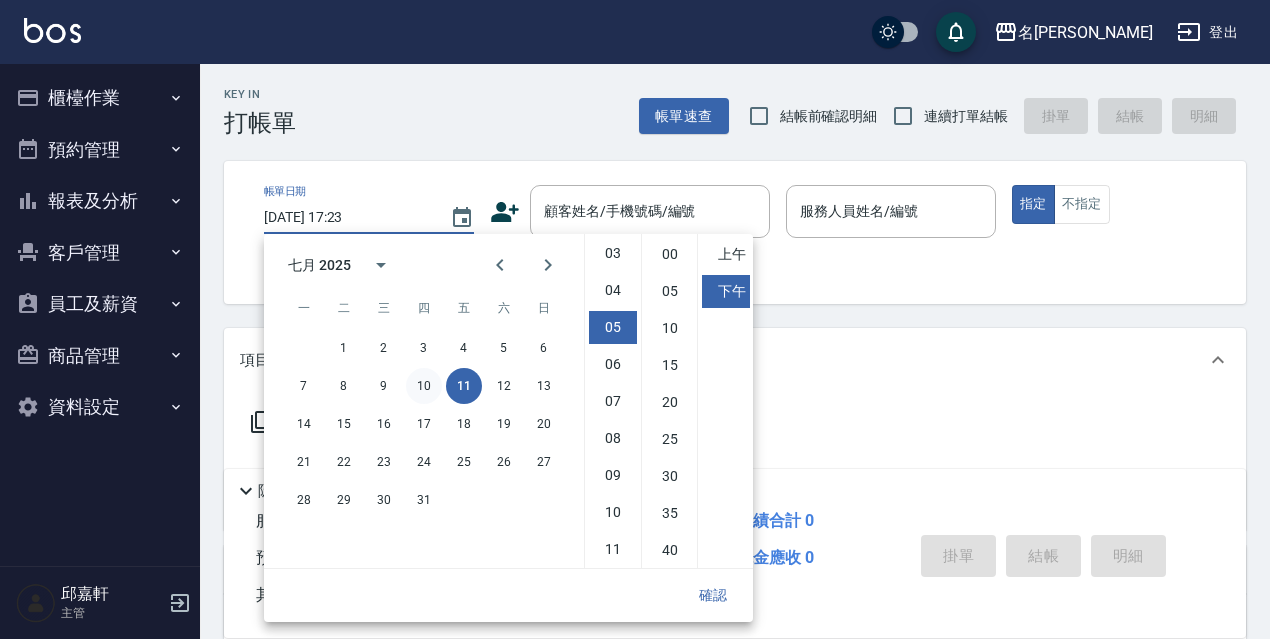click on "10" at bounding box center (424, 386) 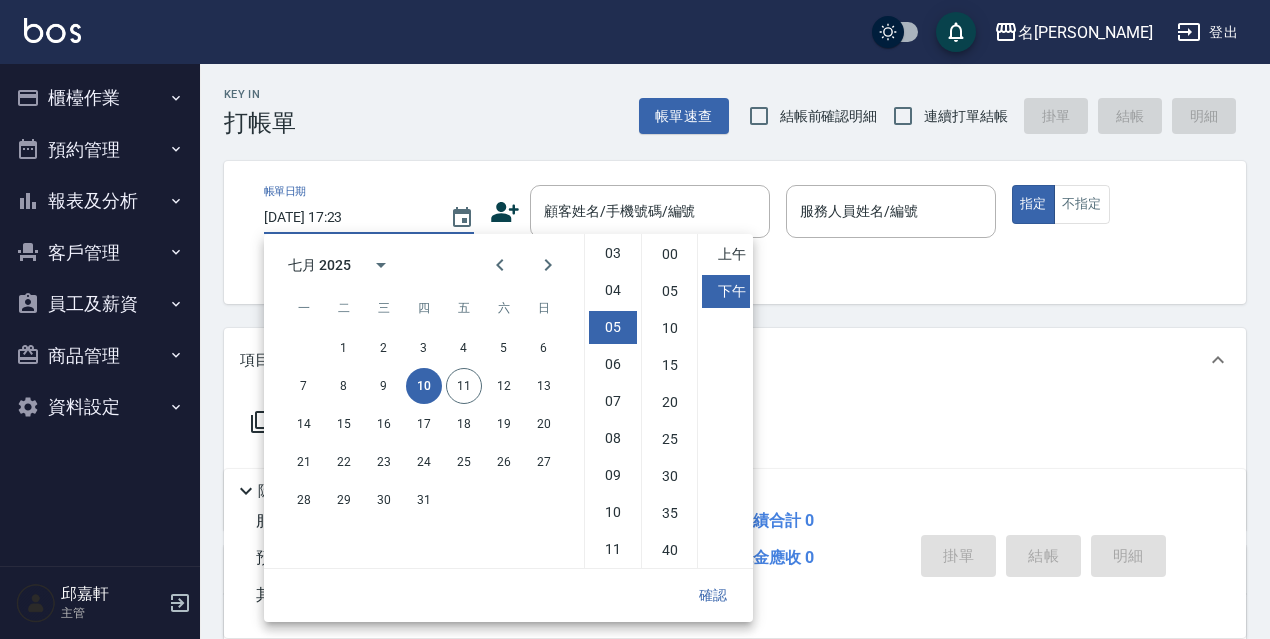 click on "確認" at bounding box center [713, 595] 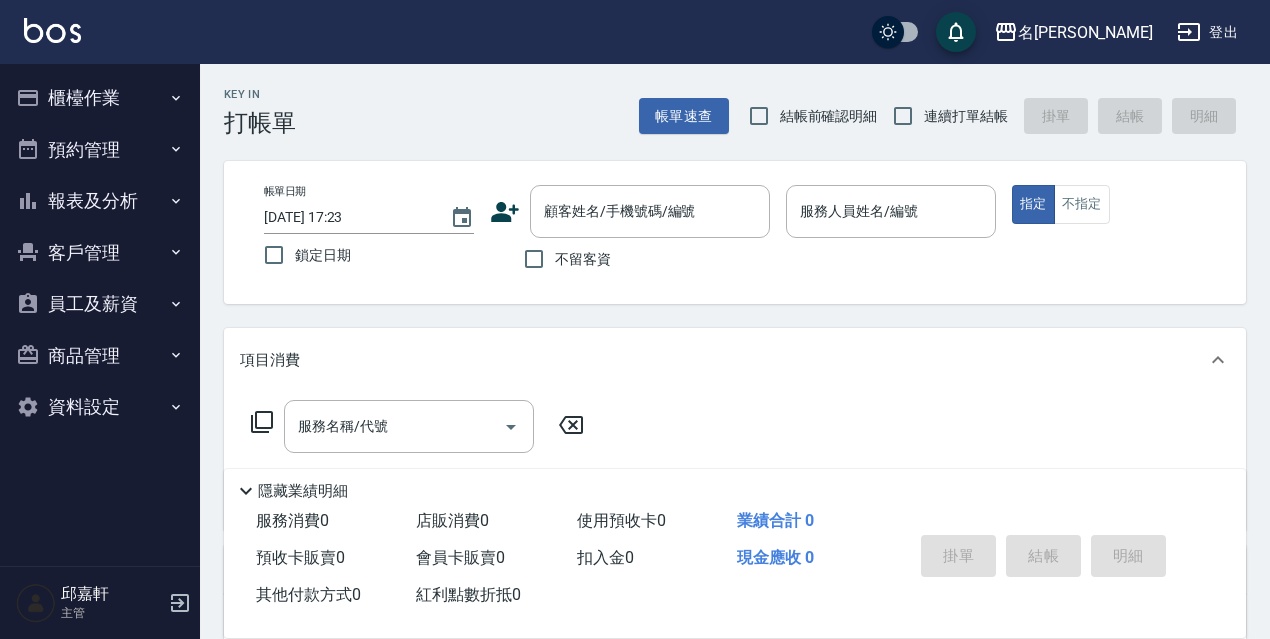 click on "鎖定日期" at bounding box center (323, 255) 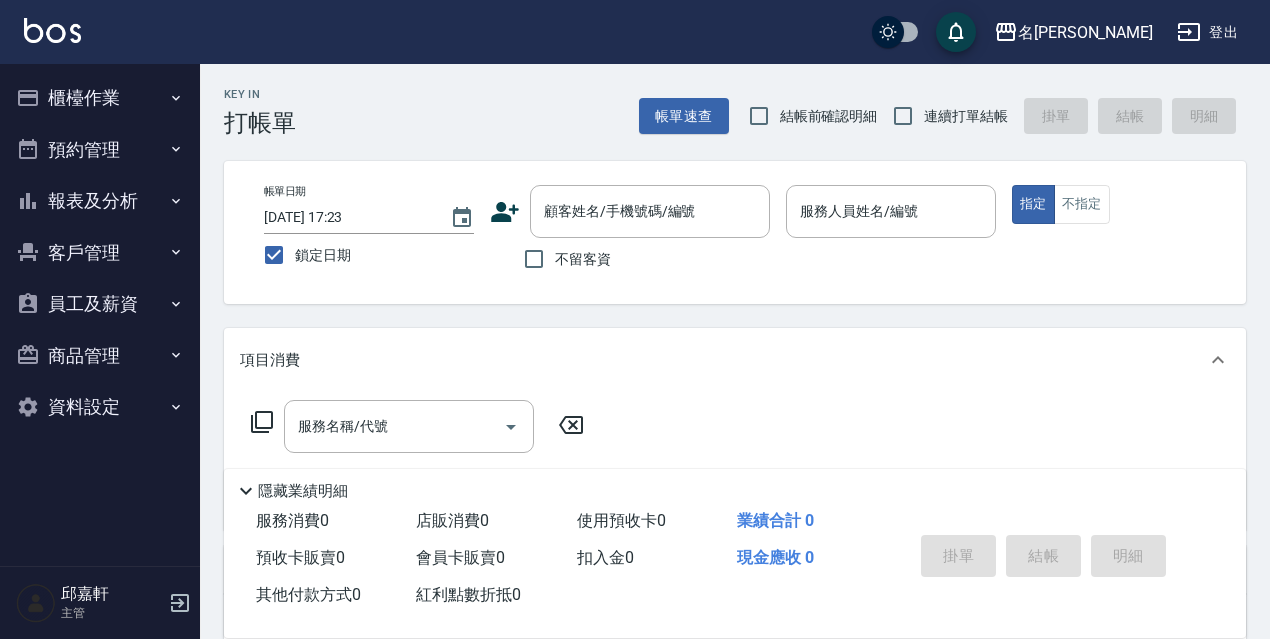 drag, startPoint x: 553, startPoint y: 253, endPoint x: 711, endPoint y: 175, distance: 176.20442 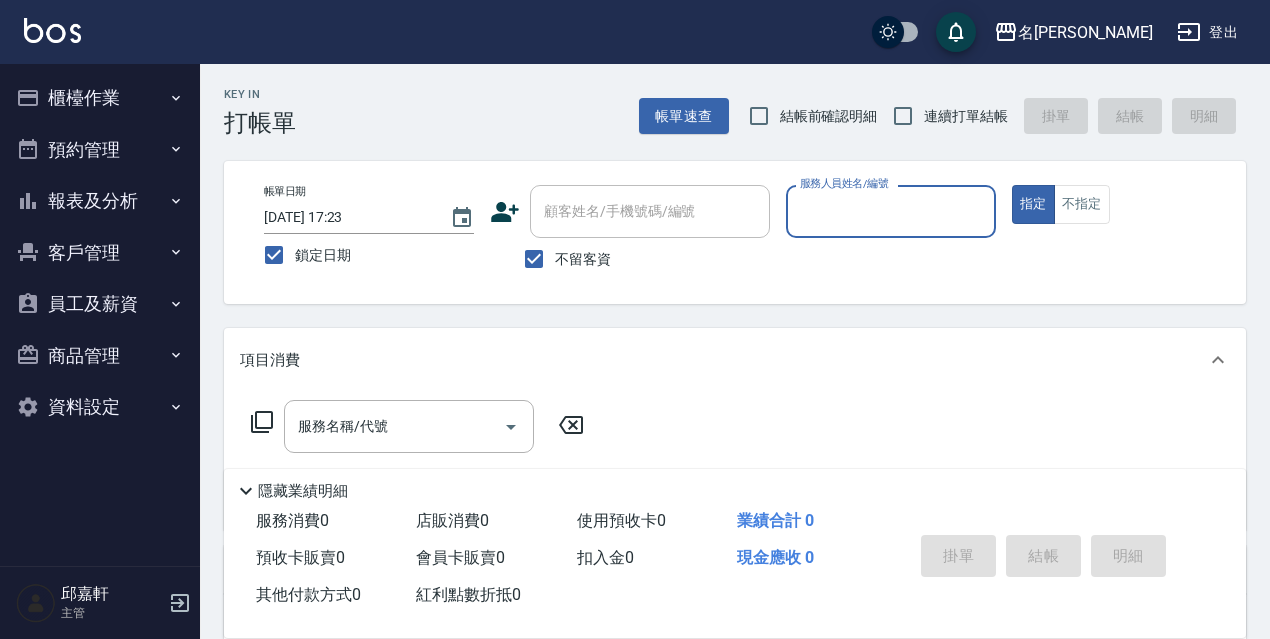 drag, startPoint x: 795, startPoint y: 114, endPoint x: 806, endPoint y: 112, distance: 11.18034 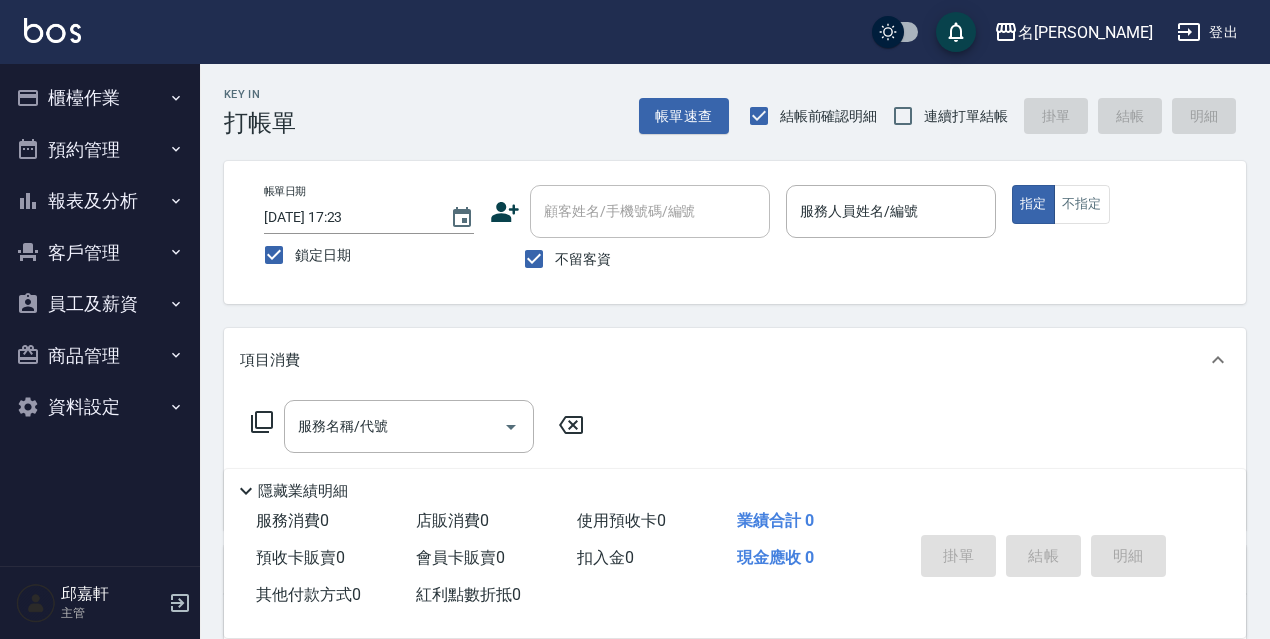 click on "連續打單結帳" at bounding box center (945, 116) 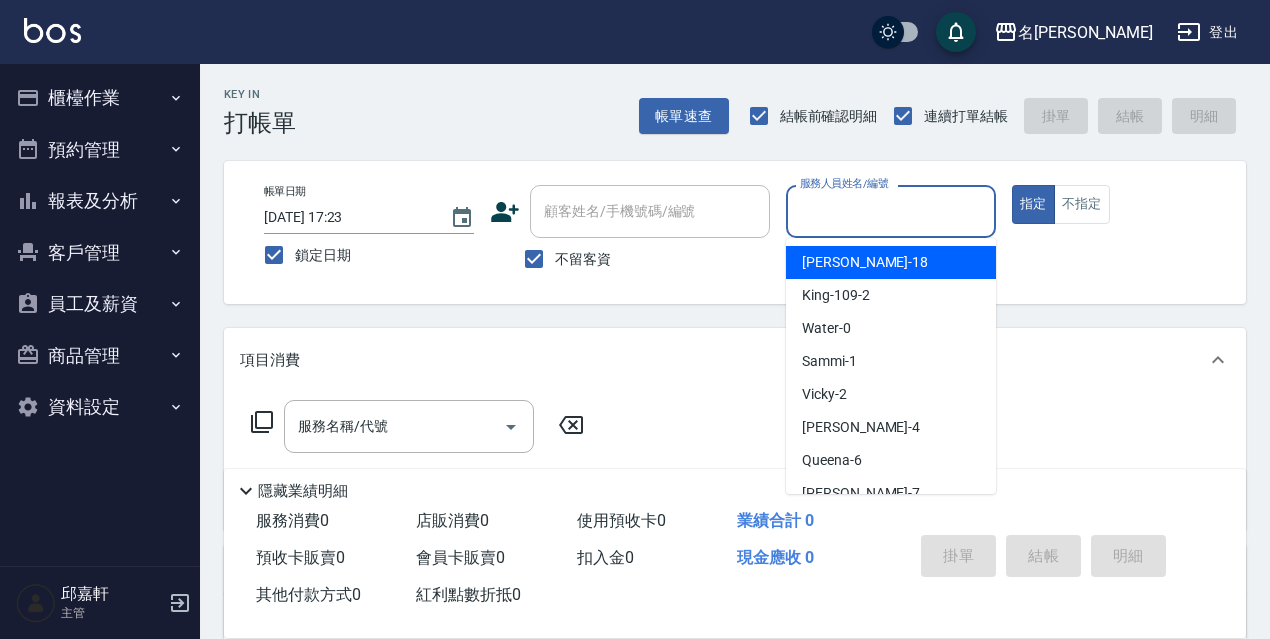 click on "服務人員姓名/編號" at bounding box center (891, 211) 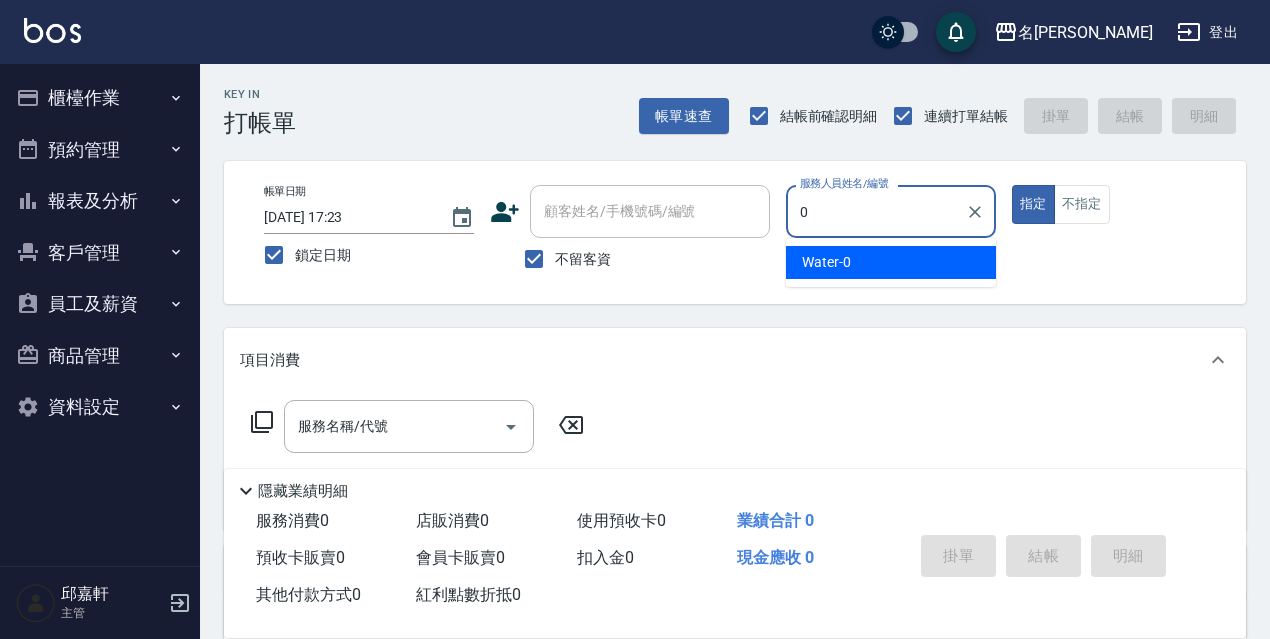 type on "Water-0" 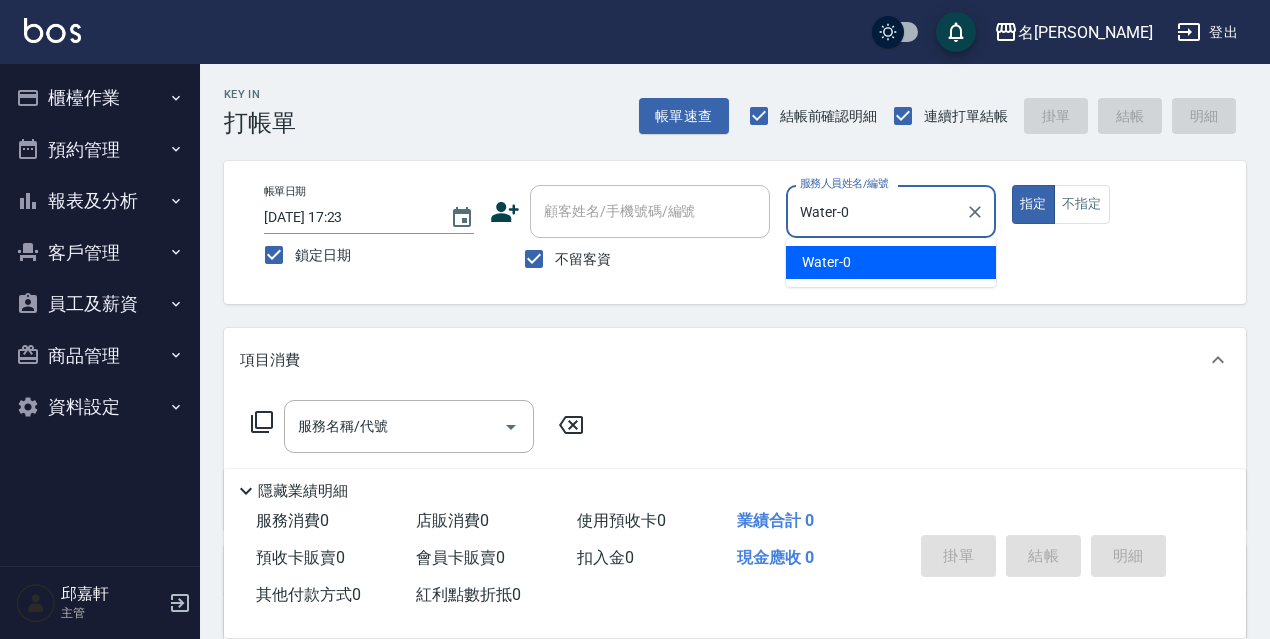 type on "true" 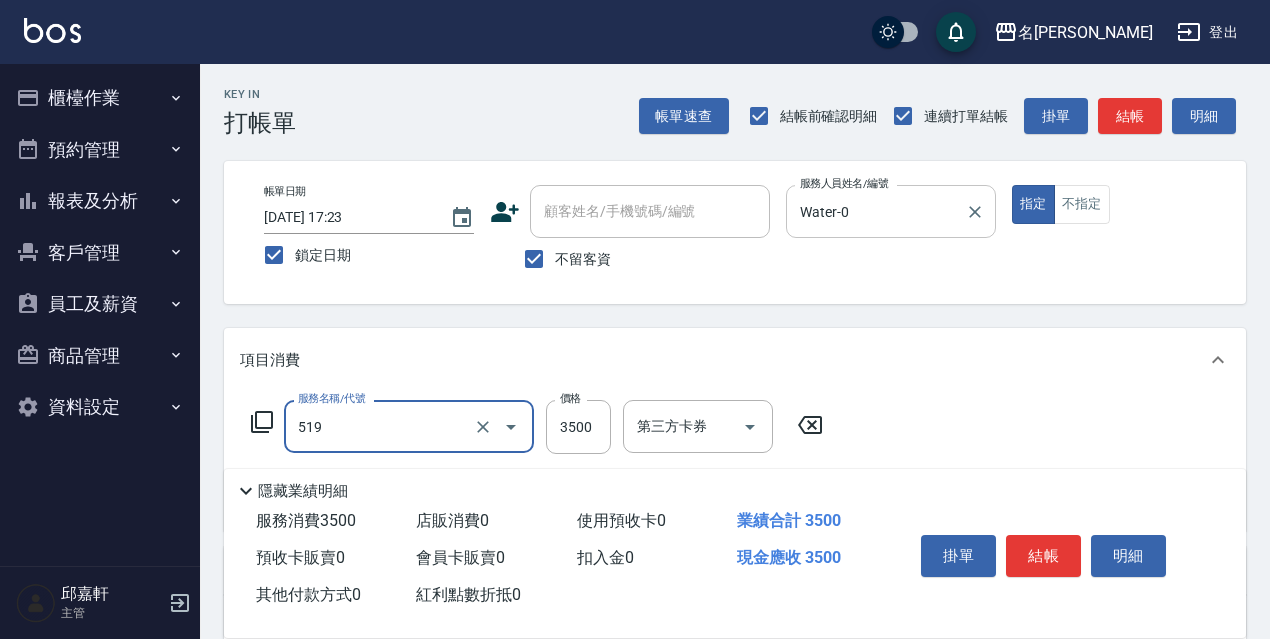 type on "阿速卡醫學染髮(519)" 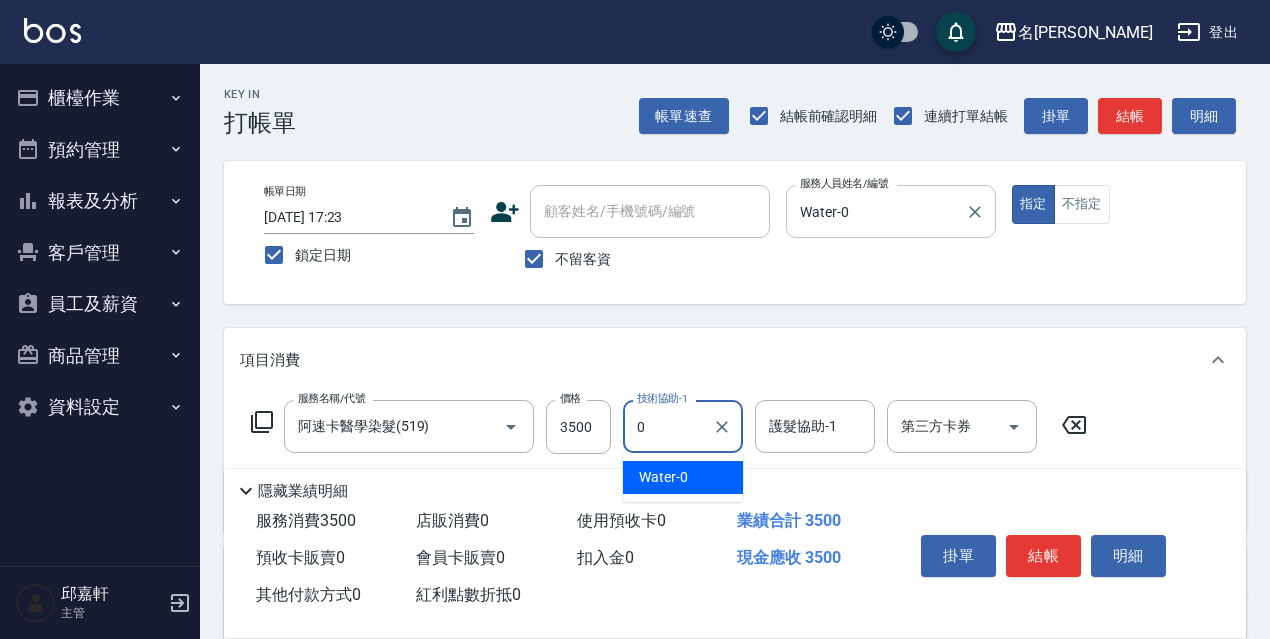 type on "Water-0" 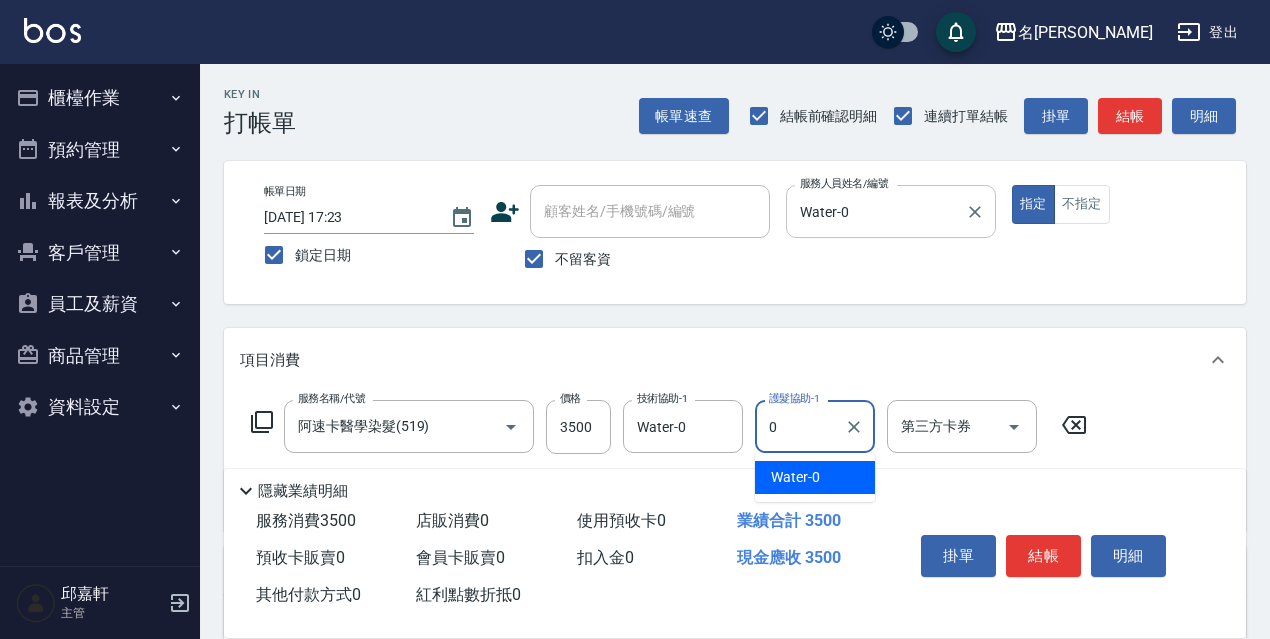 type on "Water-0" 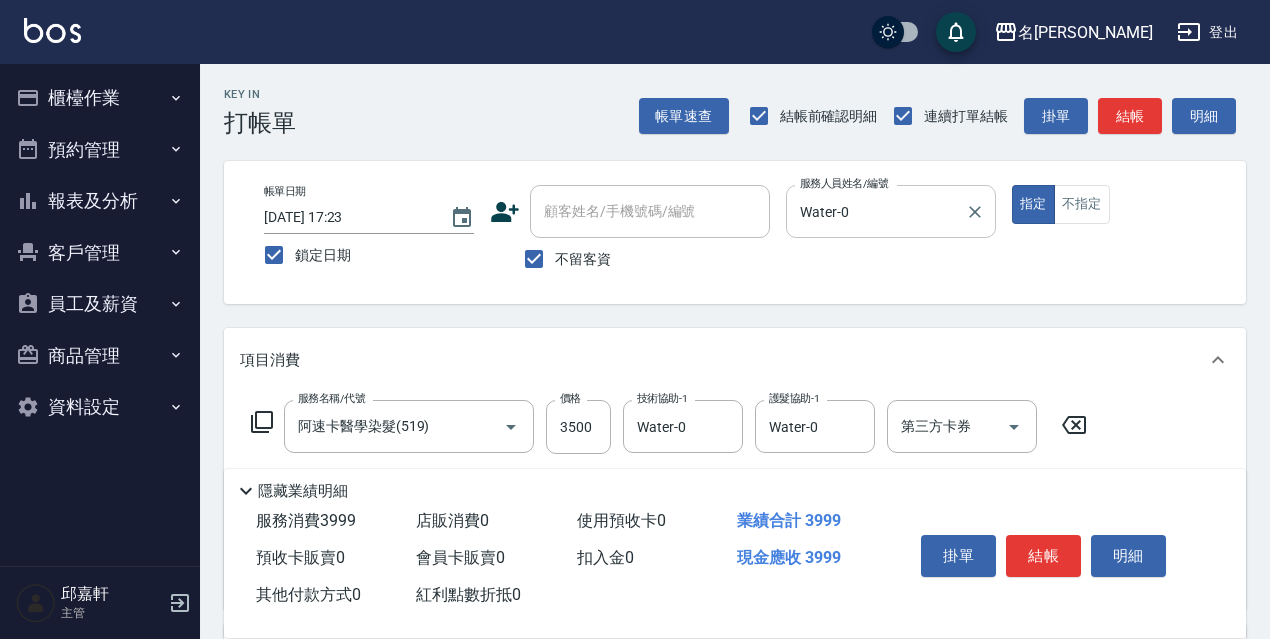 type on "頭皮隔離(700)" 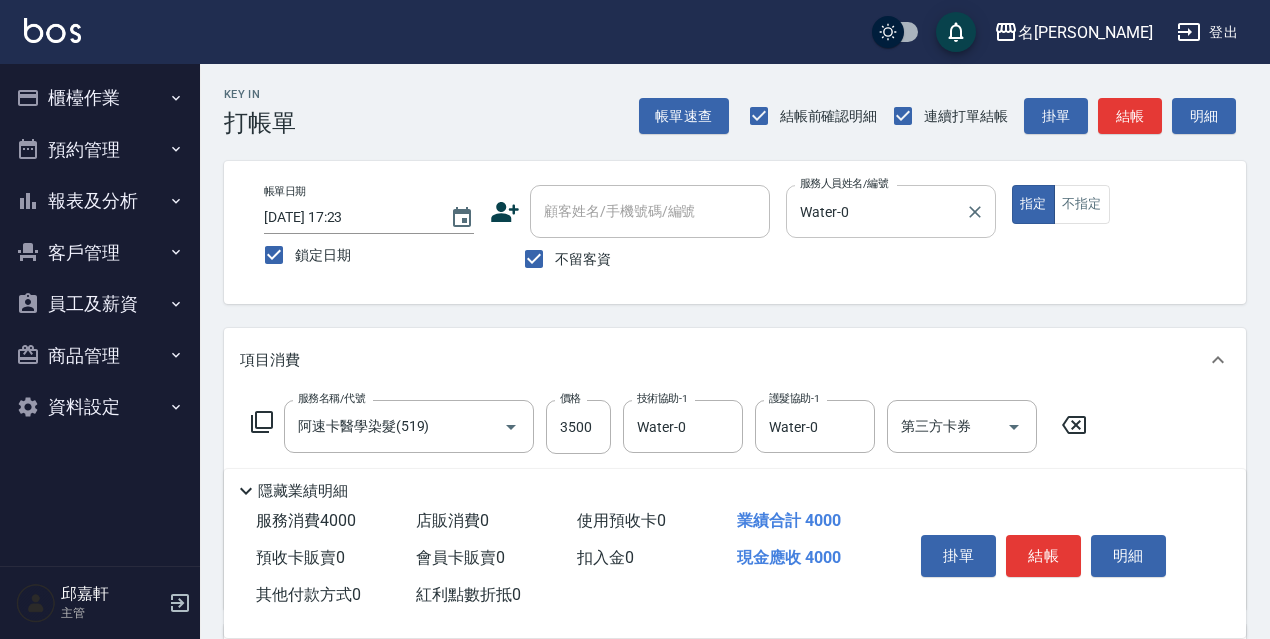 type on "500" 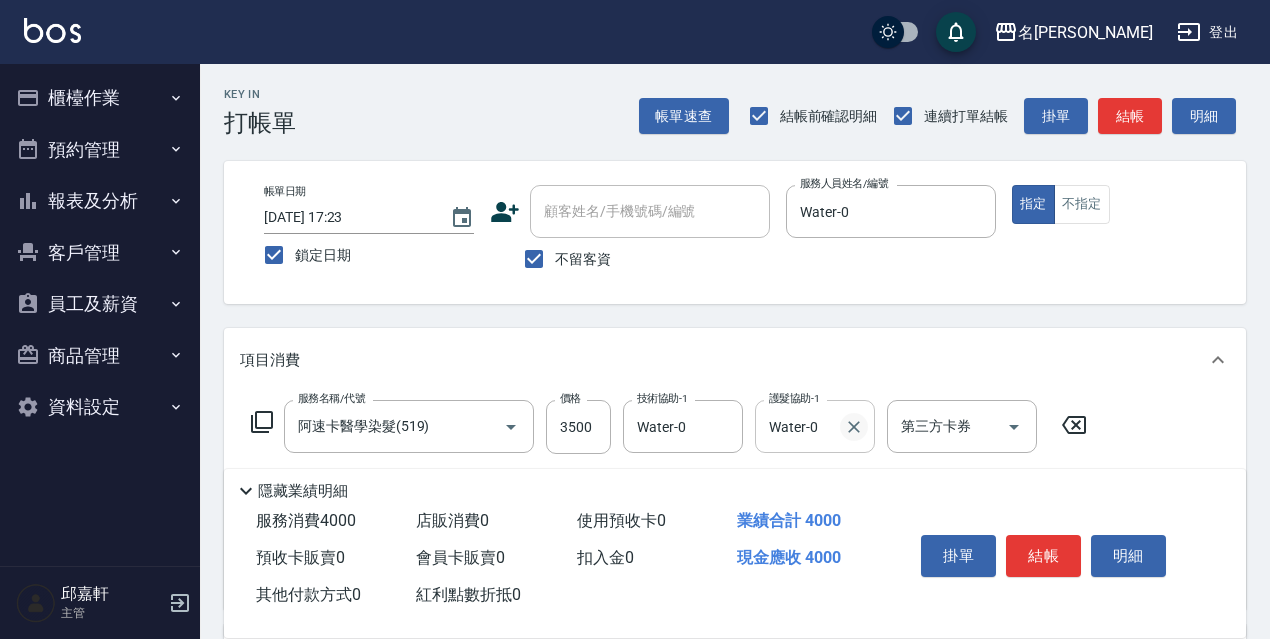 click 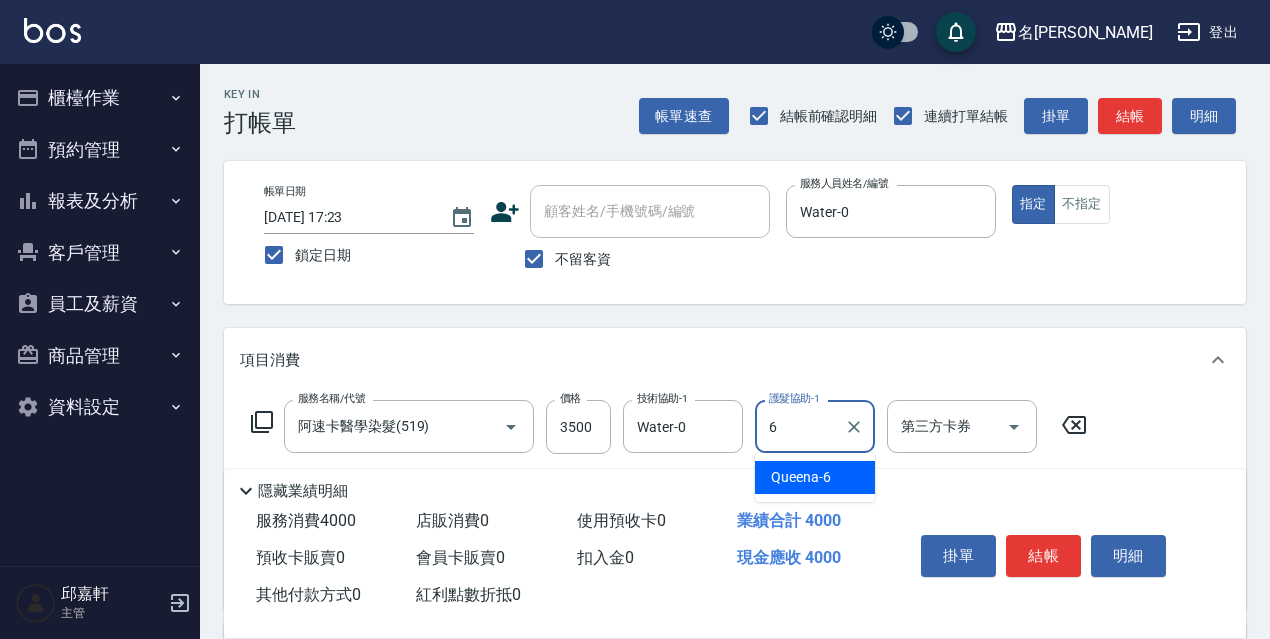 type on "Queena-6" 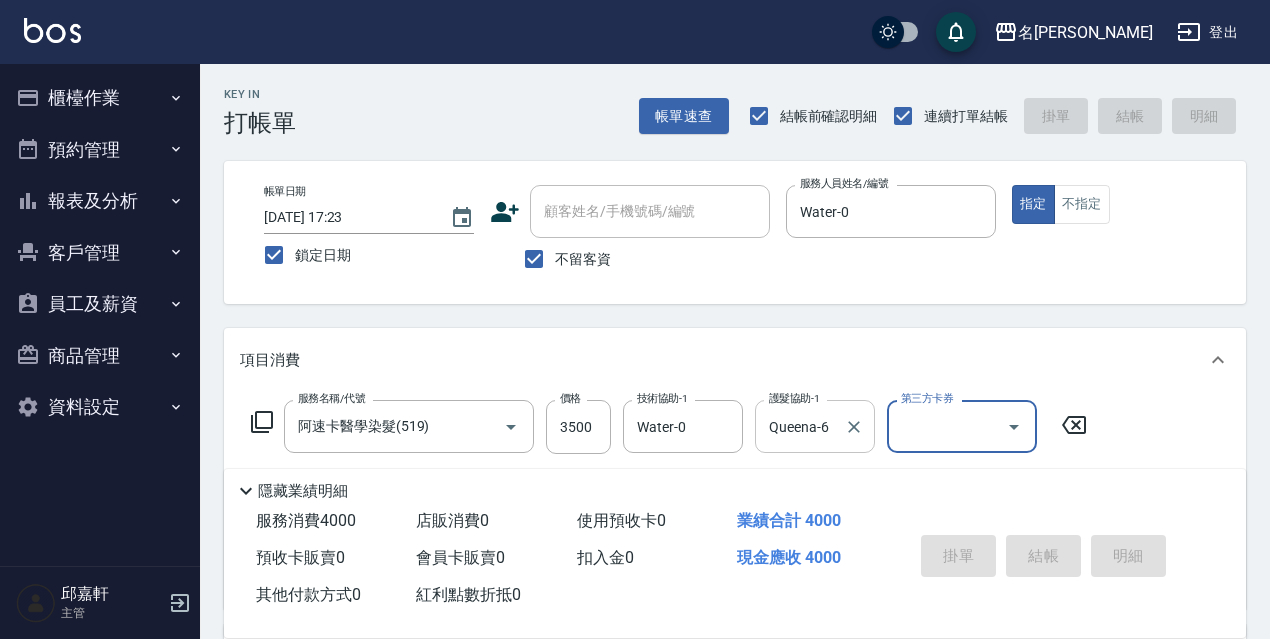 type 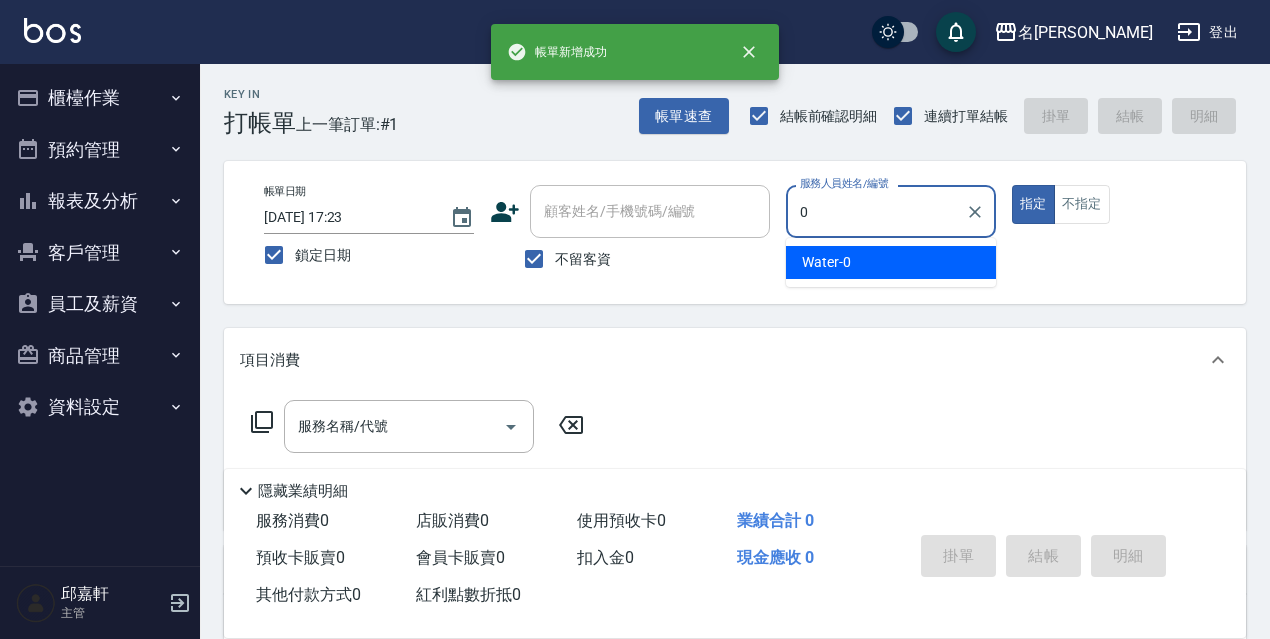 type on "Water-0" 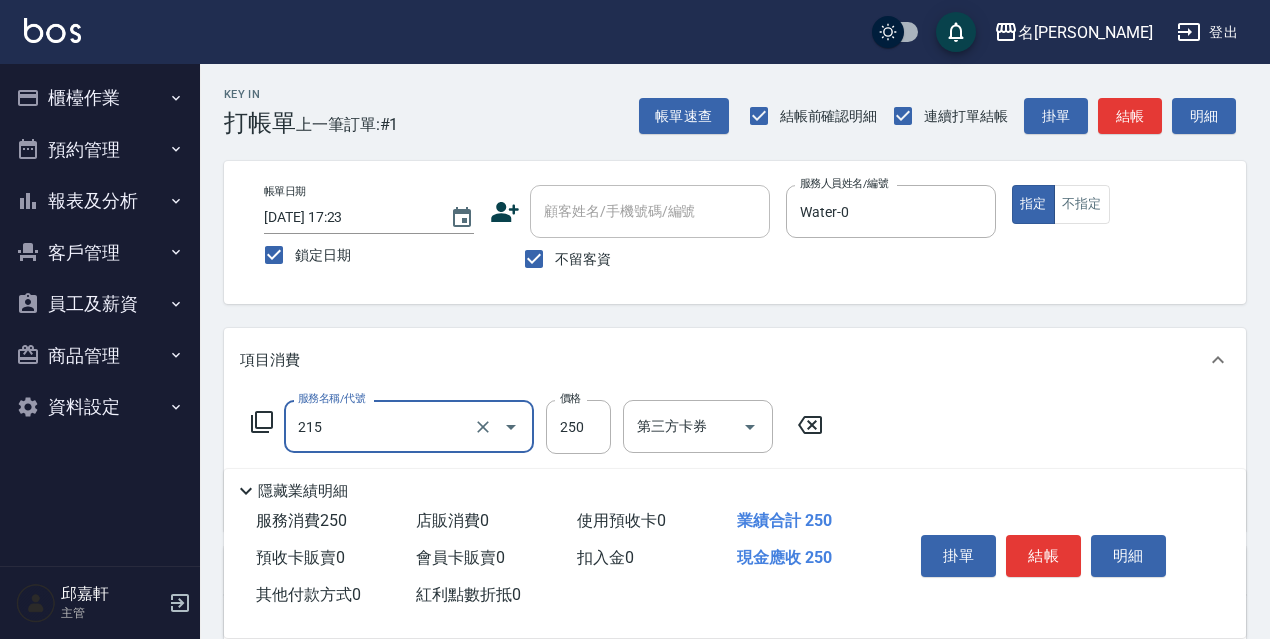 type on "洗髮卷<抵>250(215)" 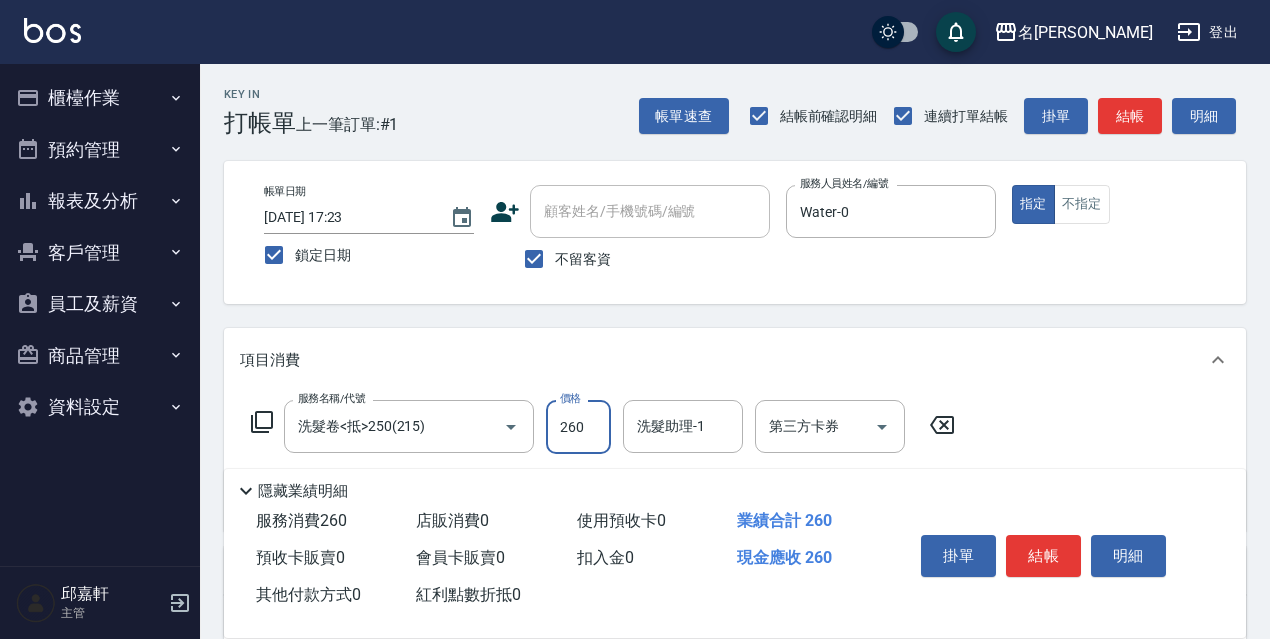 type on "260" 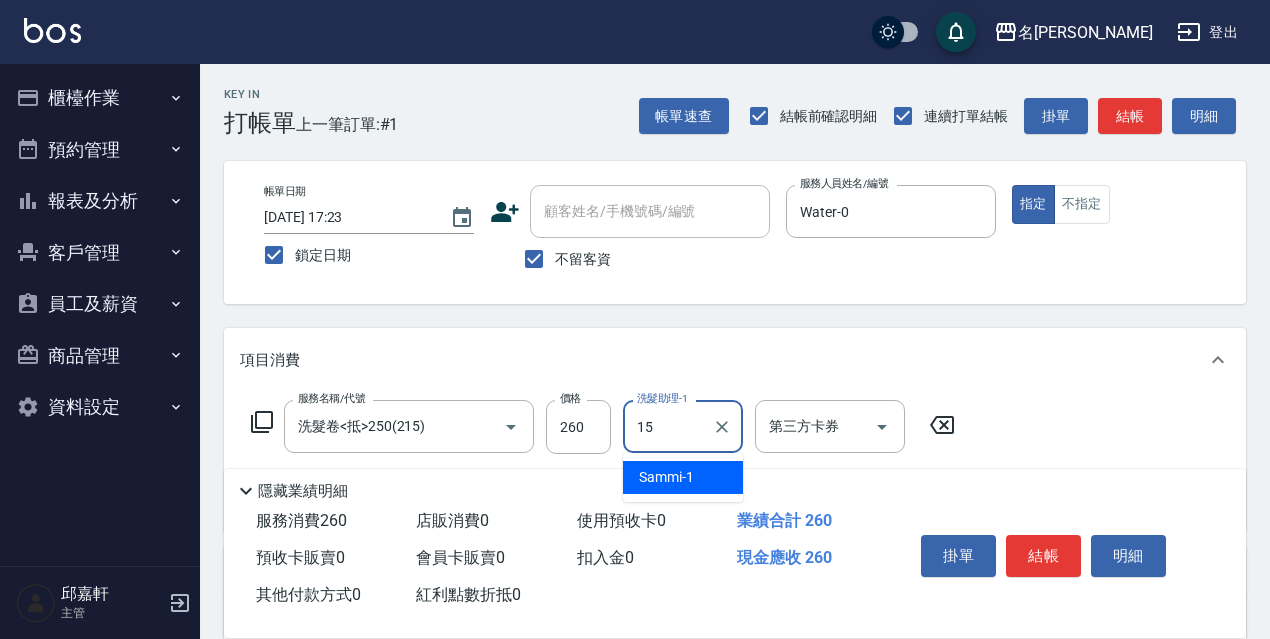 type on "CoCo-15" 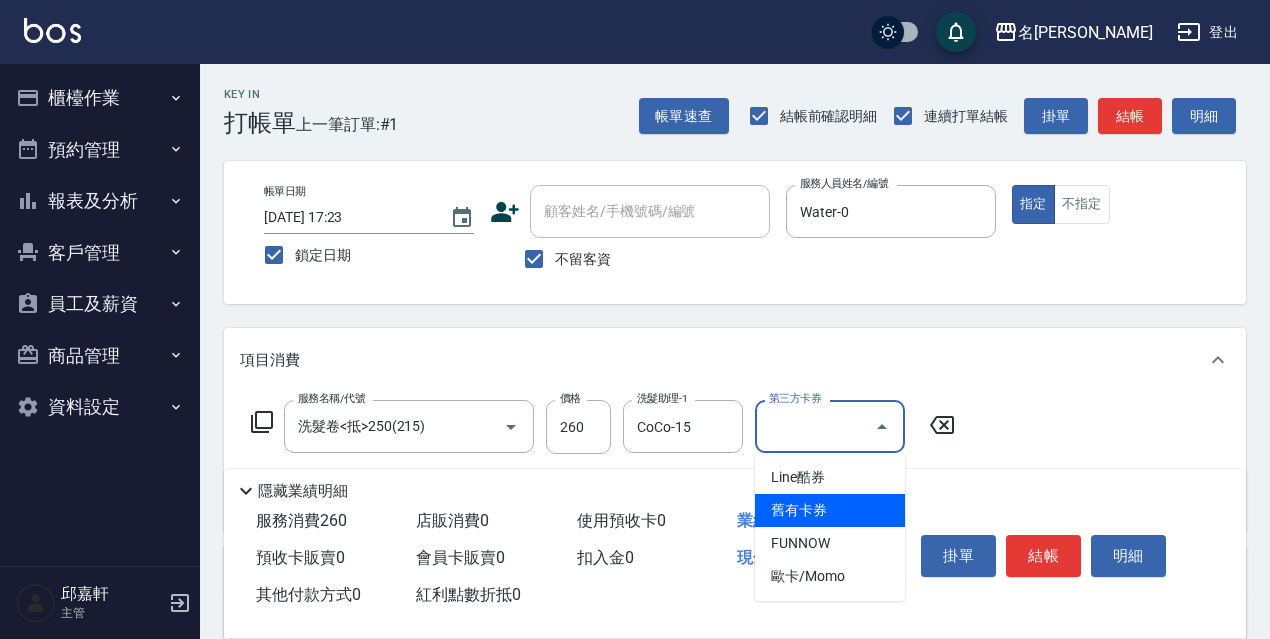 type on "舊有卡券" 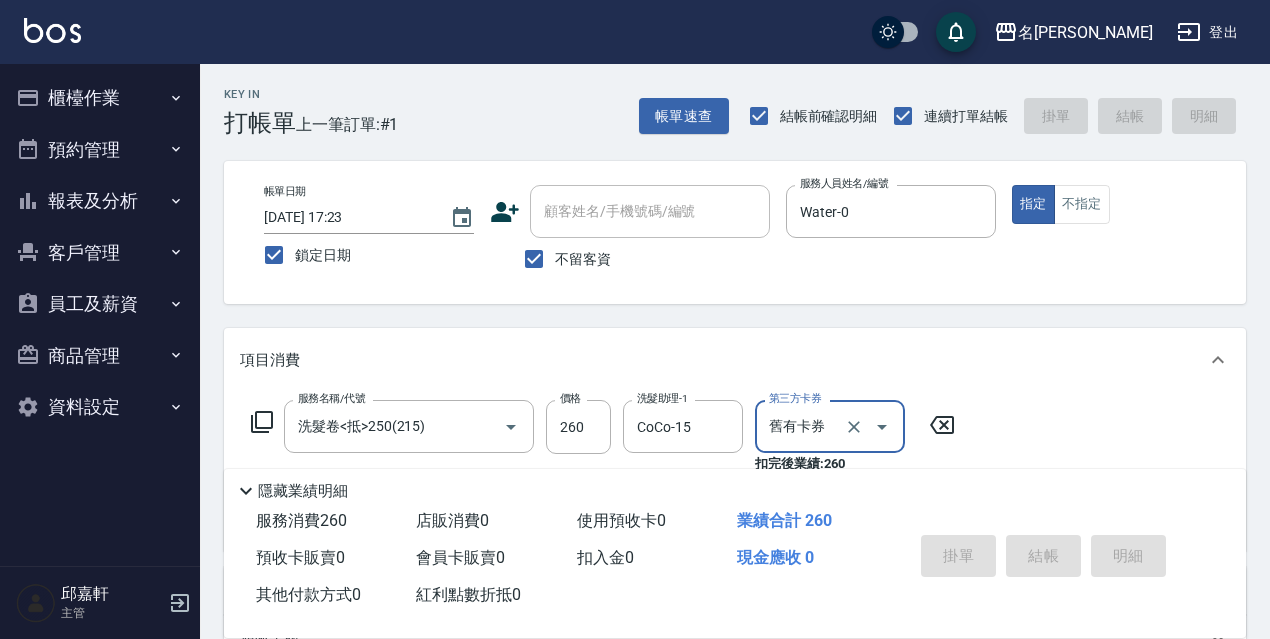 type 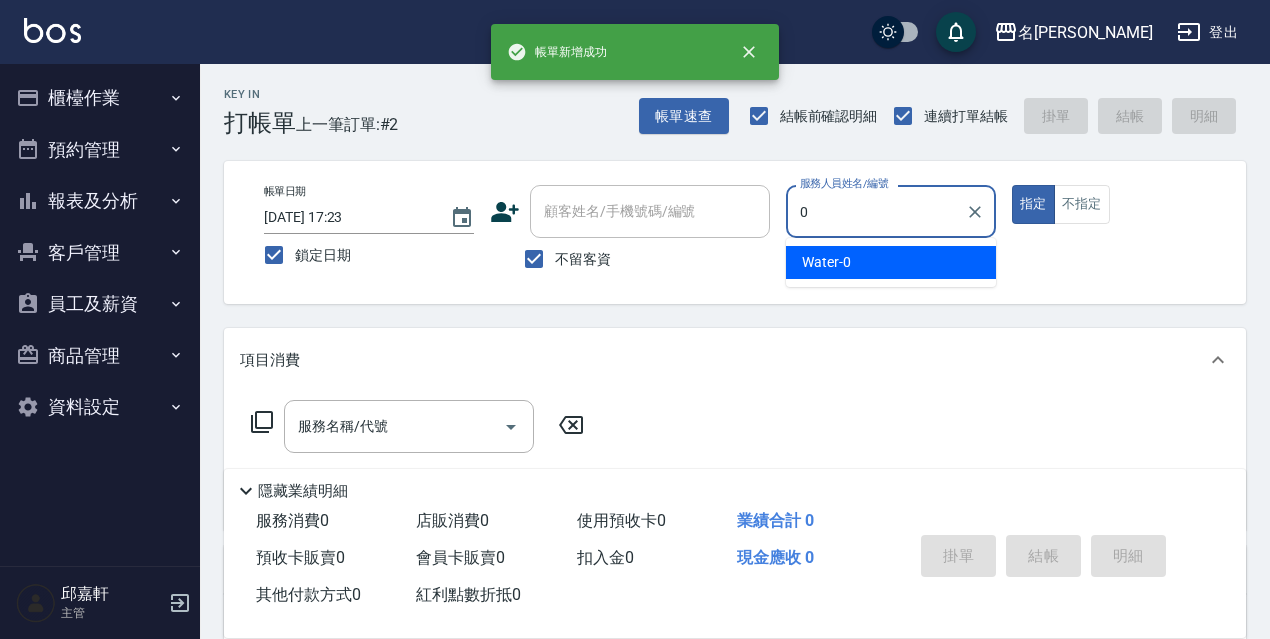 type on "Water-0" 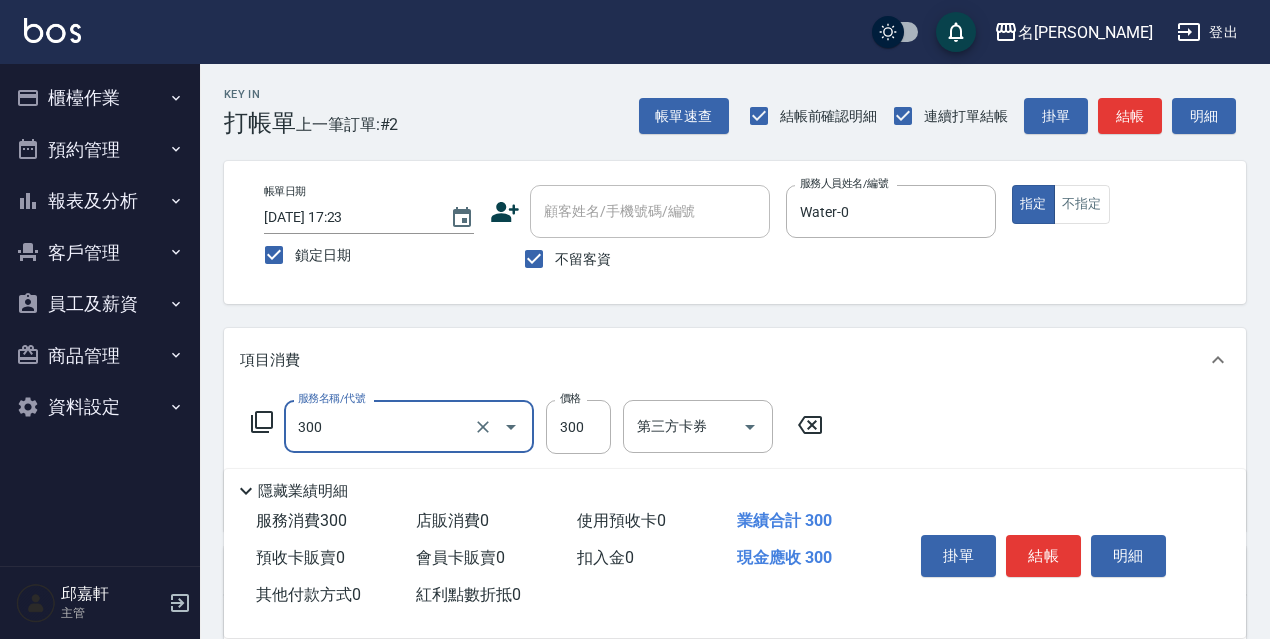 type on "洗髮300(300)" 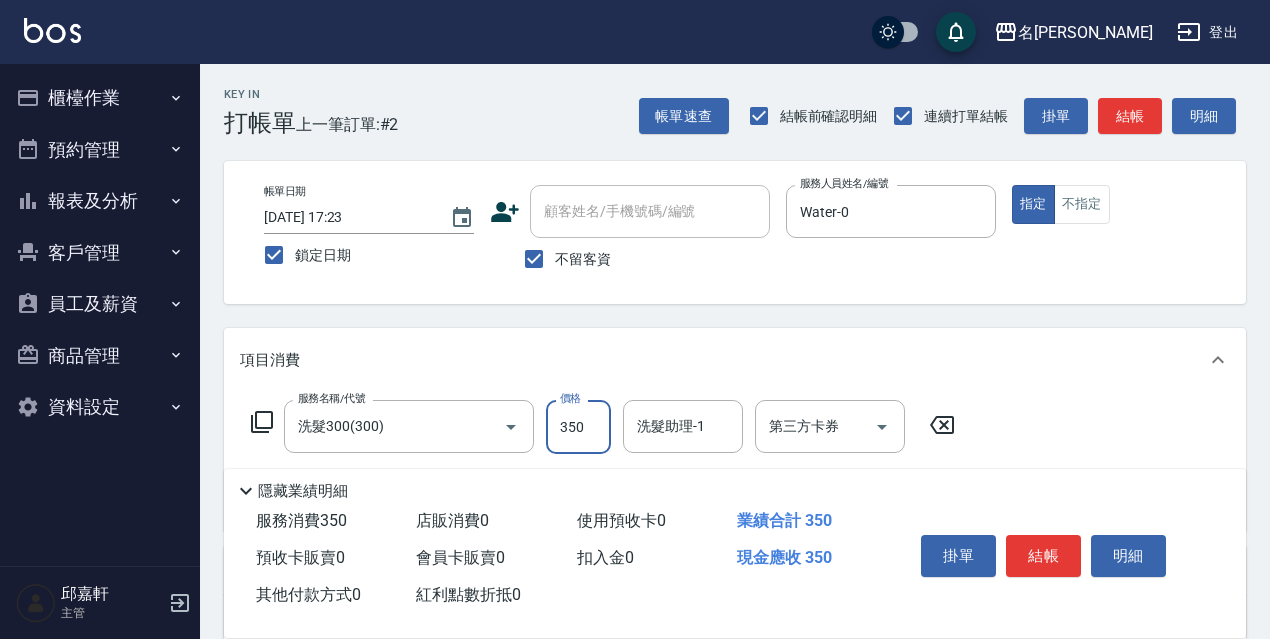 type on "350" 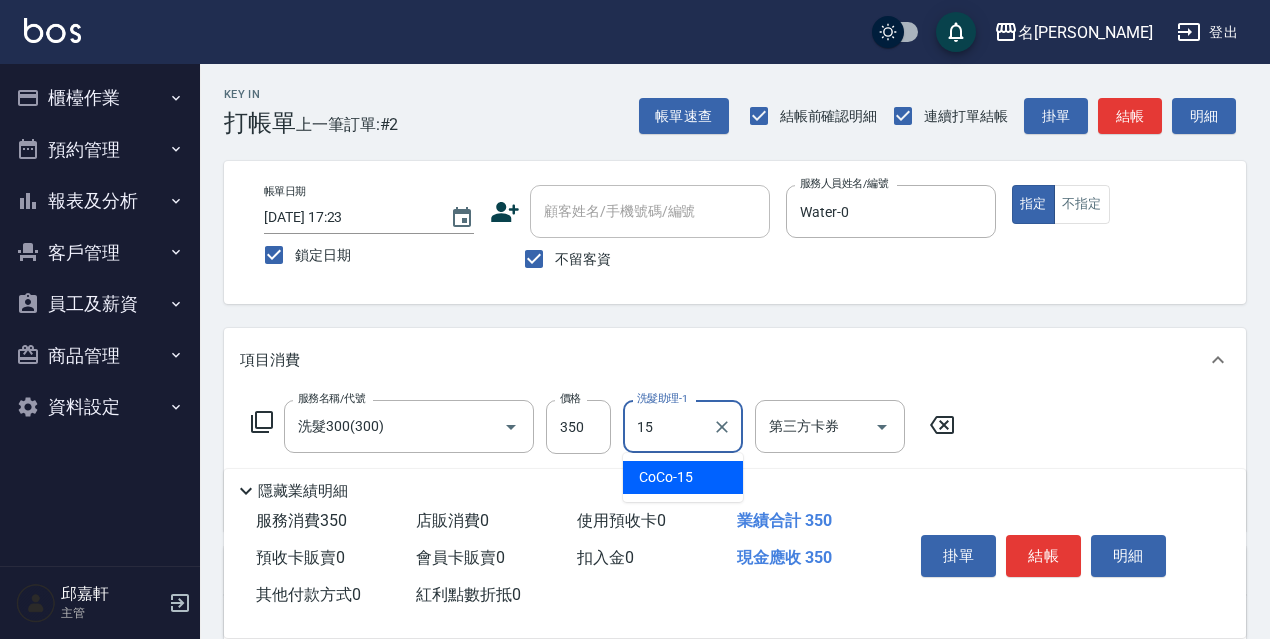type on "CoCo-15" 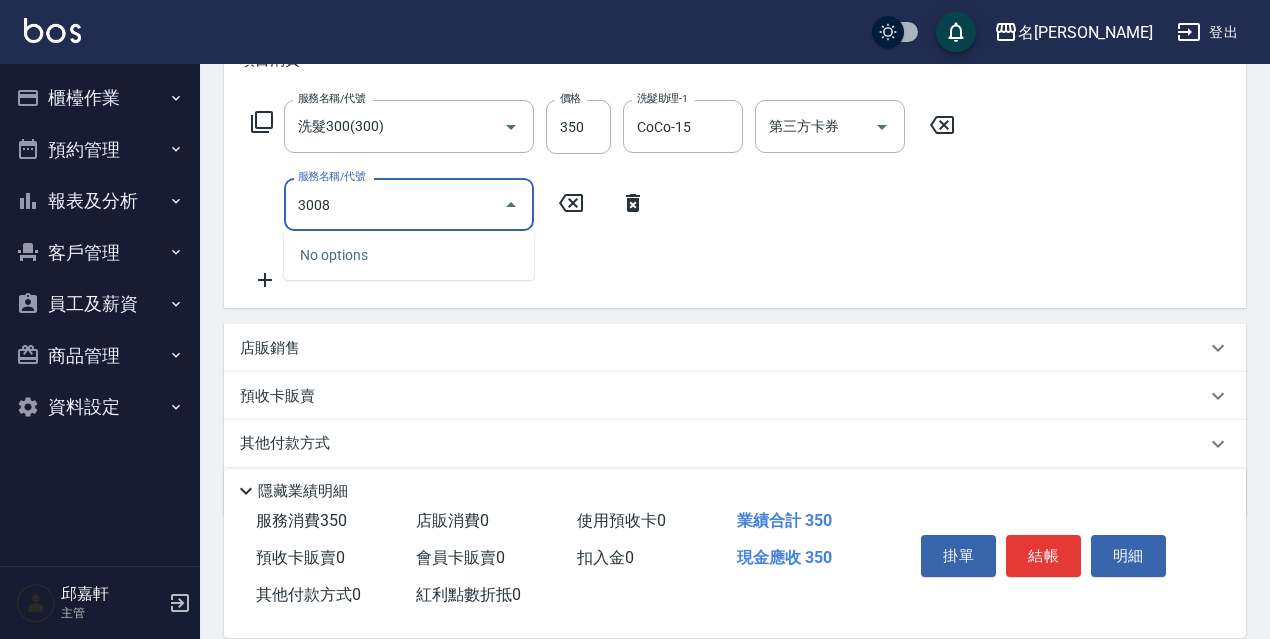 scroll, scrollTop: 369, scrollLeft: 0, axis: vertical 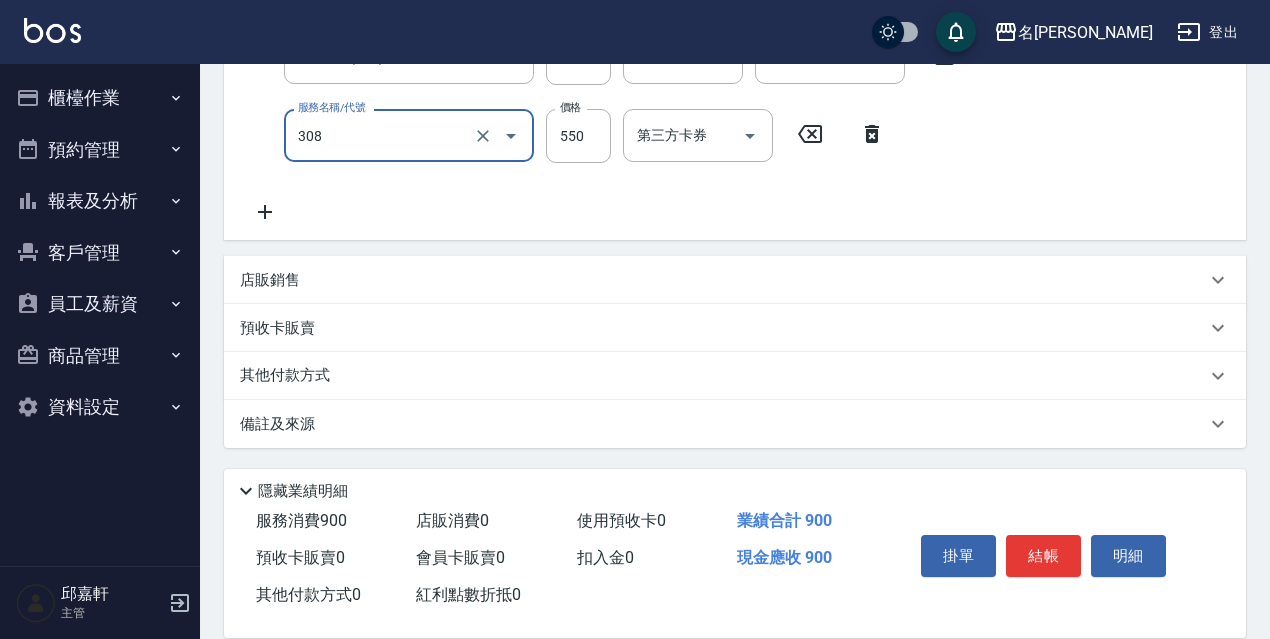 type on "剪髮550(308)" 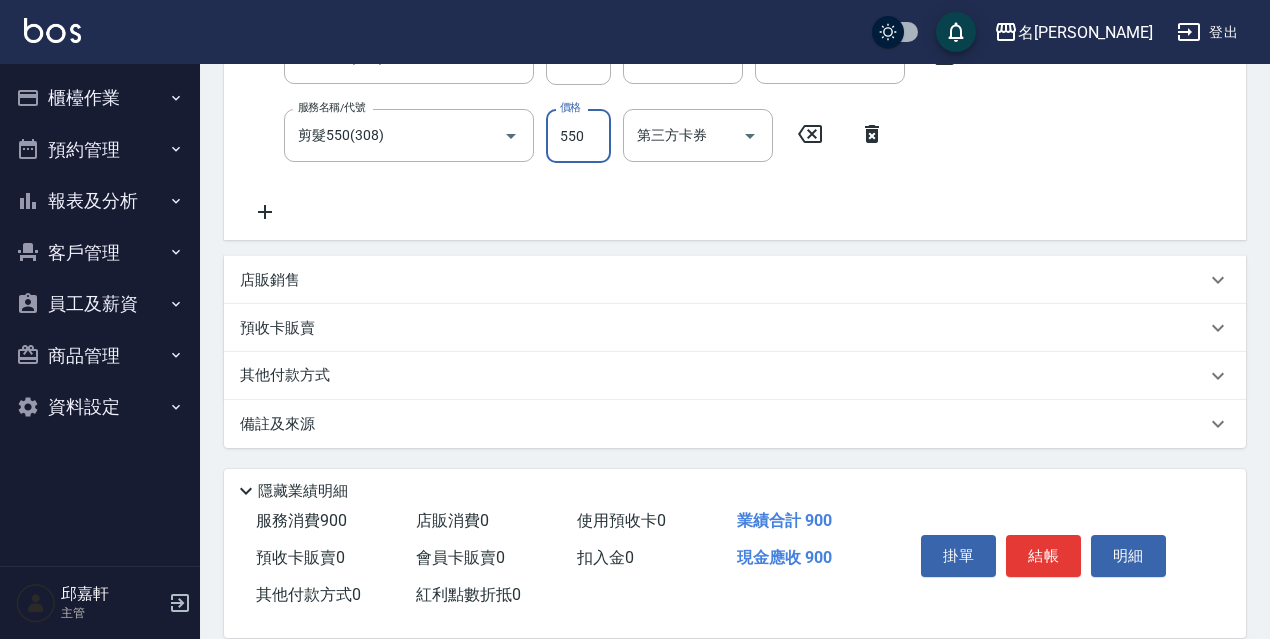 type on "0" 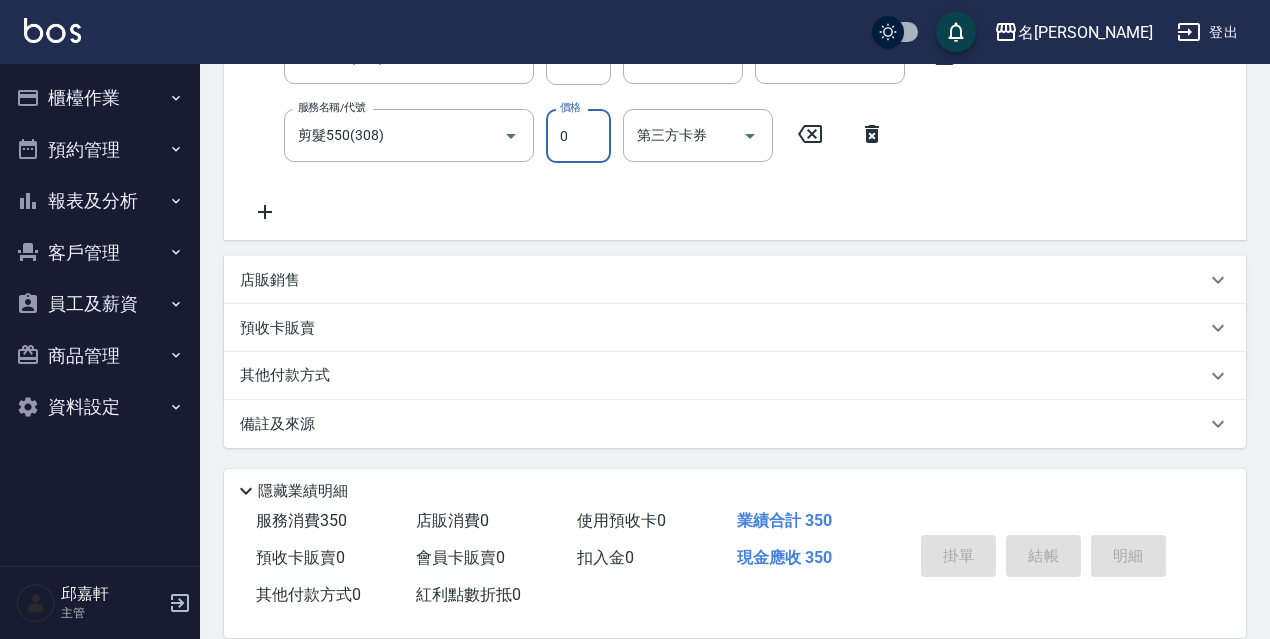 type 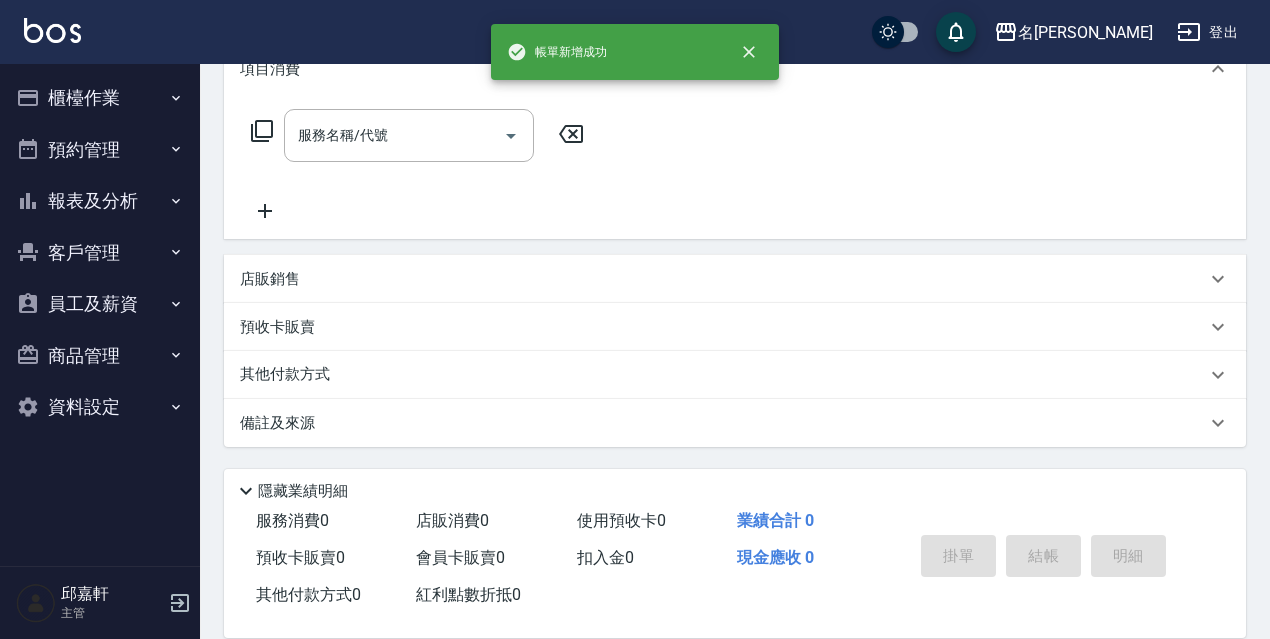 scroll, scrollTop: 0, scrollLeft: 0, axis: both 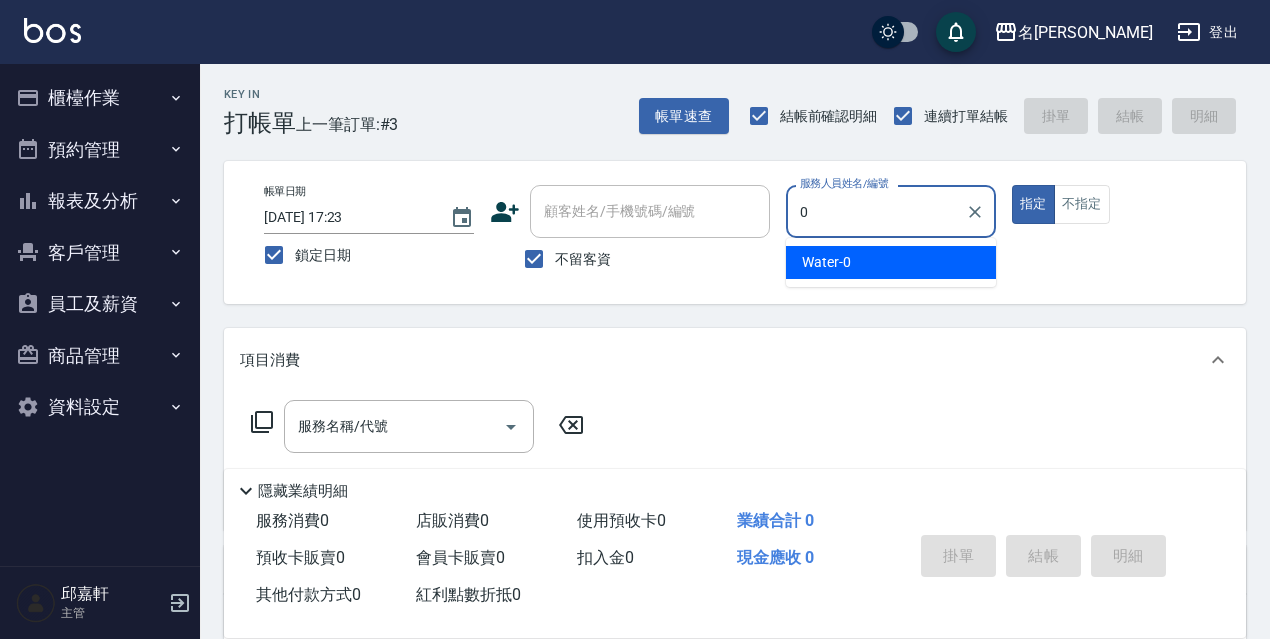 type on "Water-0" 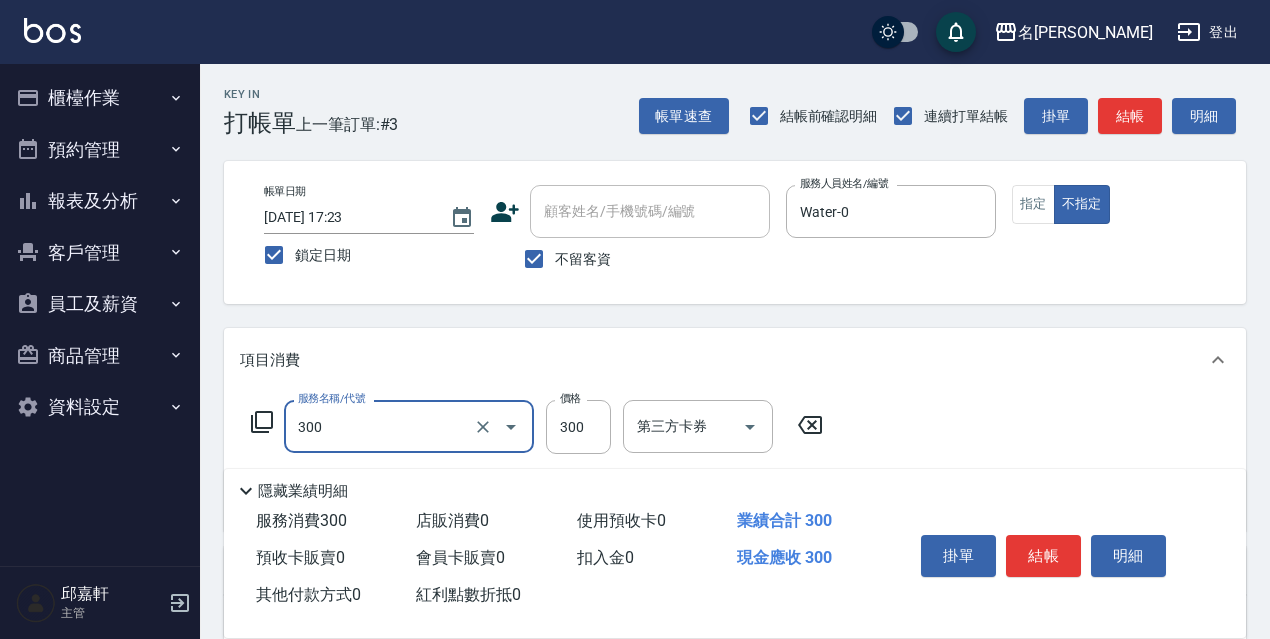 type on "洗髮300(300)" 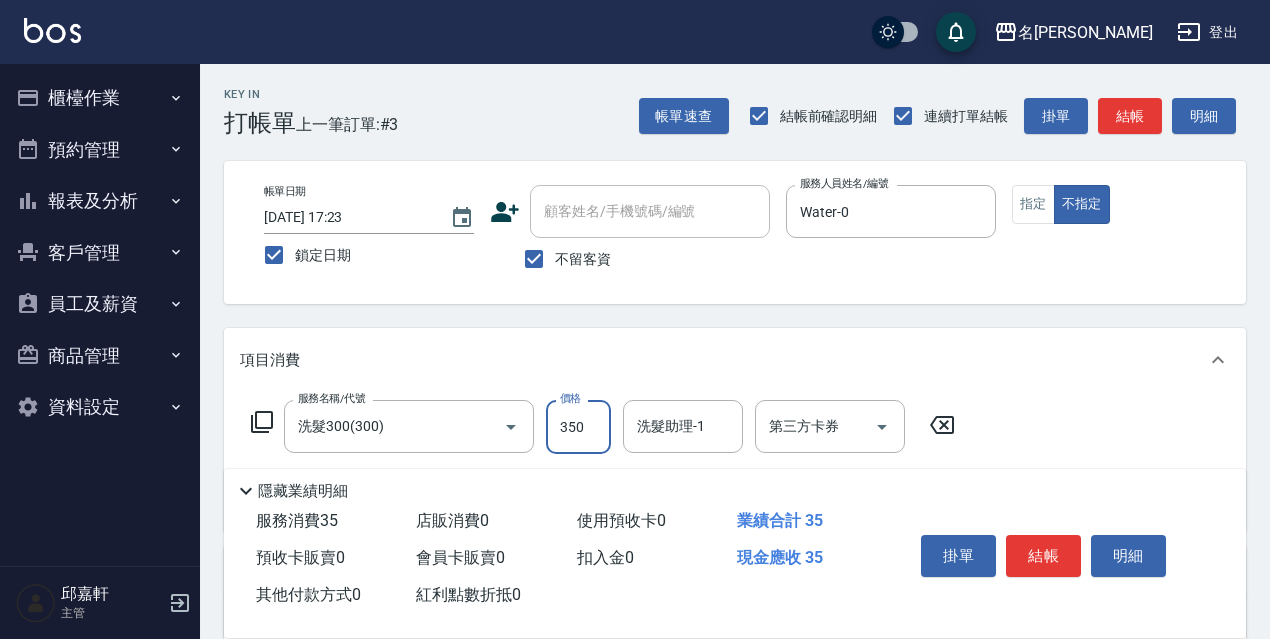 type on "350" 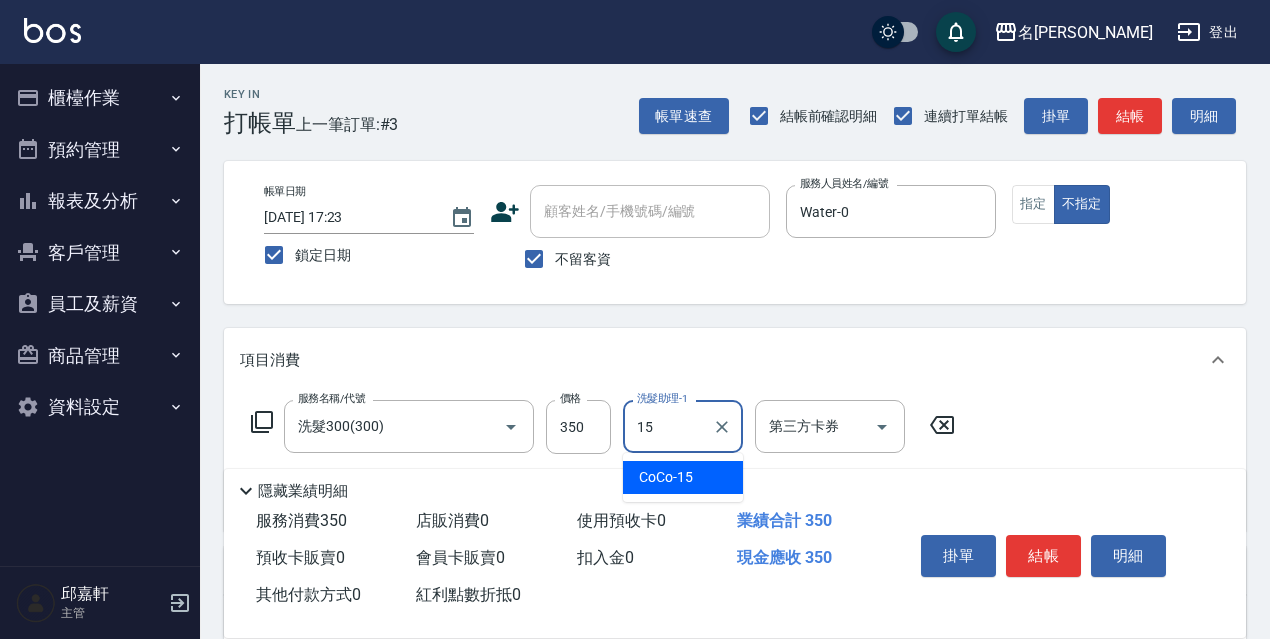 type on "CoCo-15" 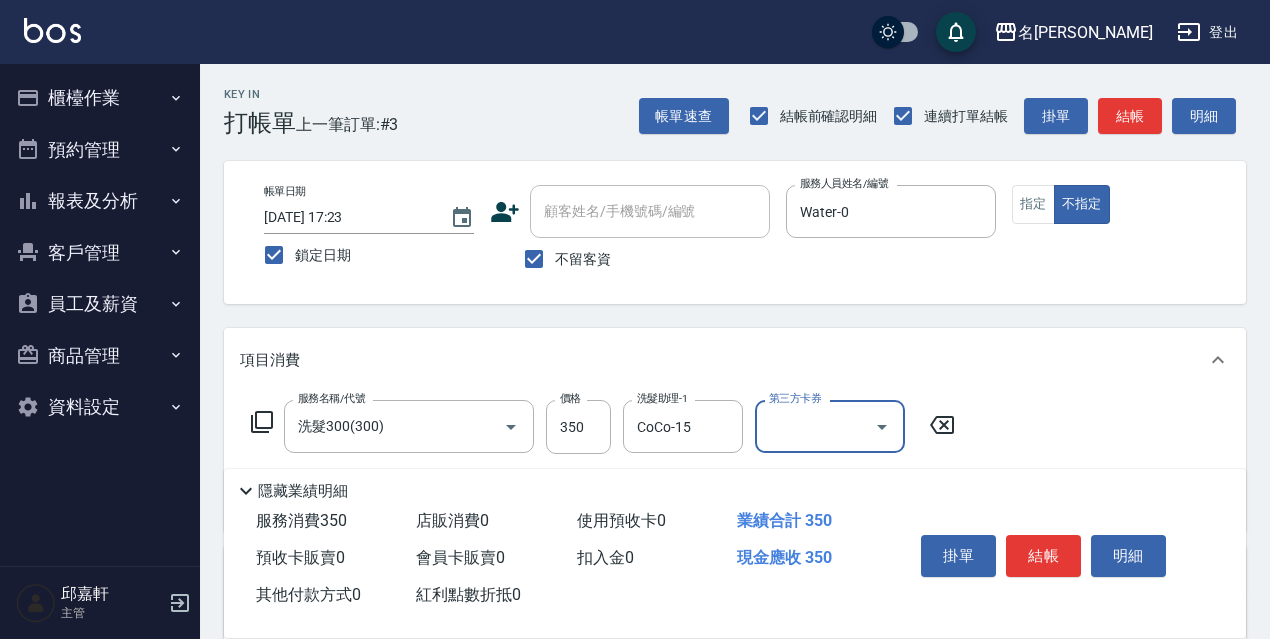 scroll, scrollTop: 100, scrollLeft: 0, axis: vertical 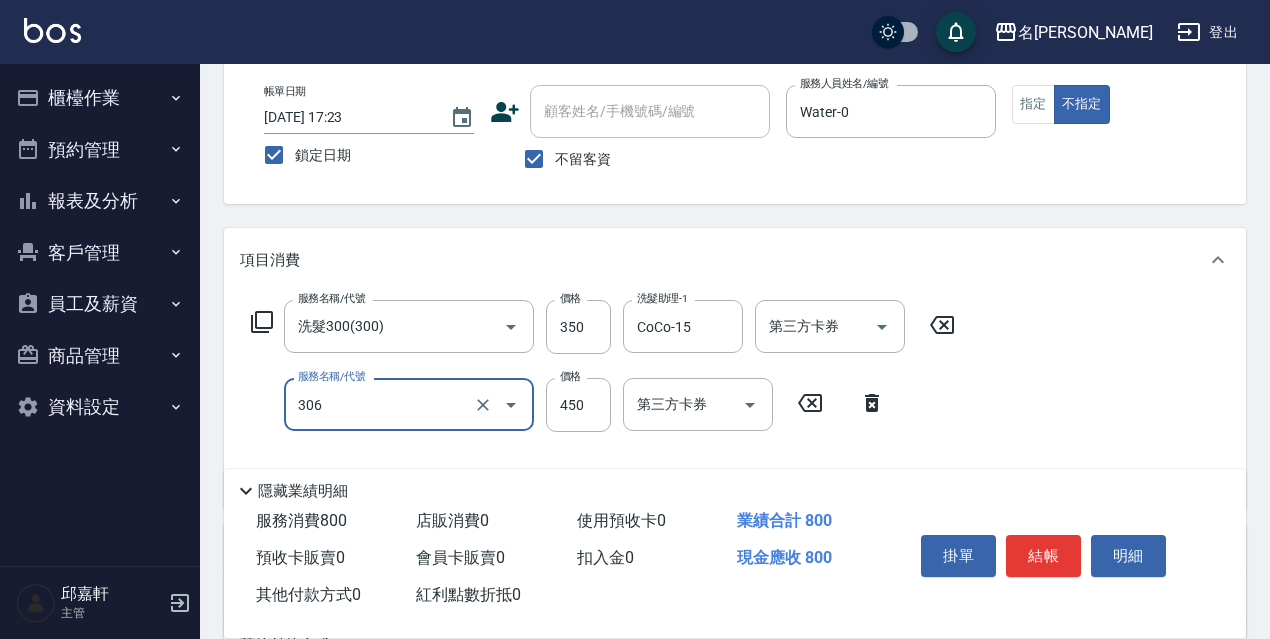 type on "剪髮450(306)" 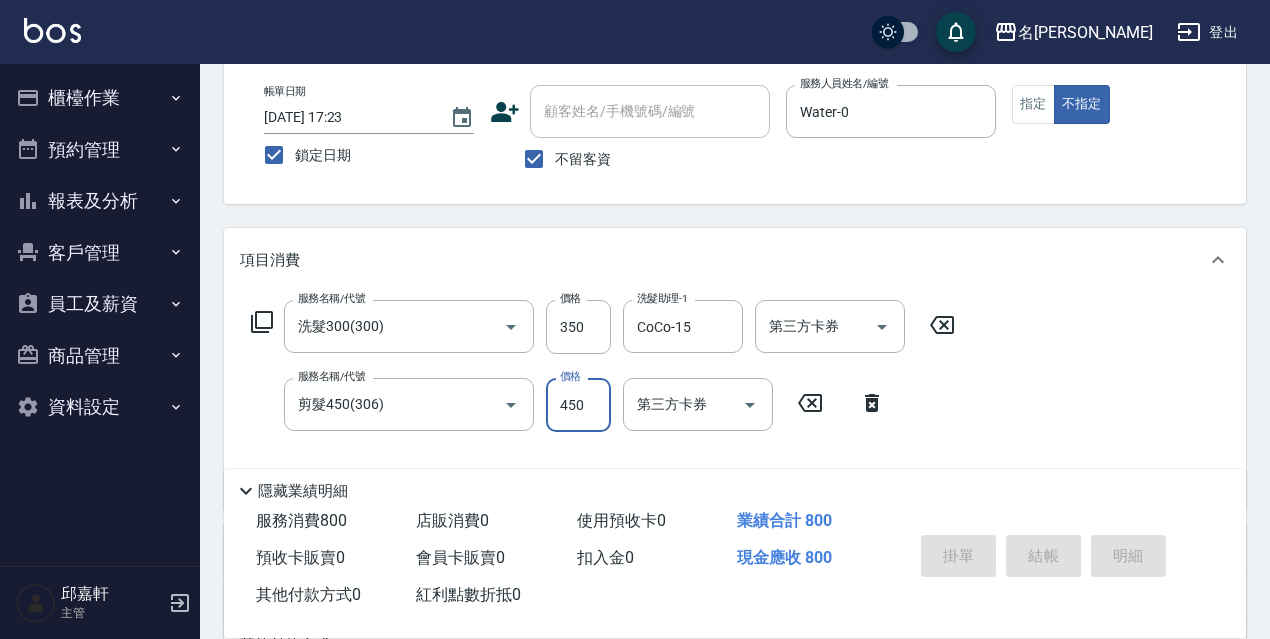 type 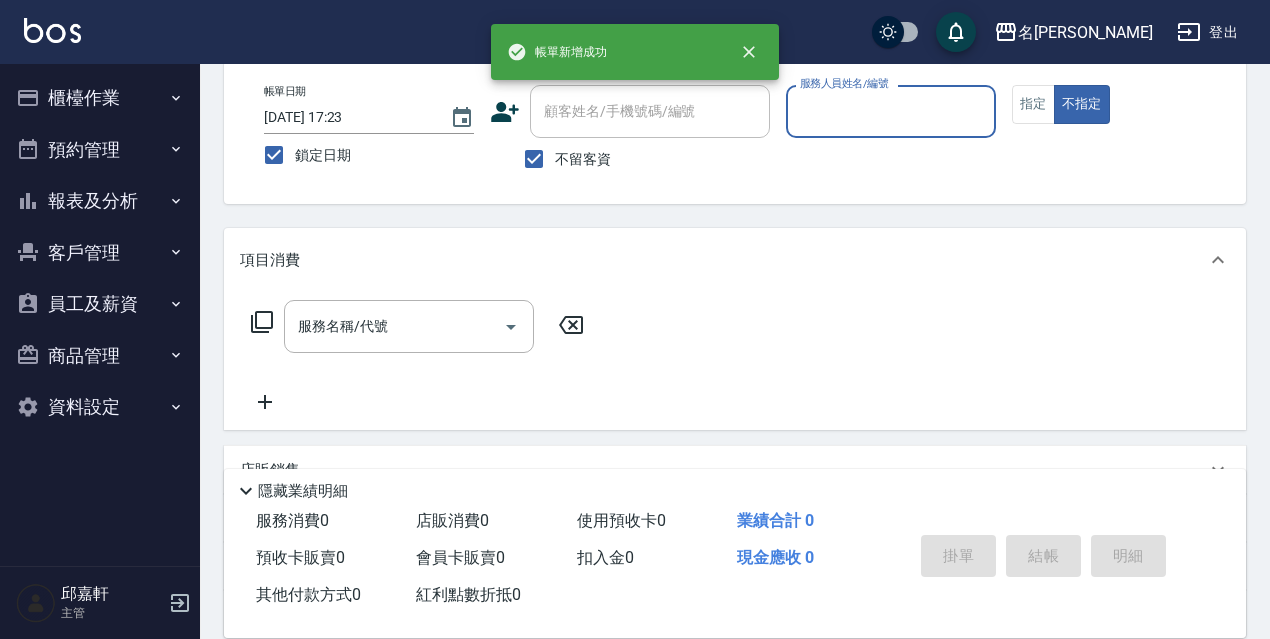 scroll, scrollTop: 0, scrollLeft: 0, axis: both 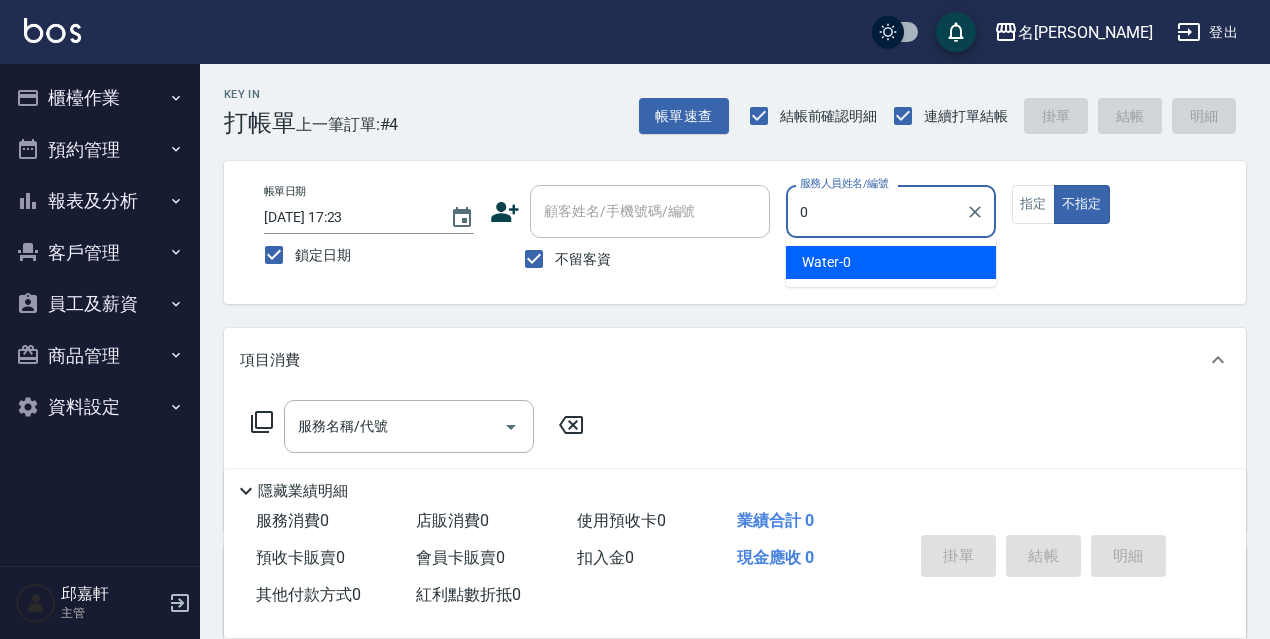 type on "Water-0" 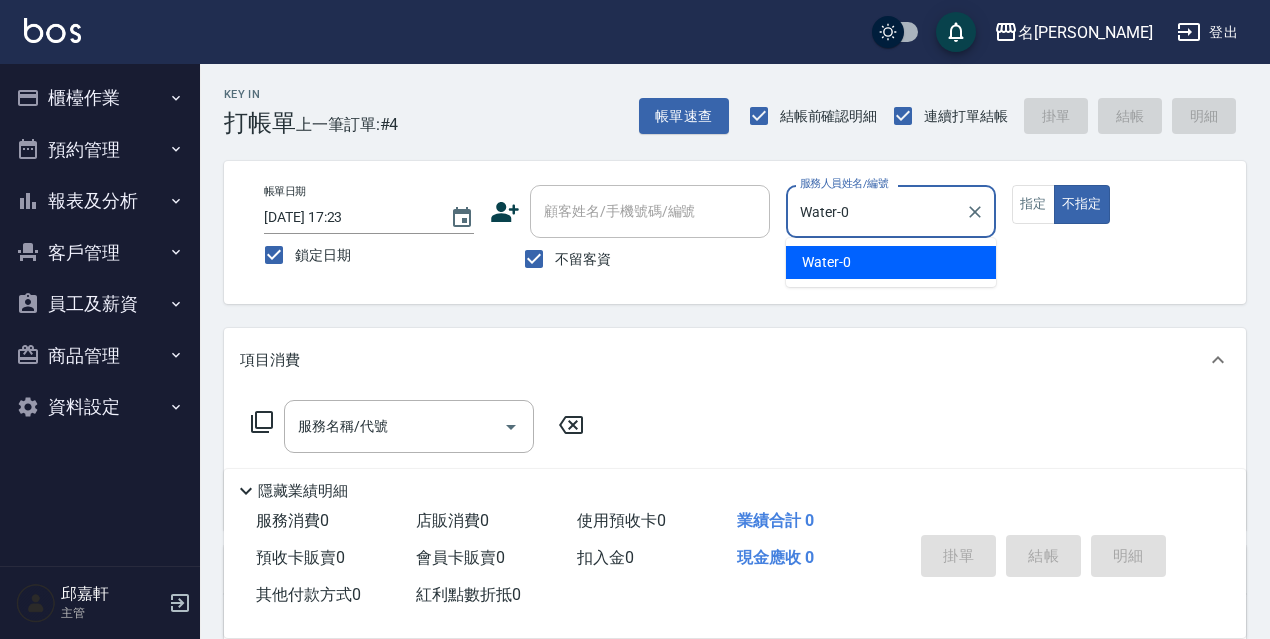 type on "false" 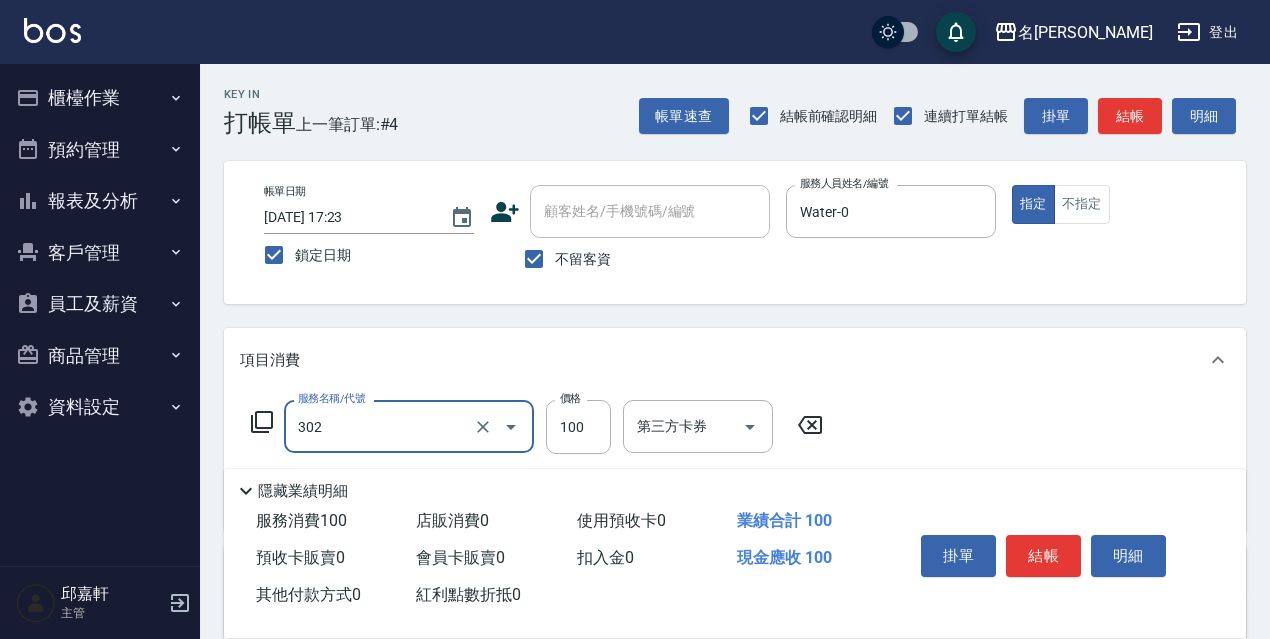 type on "剪髮<瀏海>(302)" 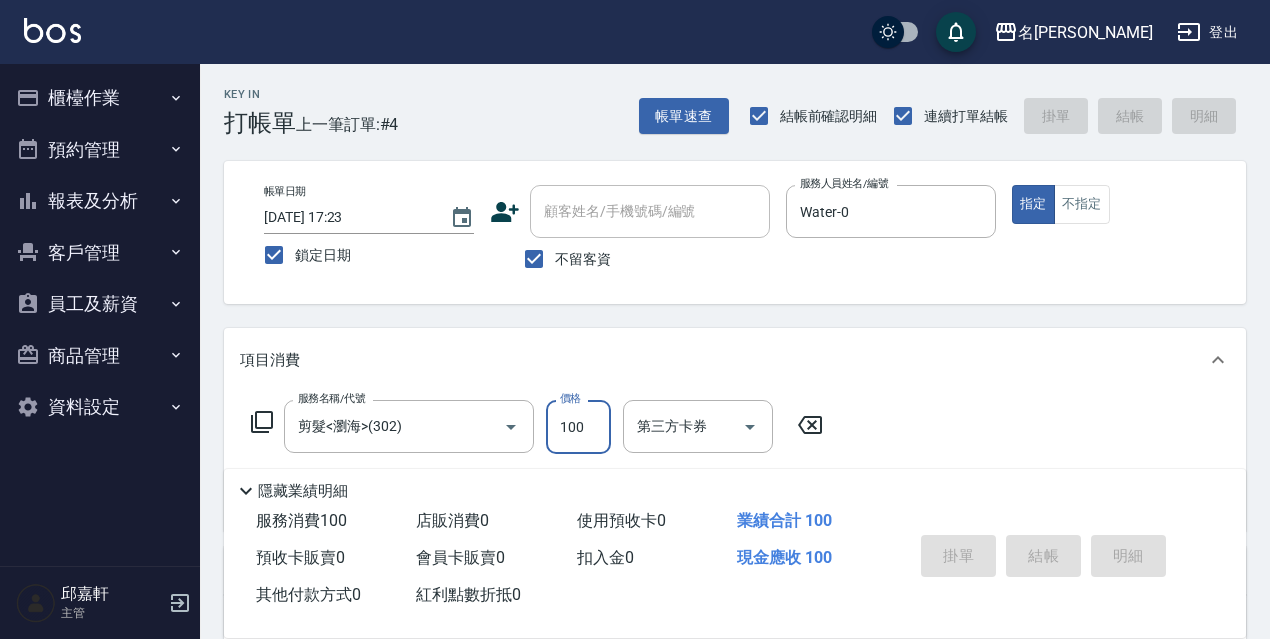type 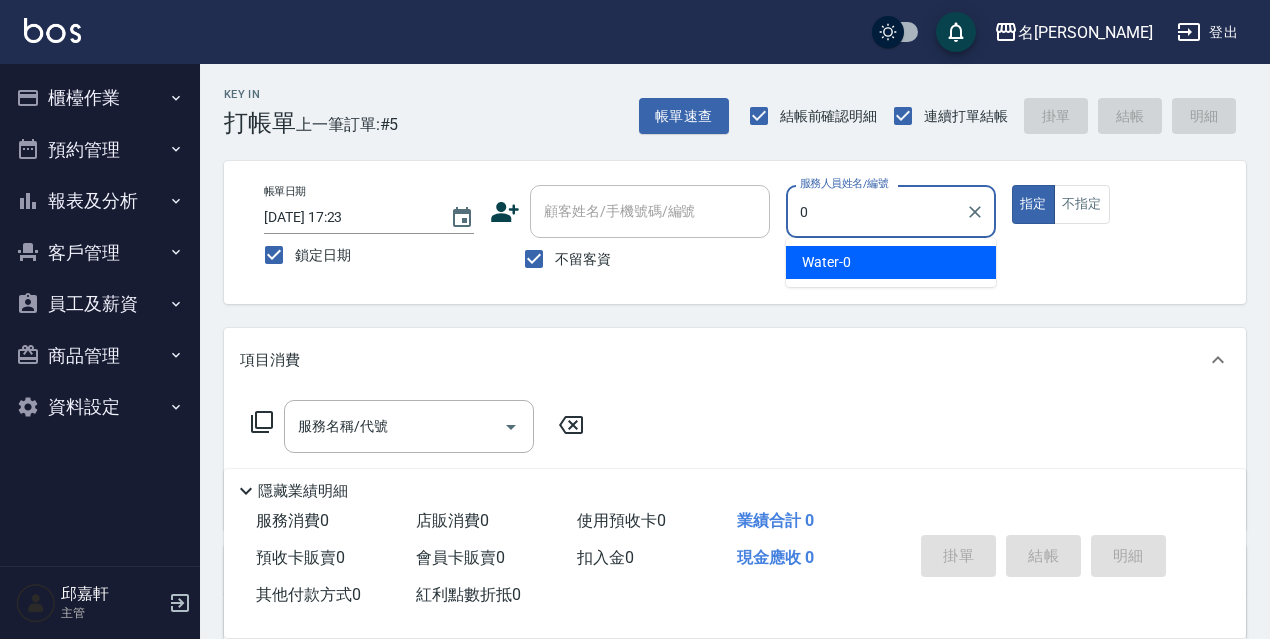type on "Water-0" 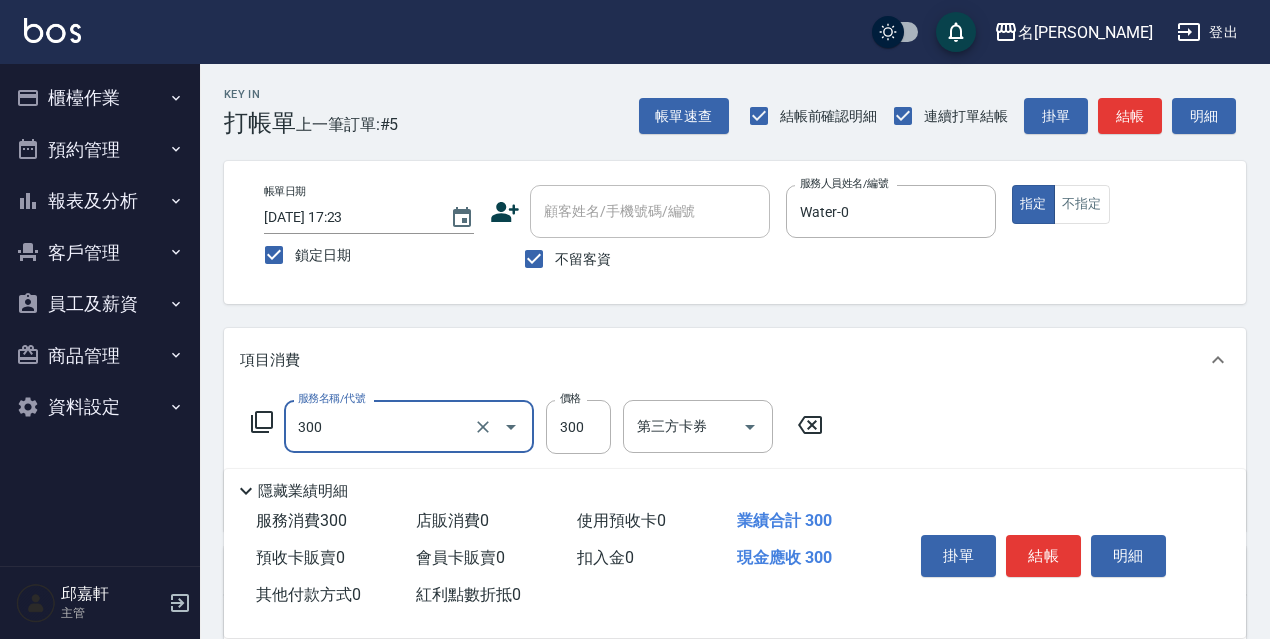 type on "洗髮300(300)" 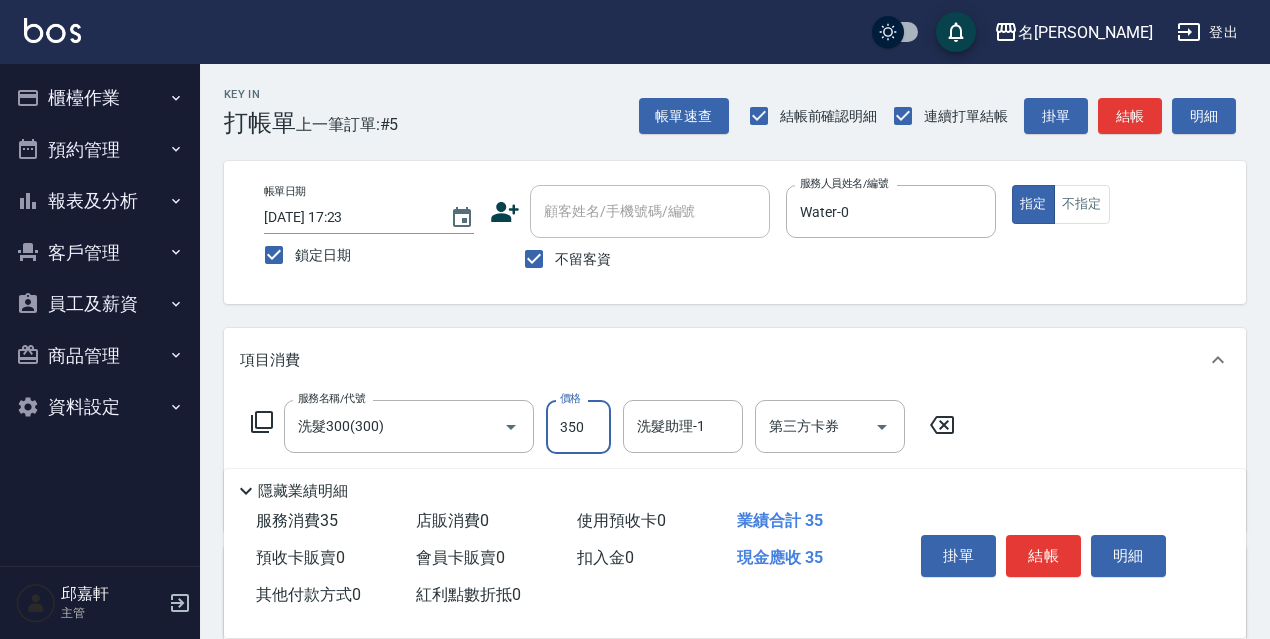 type on "350" 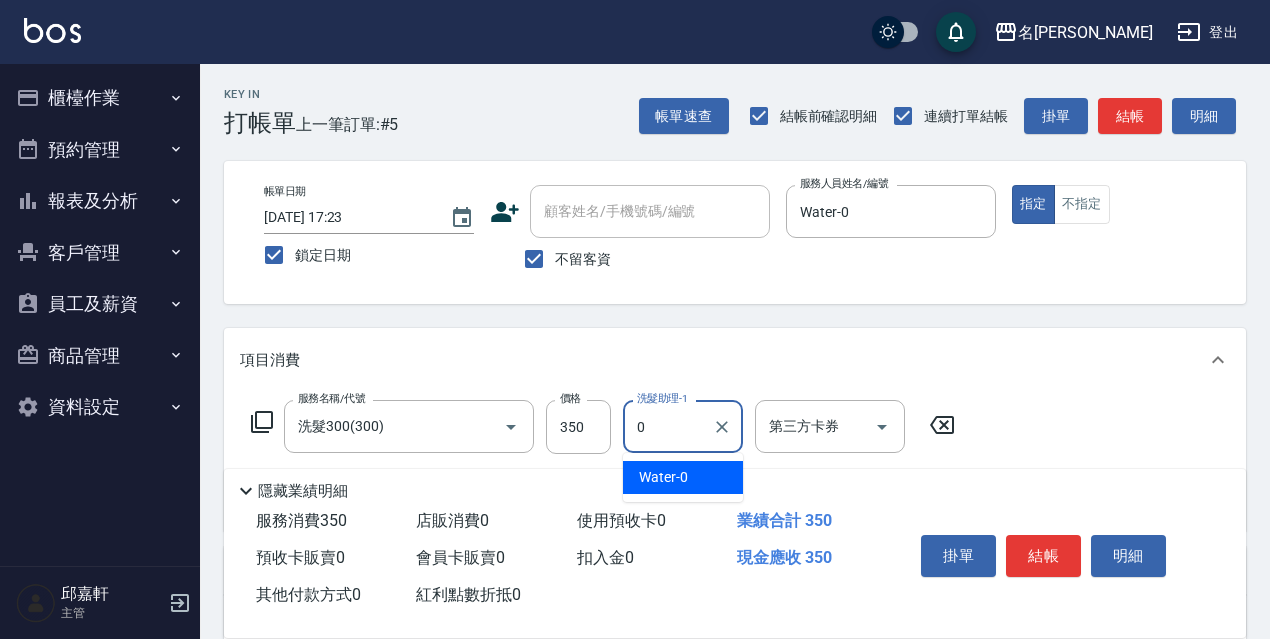 type on "Water-0" 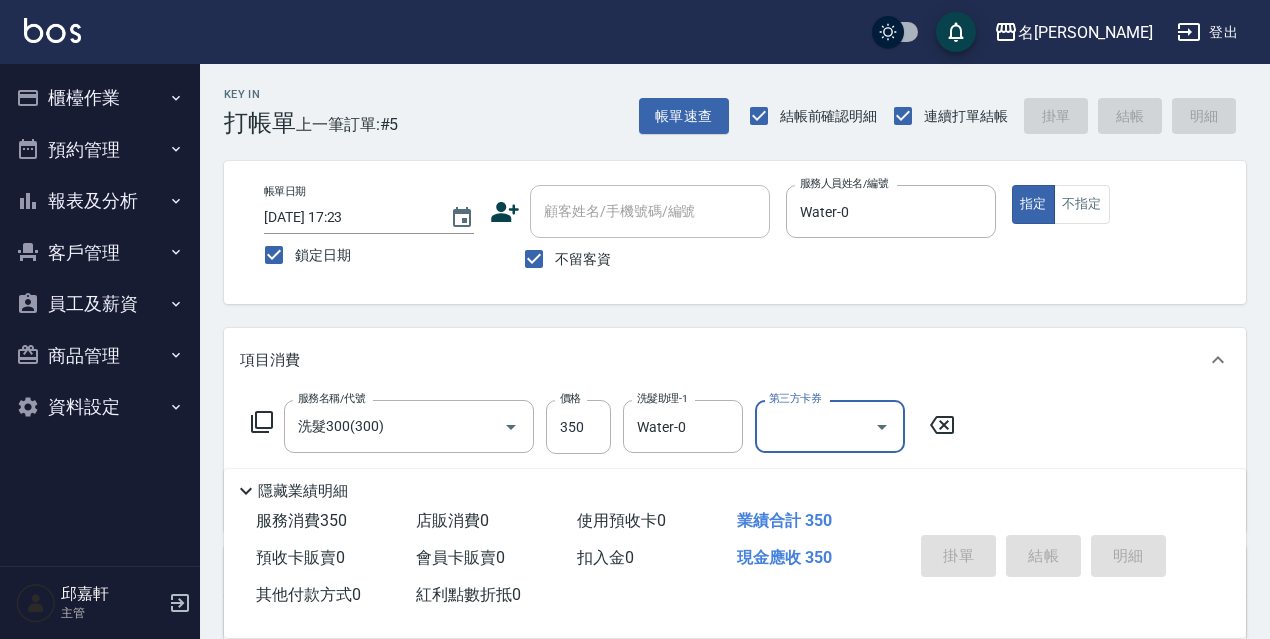 type 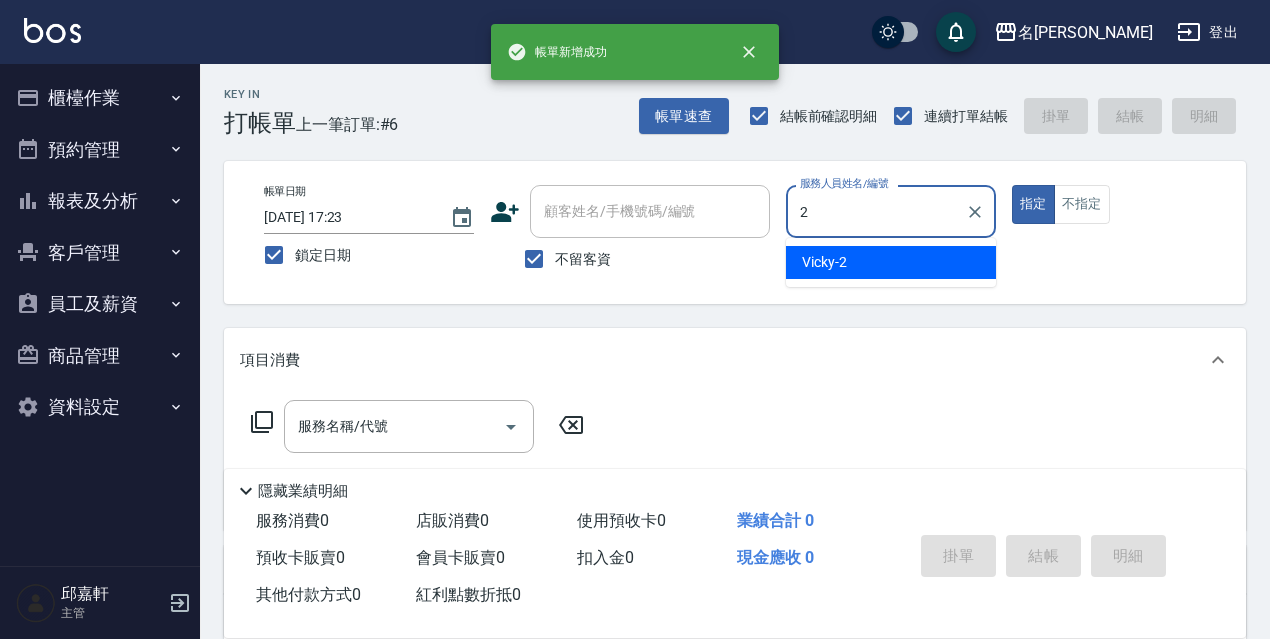 type on "Vicky-2" 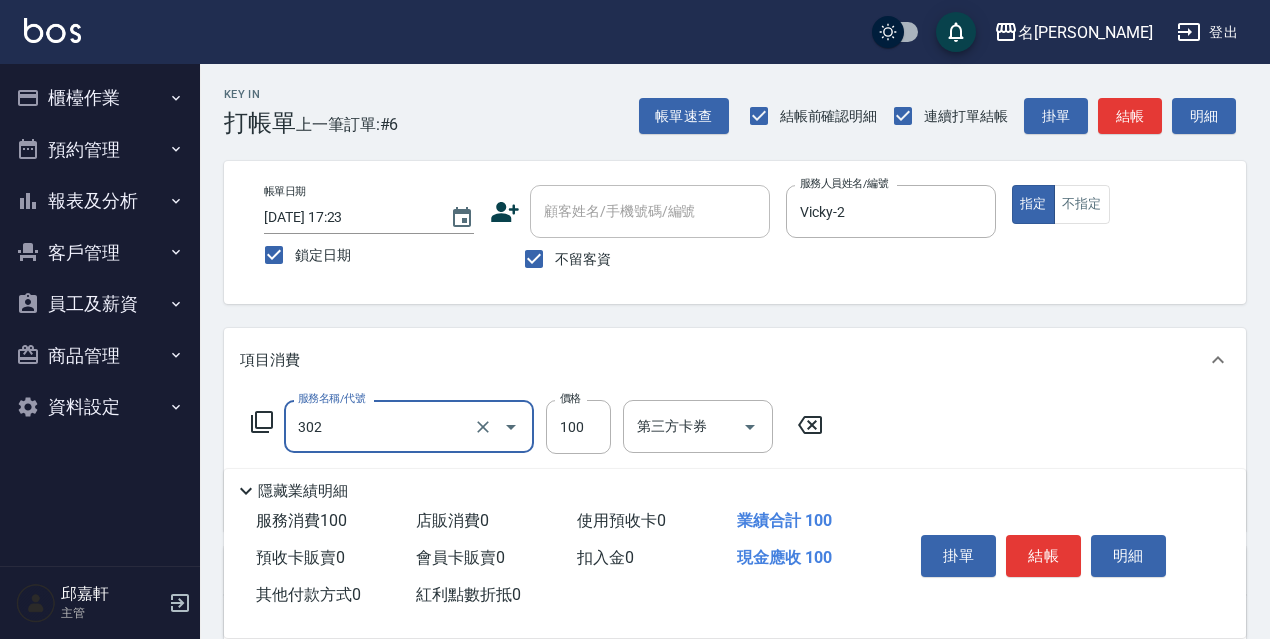 type on "剪髮<瀏海>(302)" 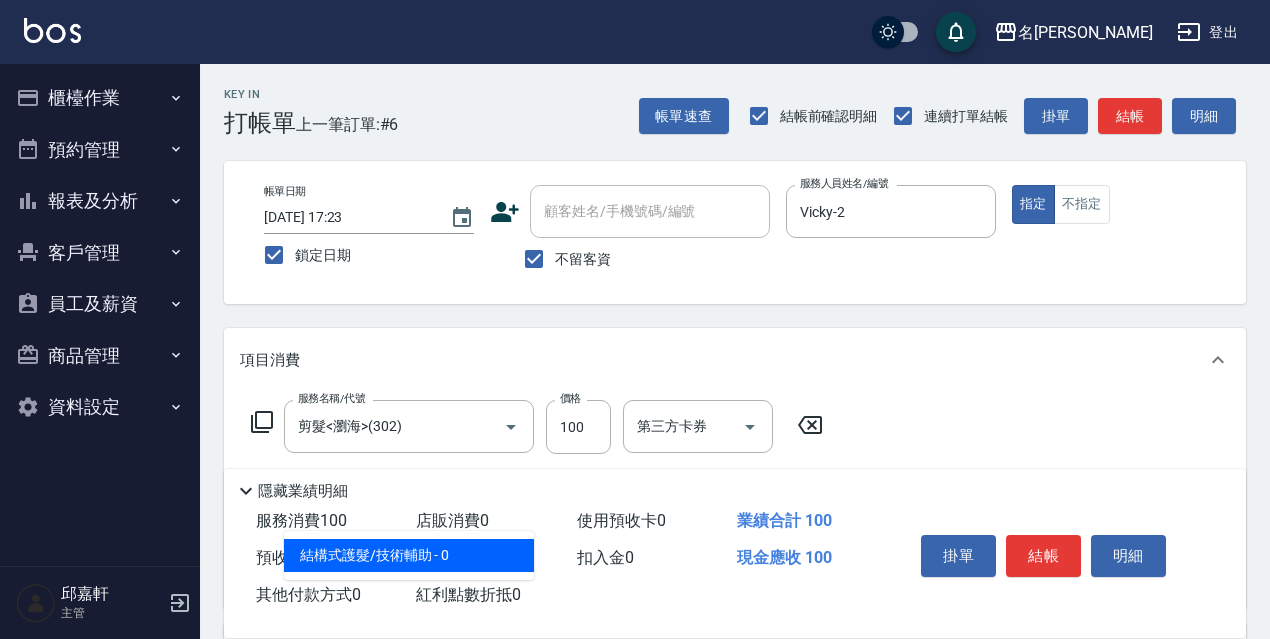 type on "結構式護髮/技術輔助(810)" 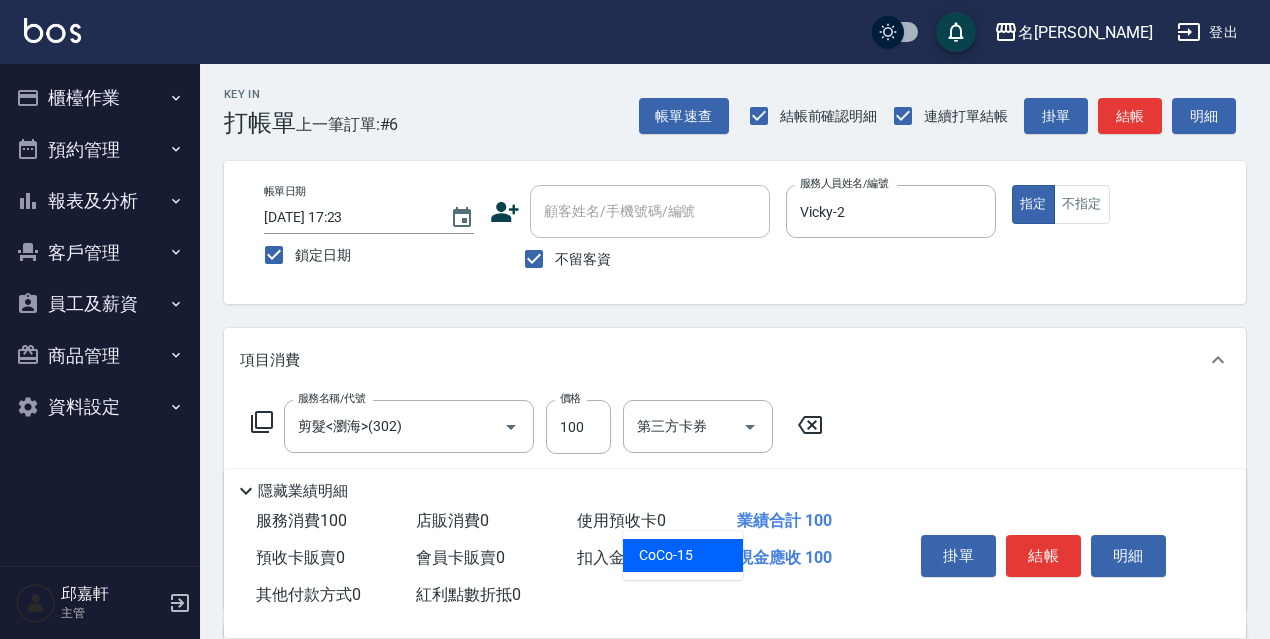 type on "CoCo-15" 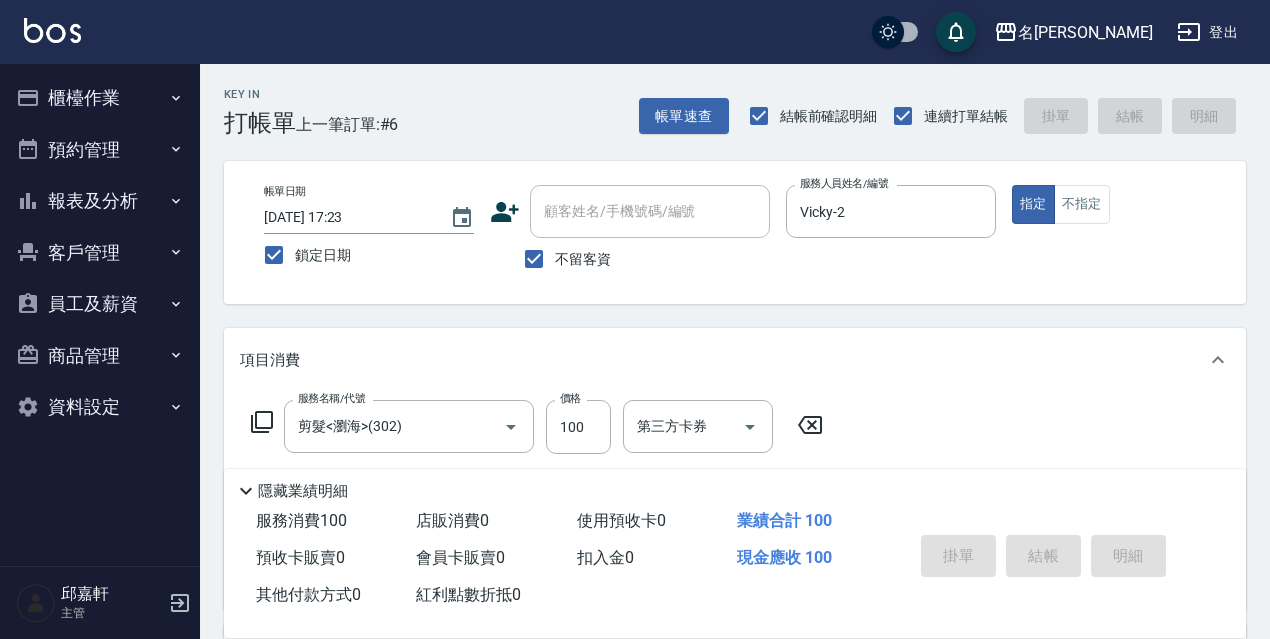 type 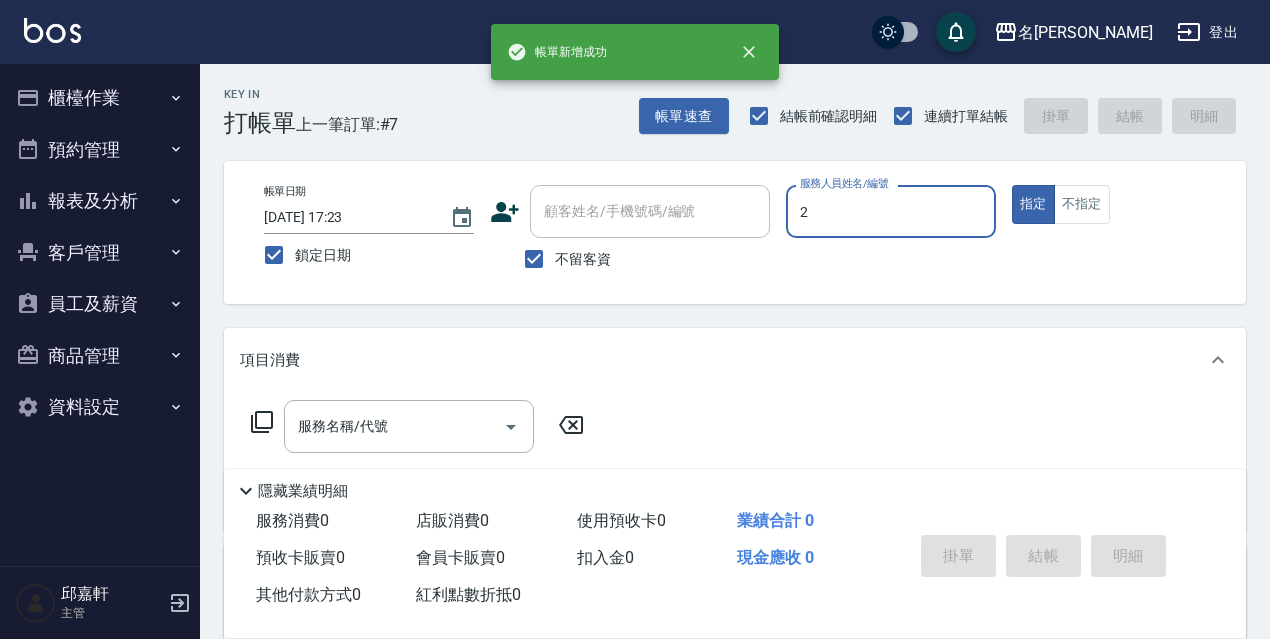 type on "Vicky-2" 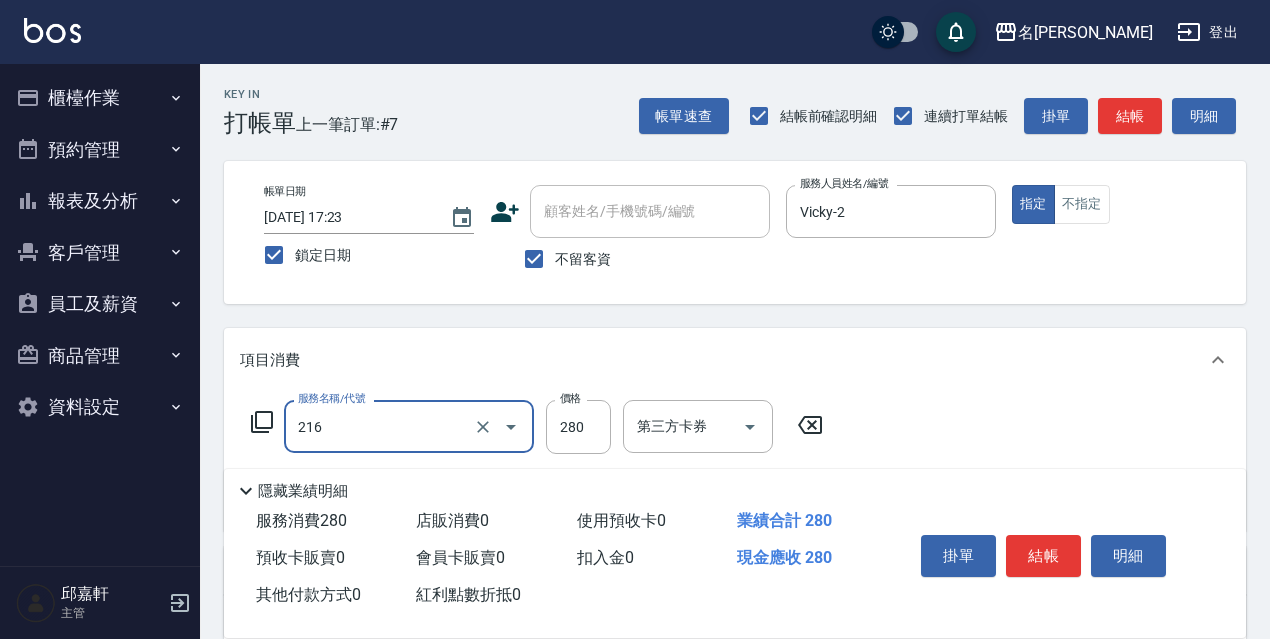 type on "洗髮卷<抵>280(216)" 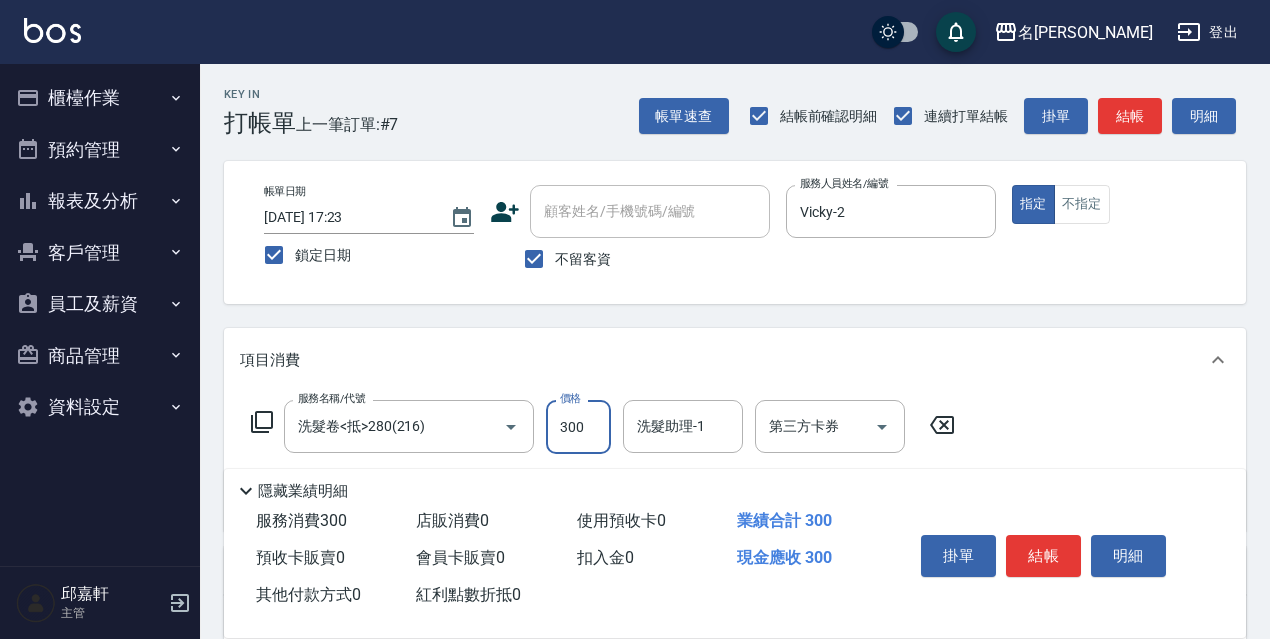 type on "300" 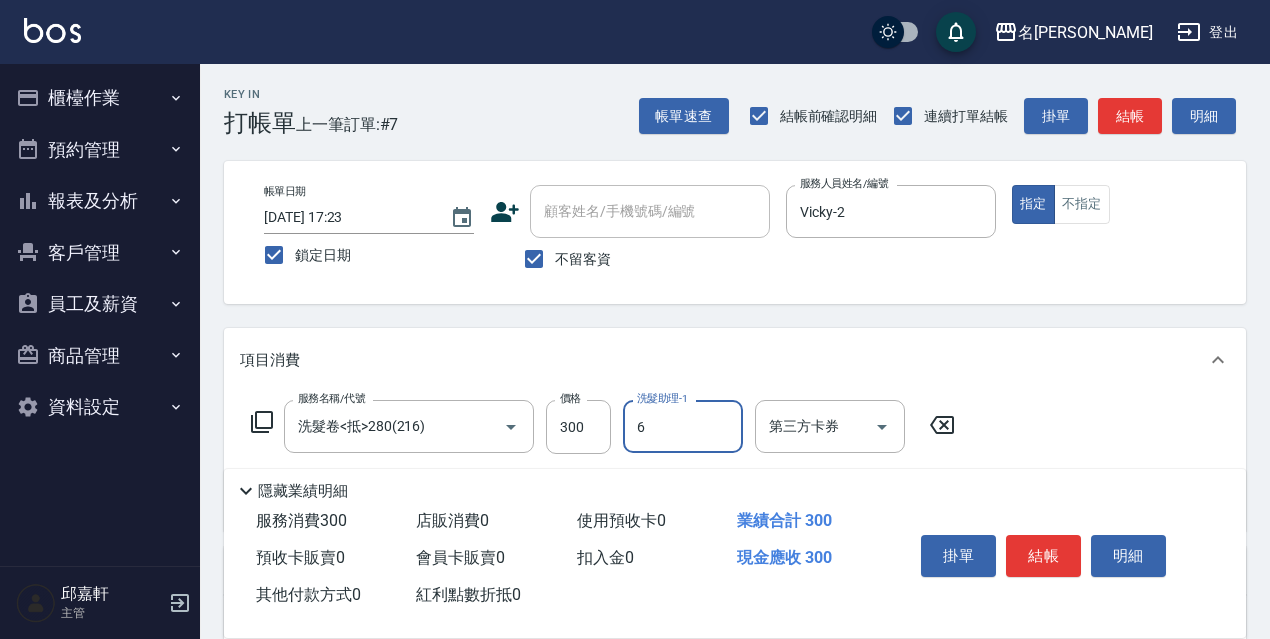 type on "Queena-6" 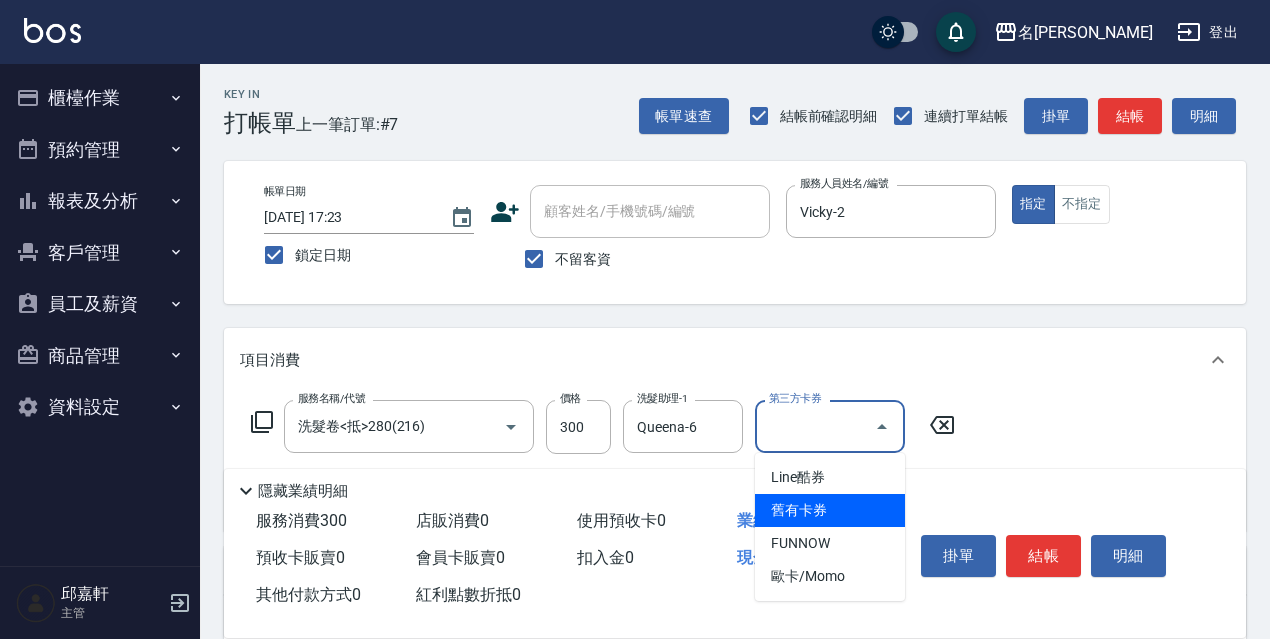type on "舊有卡券" 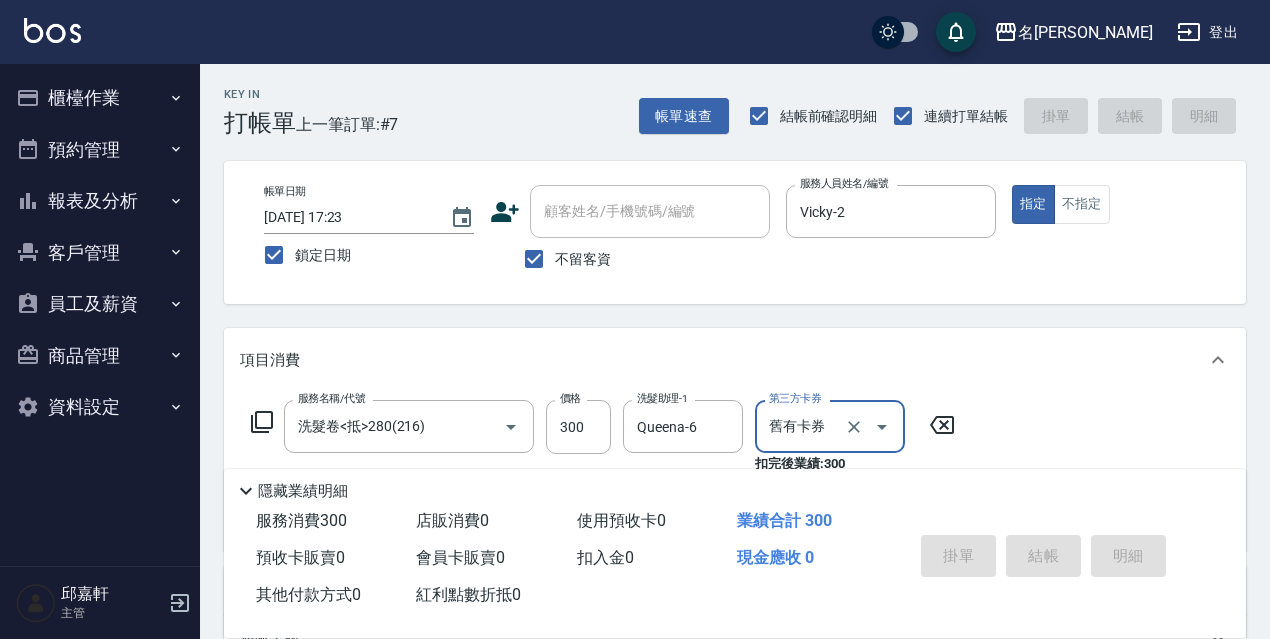 type 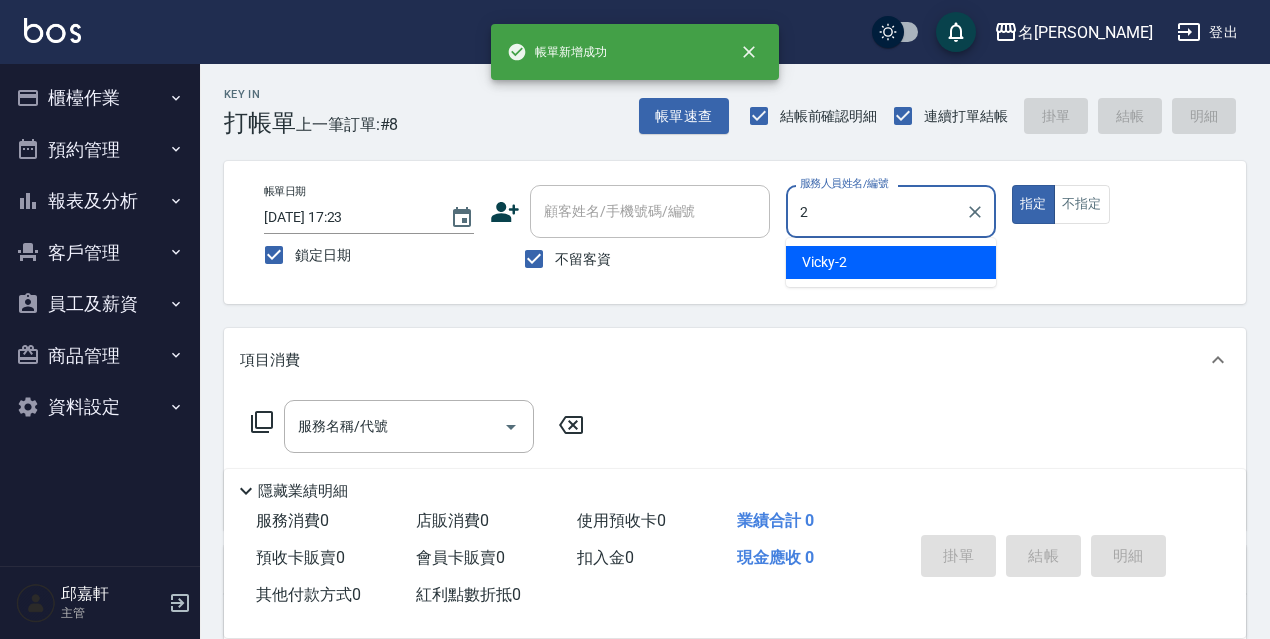 type on "Vicky-2" 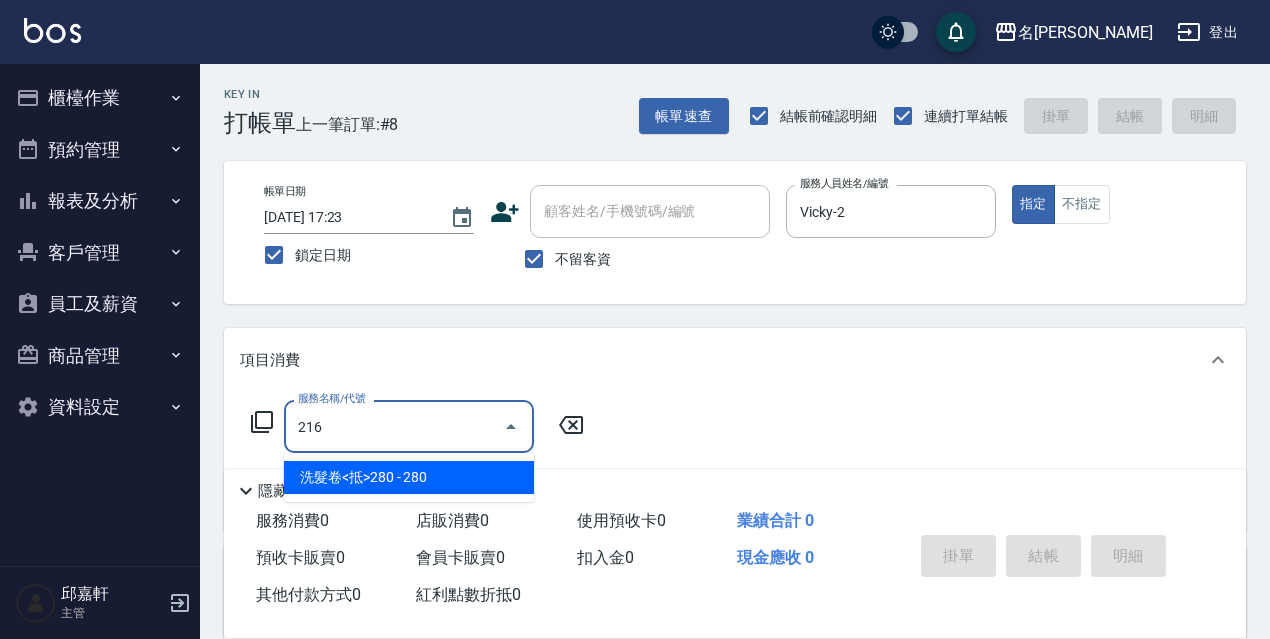 type on "洗髮卷<抵>280(216)" 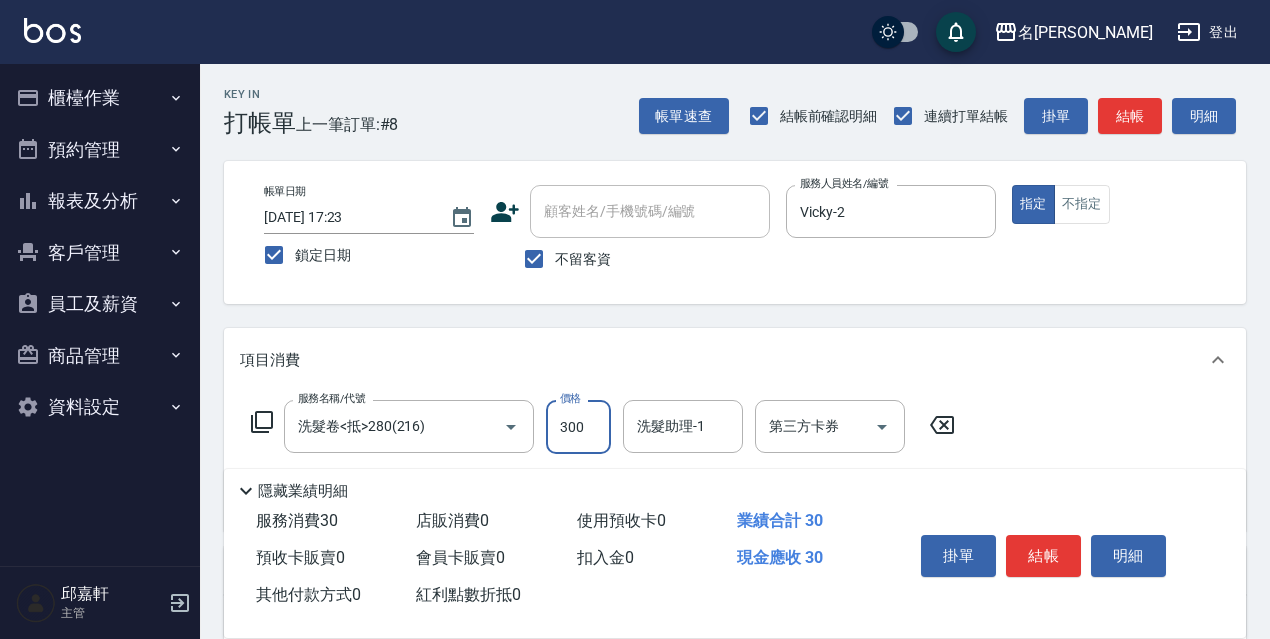 type on "300" 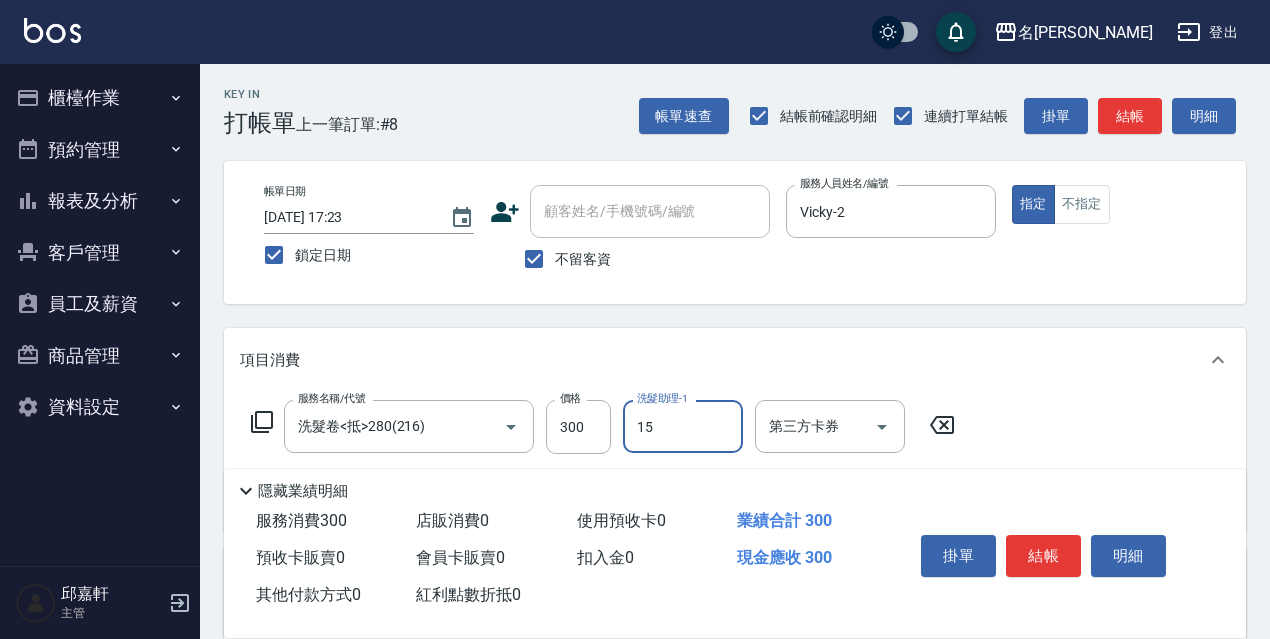 type on "CoCo-15" 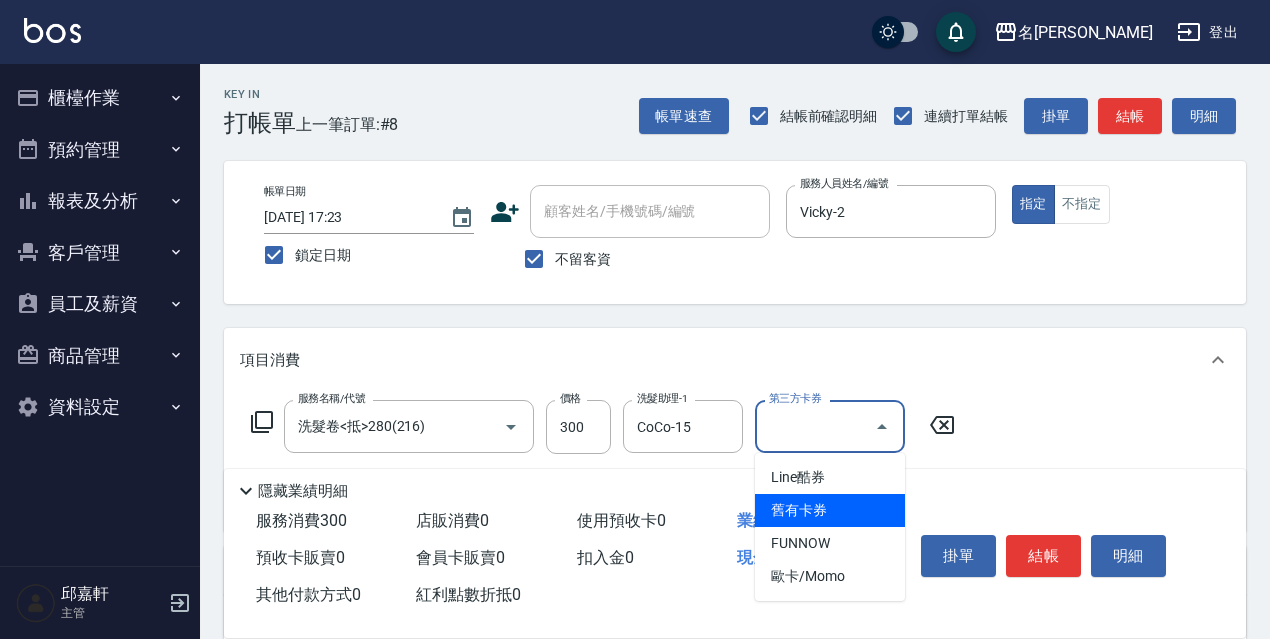 type on "舊有卡券" 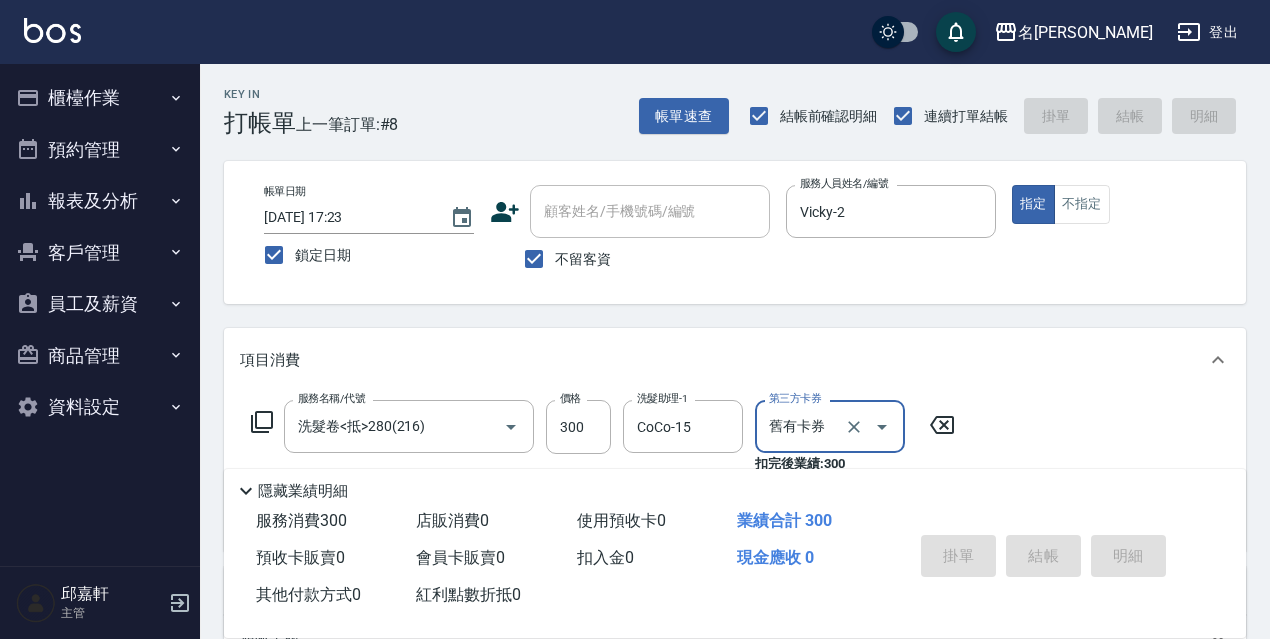 type 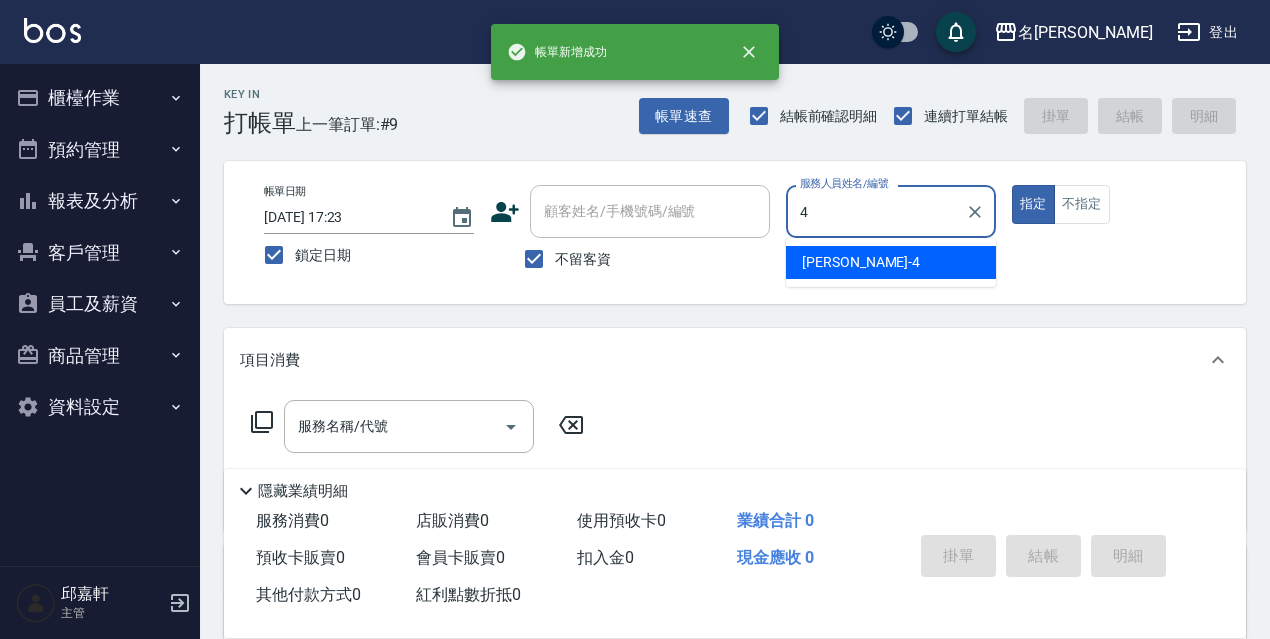 type on "[PERSON_NAME]-4" 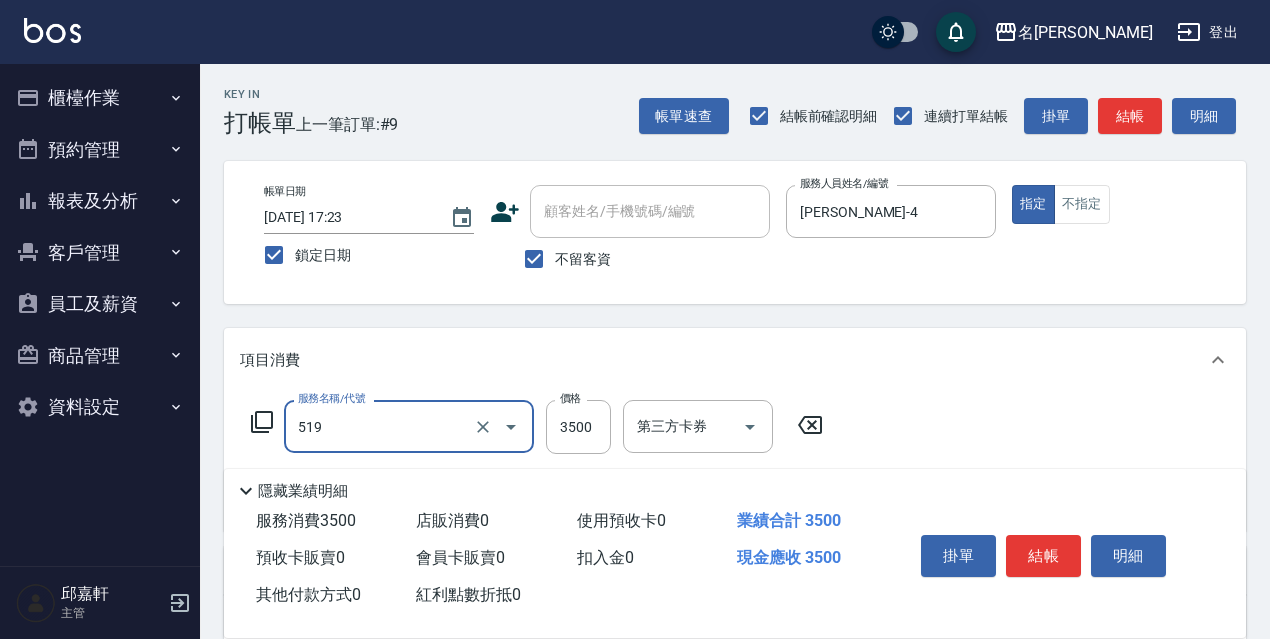 type on "阿速卡醫學染髮(519)" 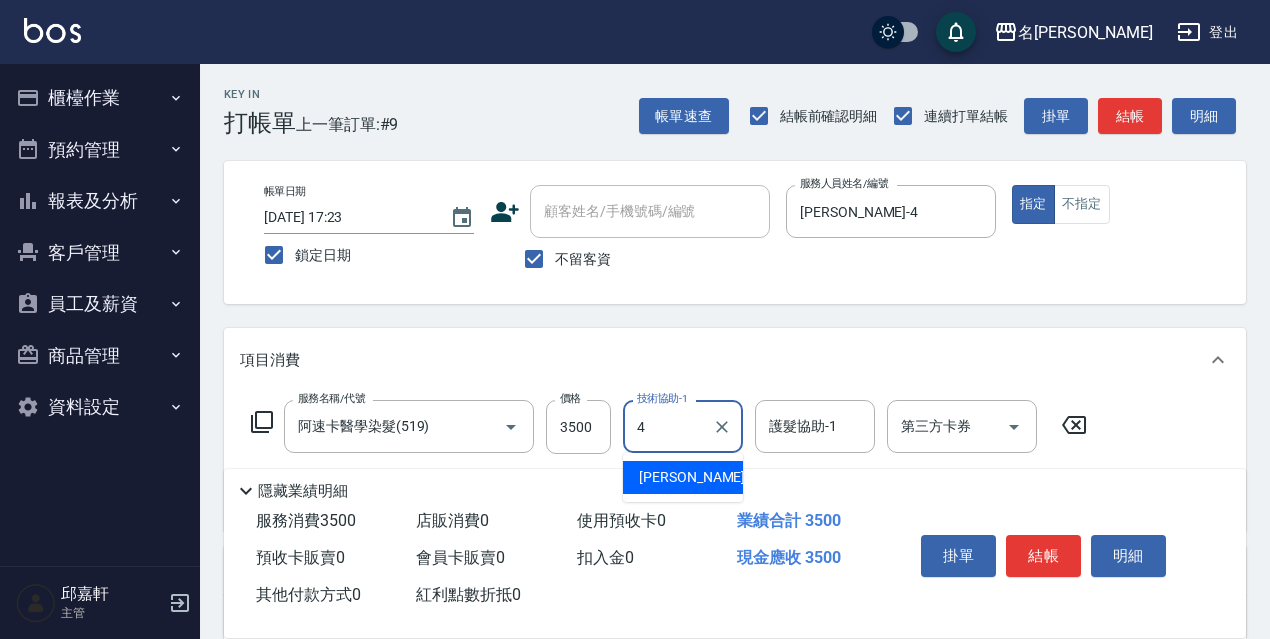 type on "[PERSON_NAME]-4" 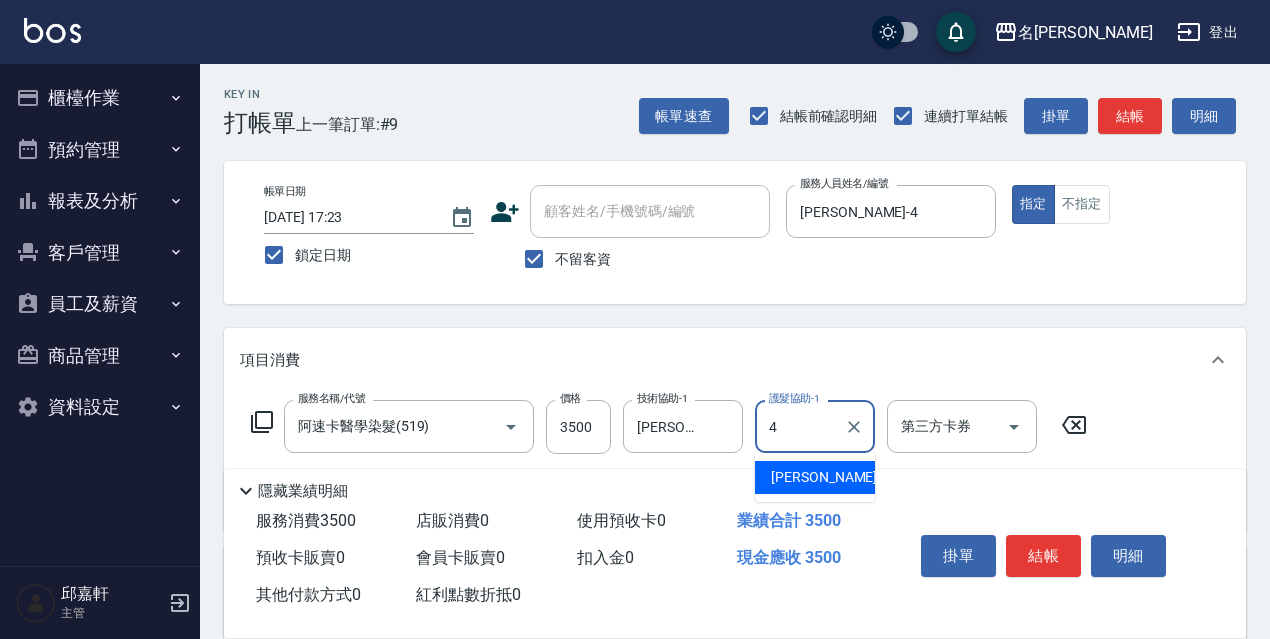type on "[PERSON_NAME]-4" 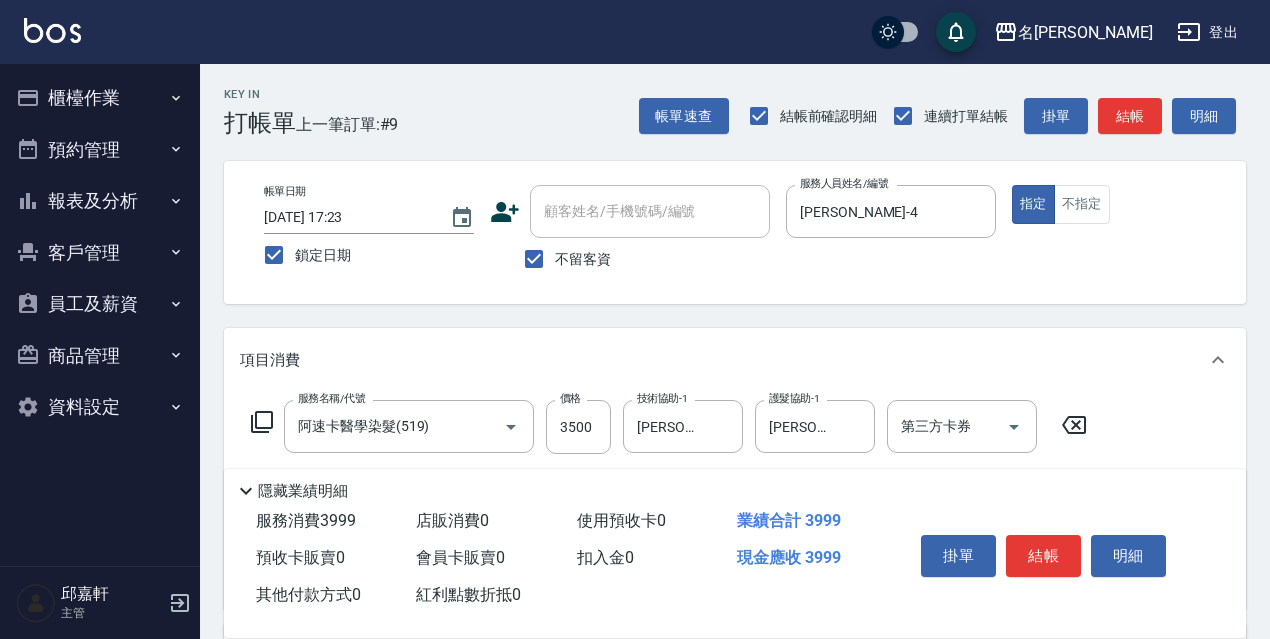 type on "頭皮隔離(700)" 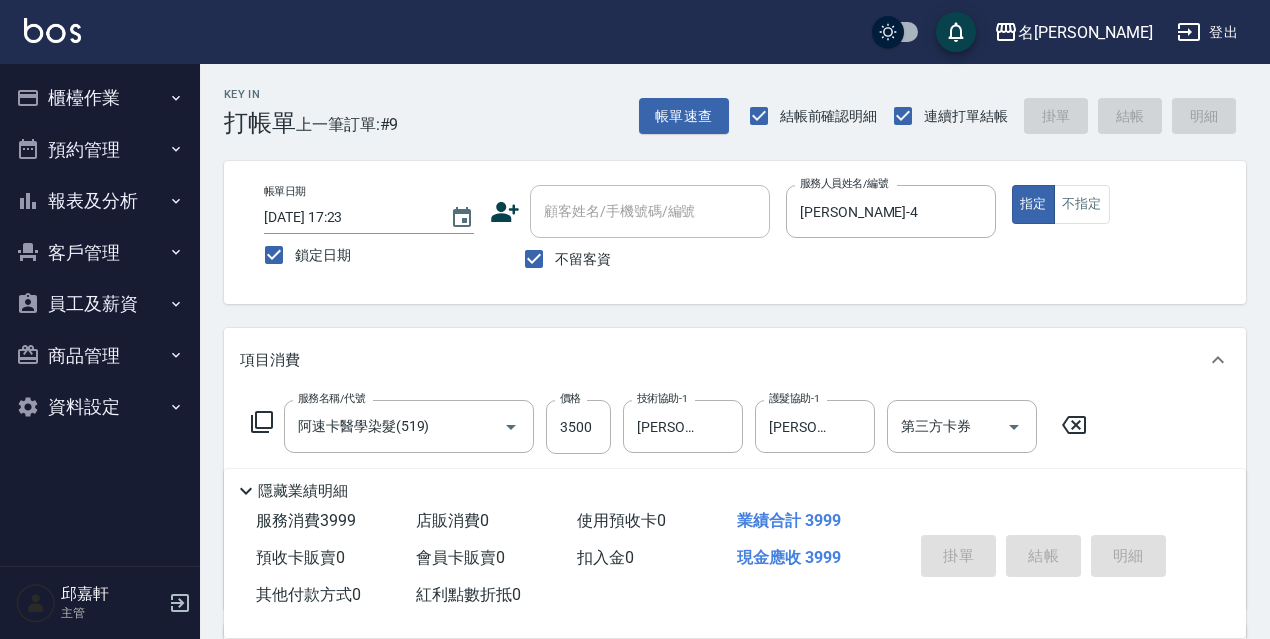 type 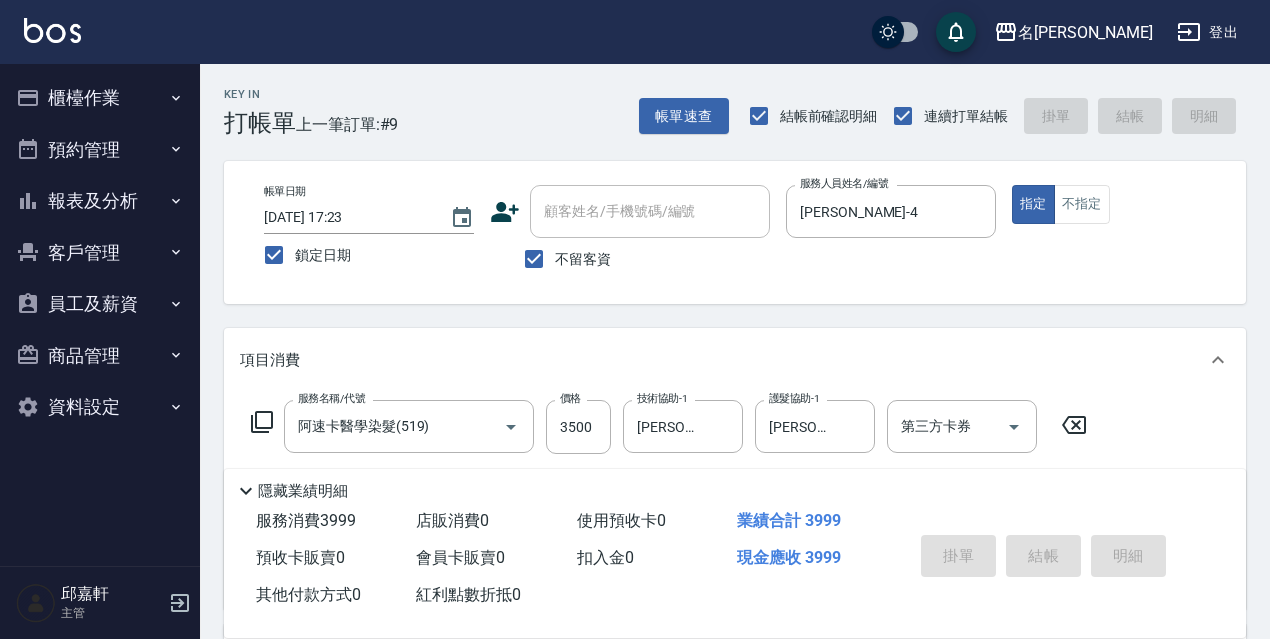 type 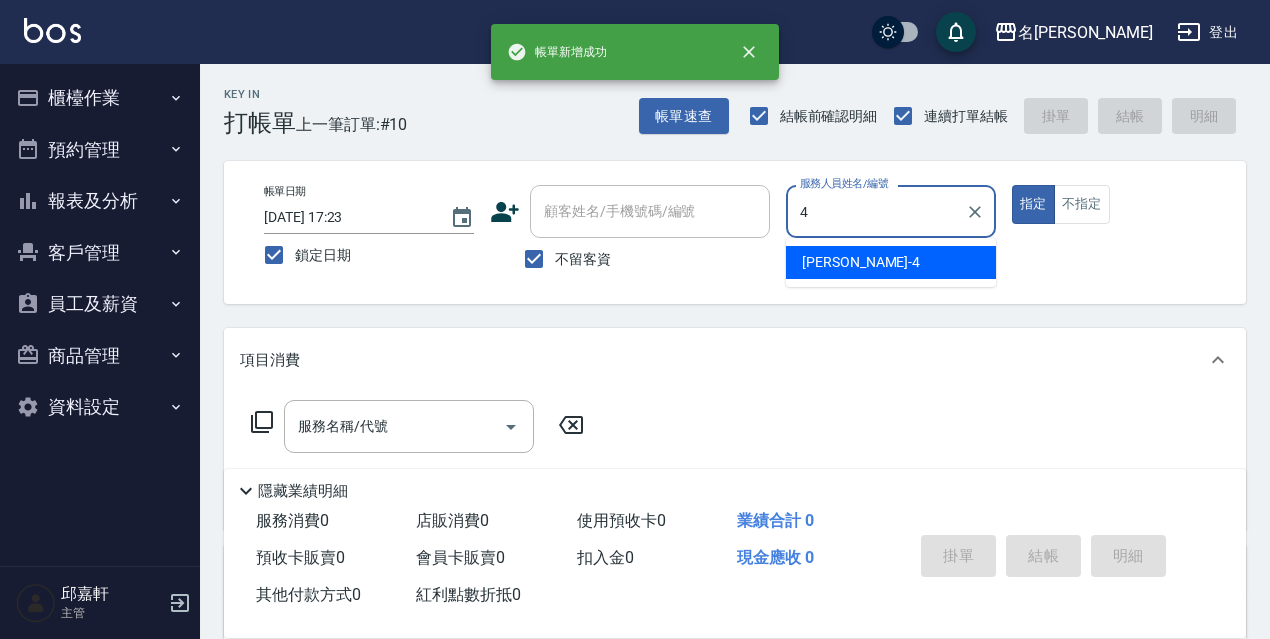 type on "[PERSON_NAME]-4" 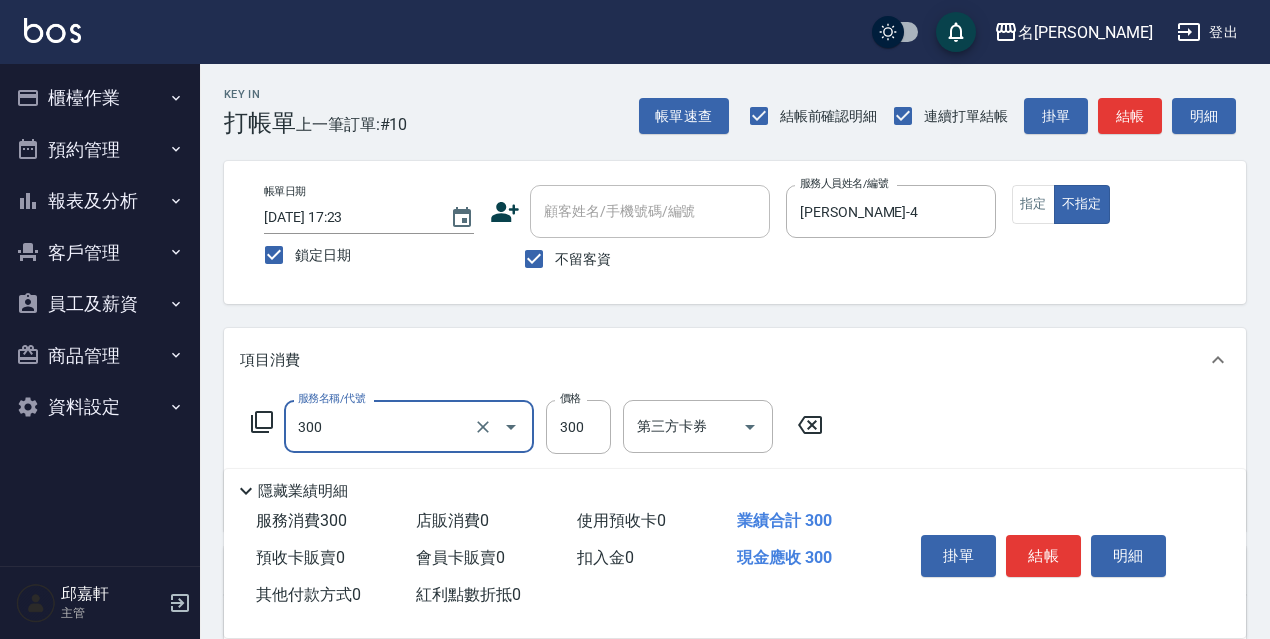 type on "洗髮300(300)" 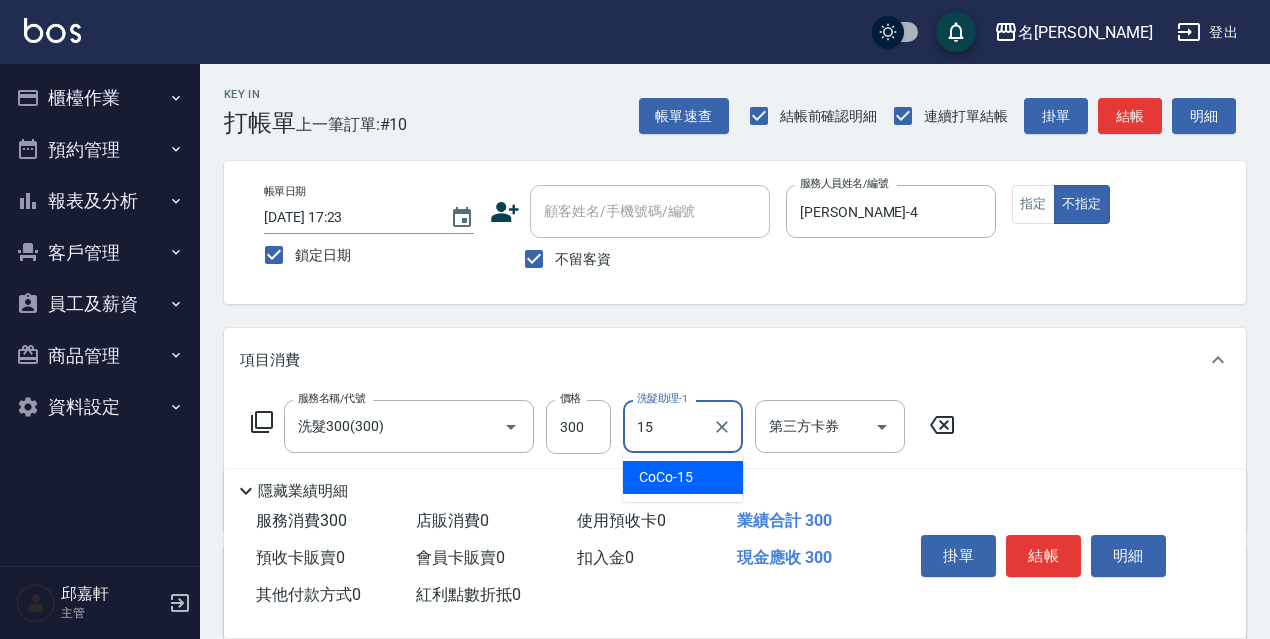 type on "CoCo-15" 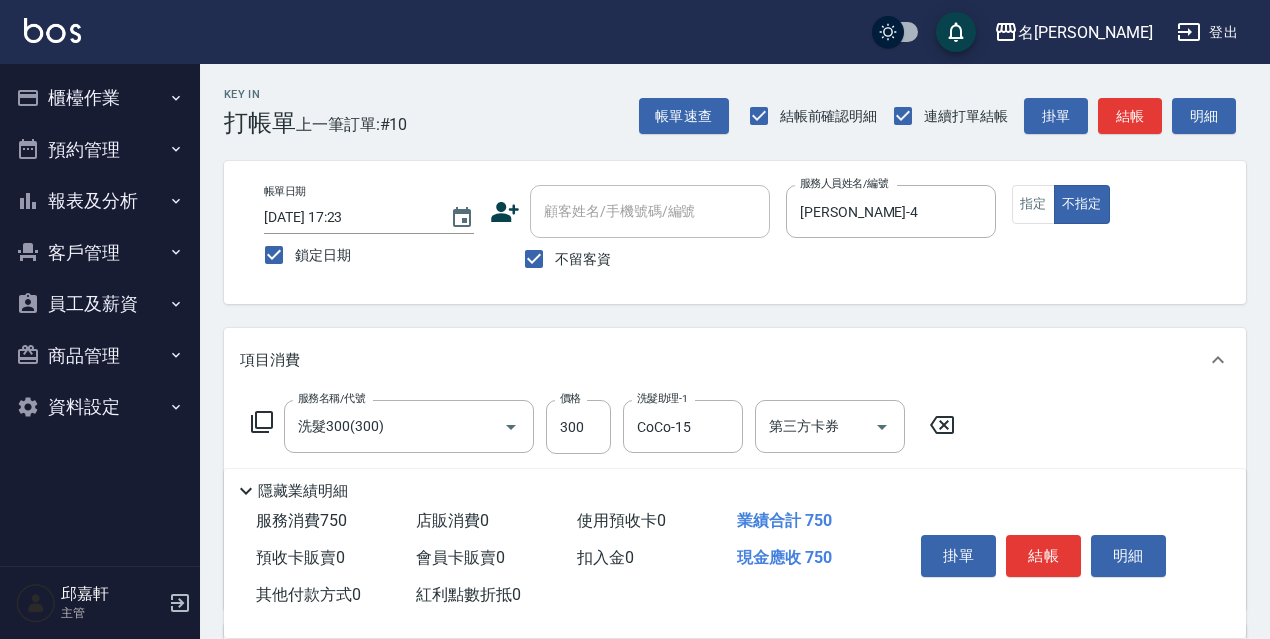 type on "剪髮450(306)" 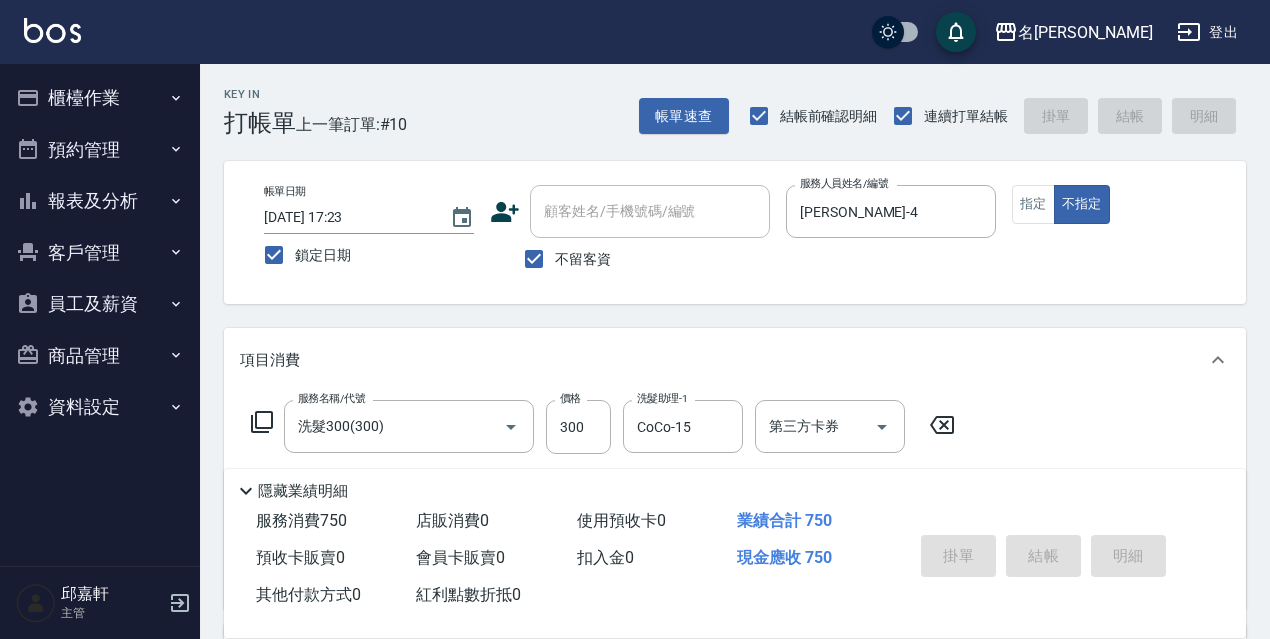 type 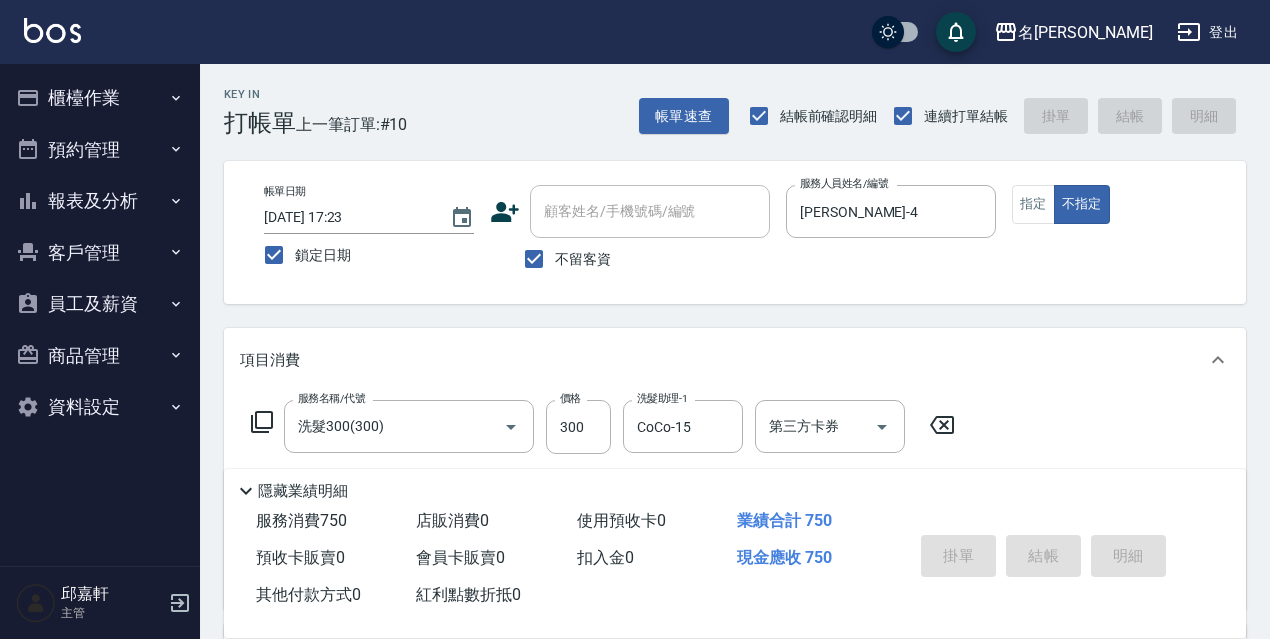 type 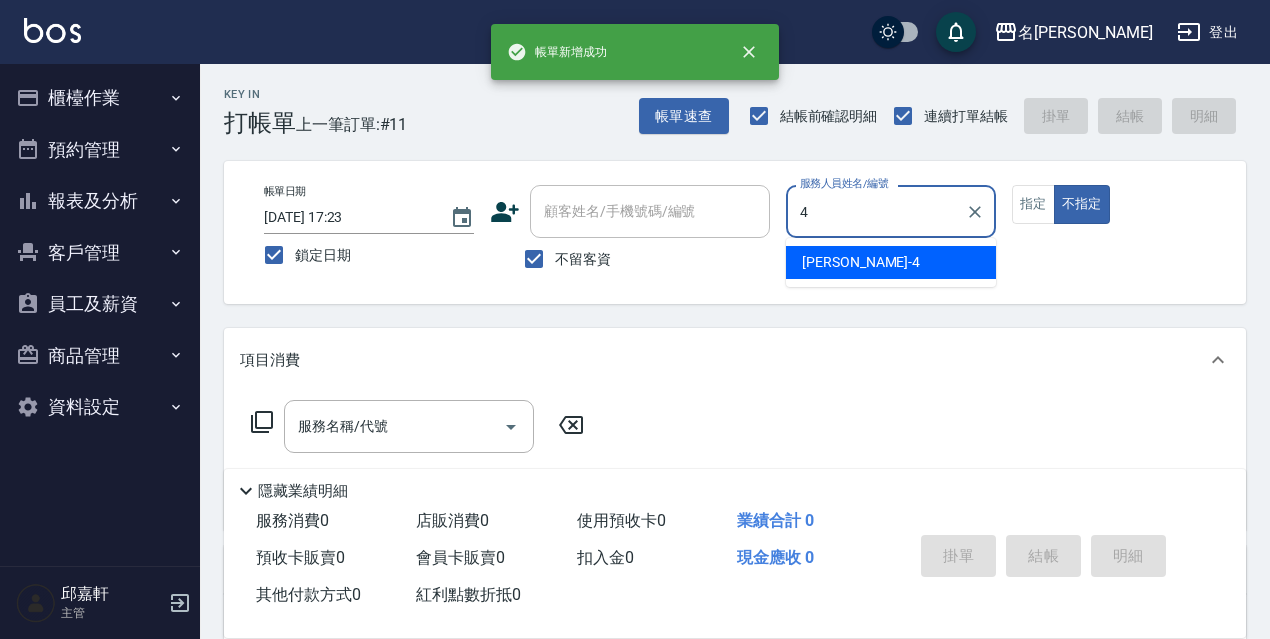 type on "[PERSON_NAME]-4" 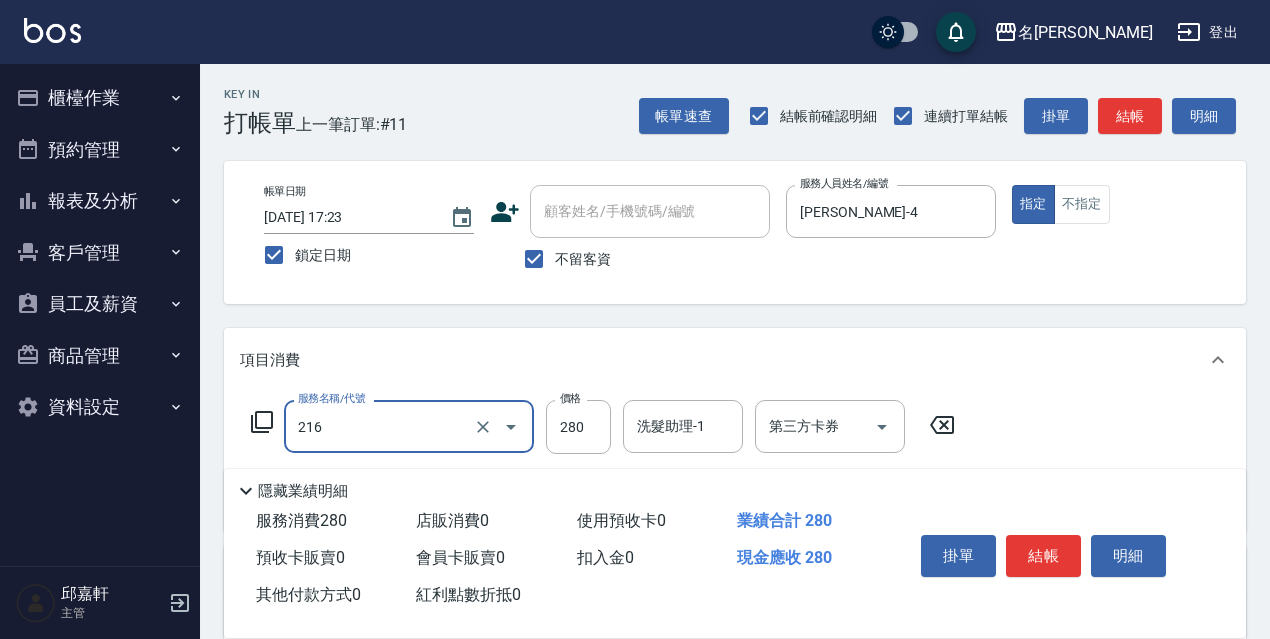 type on "洗髮卷<抵>280(216)" 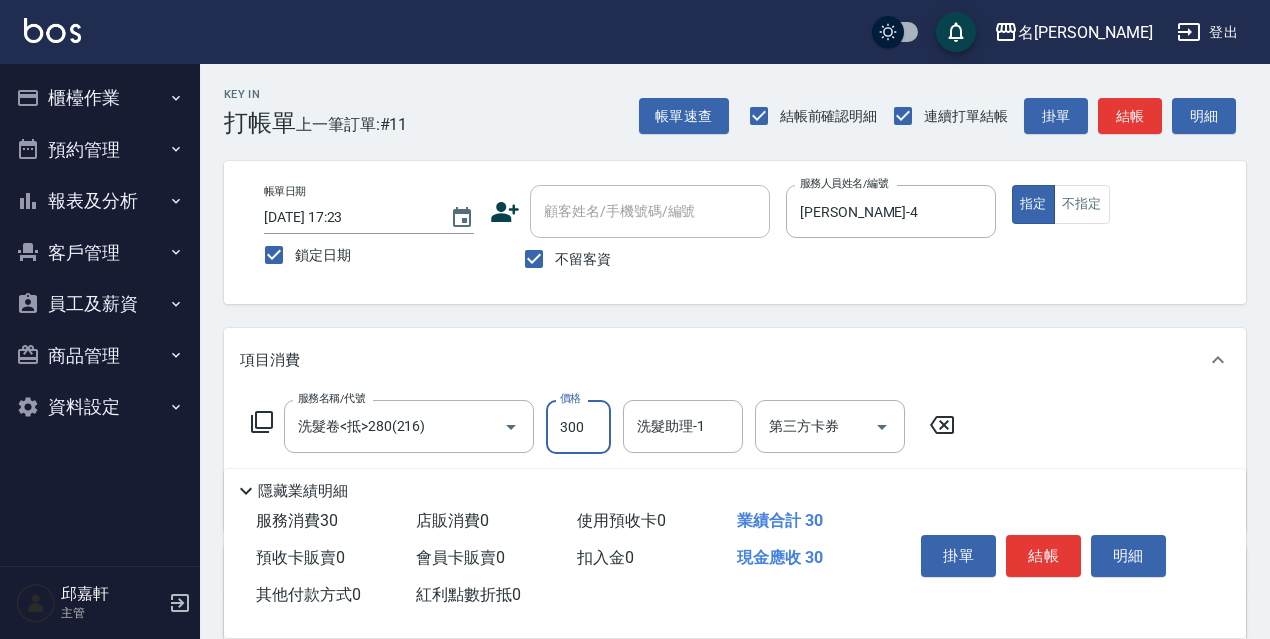 type on "300" 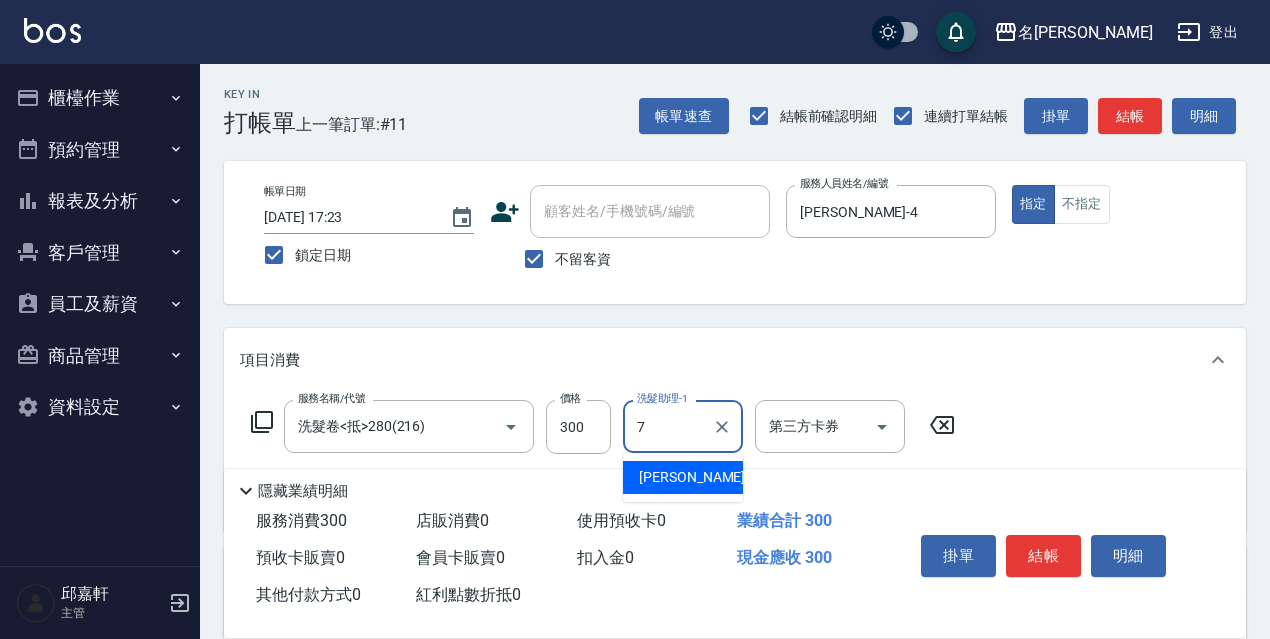 type on "Fanny-7" 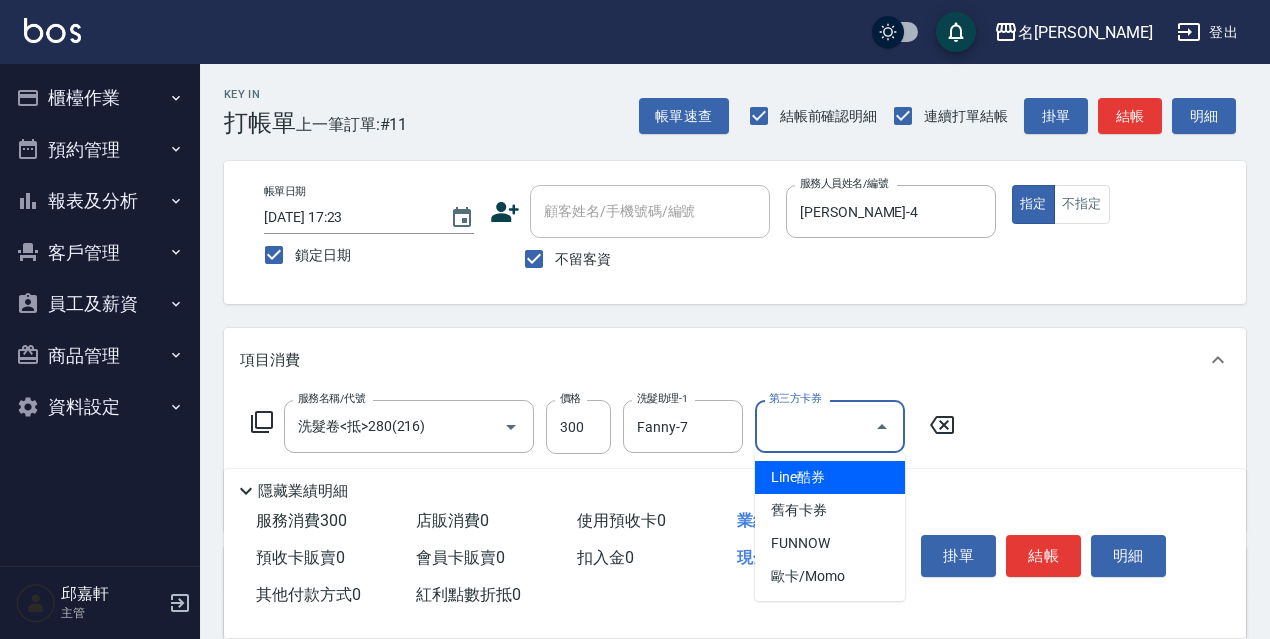 type on "舊有卡券" 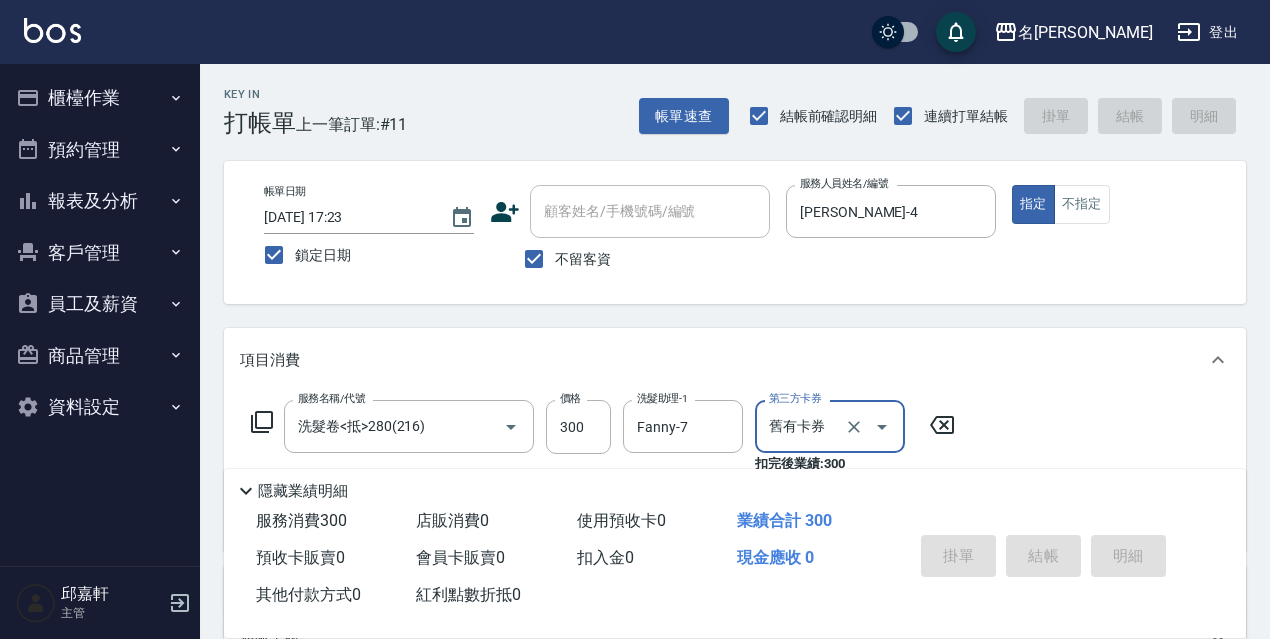 type 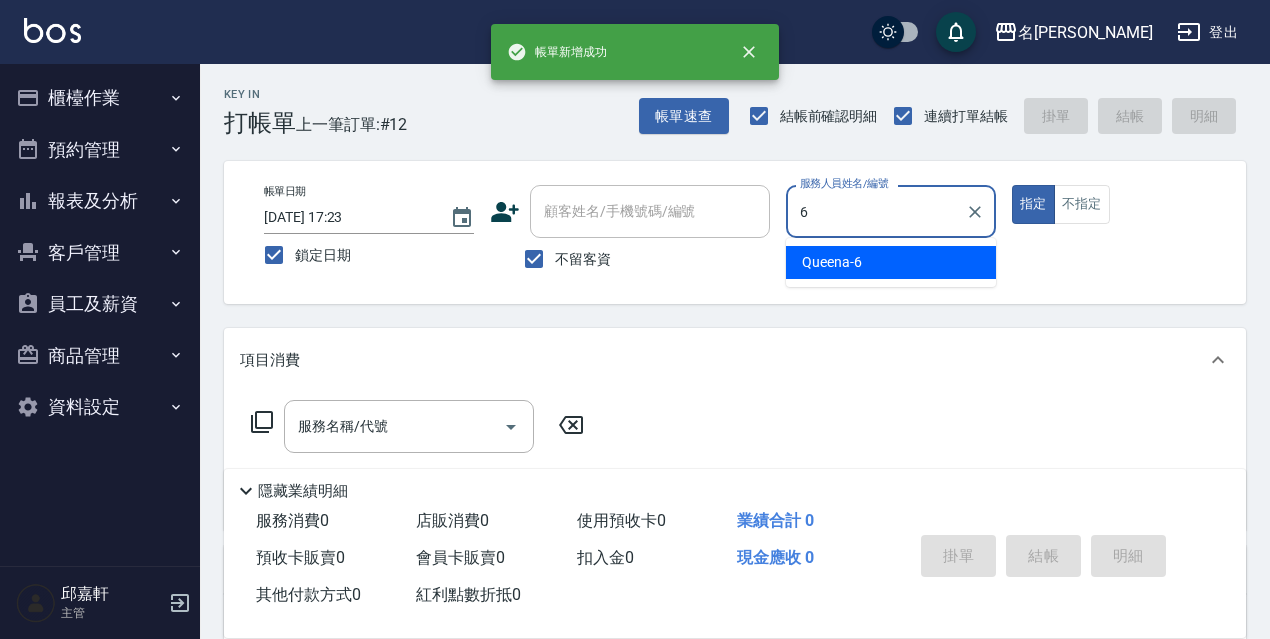 type on "Queena-6" 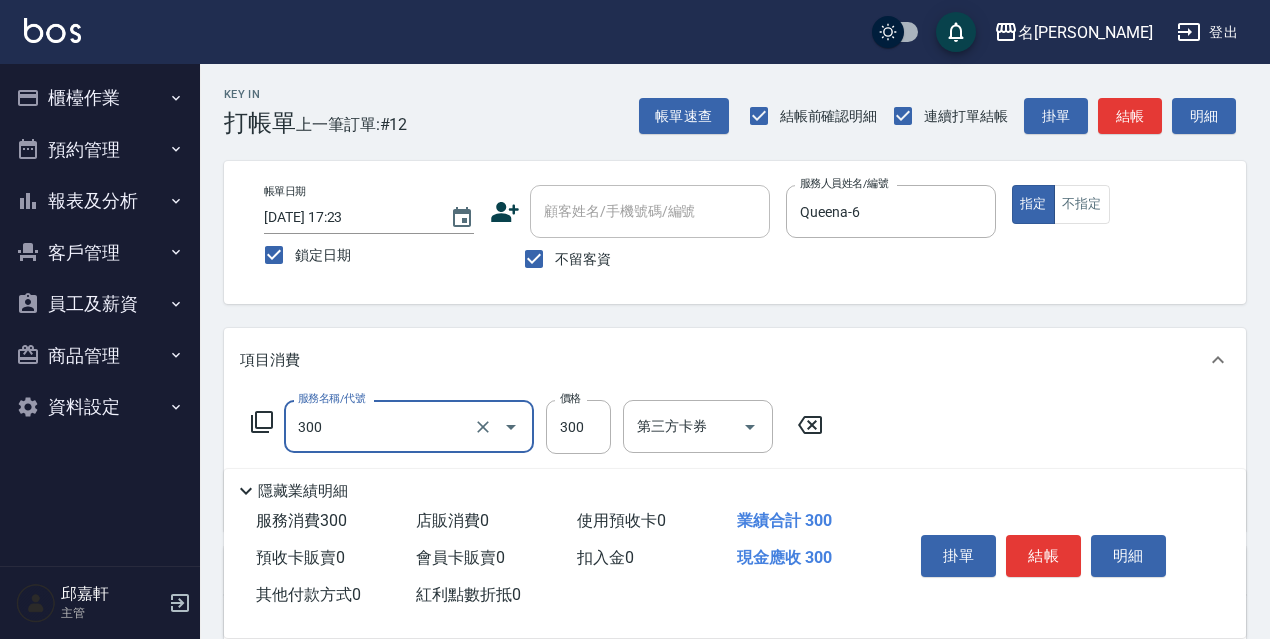 type on "洗髮300(300)" 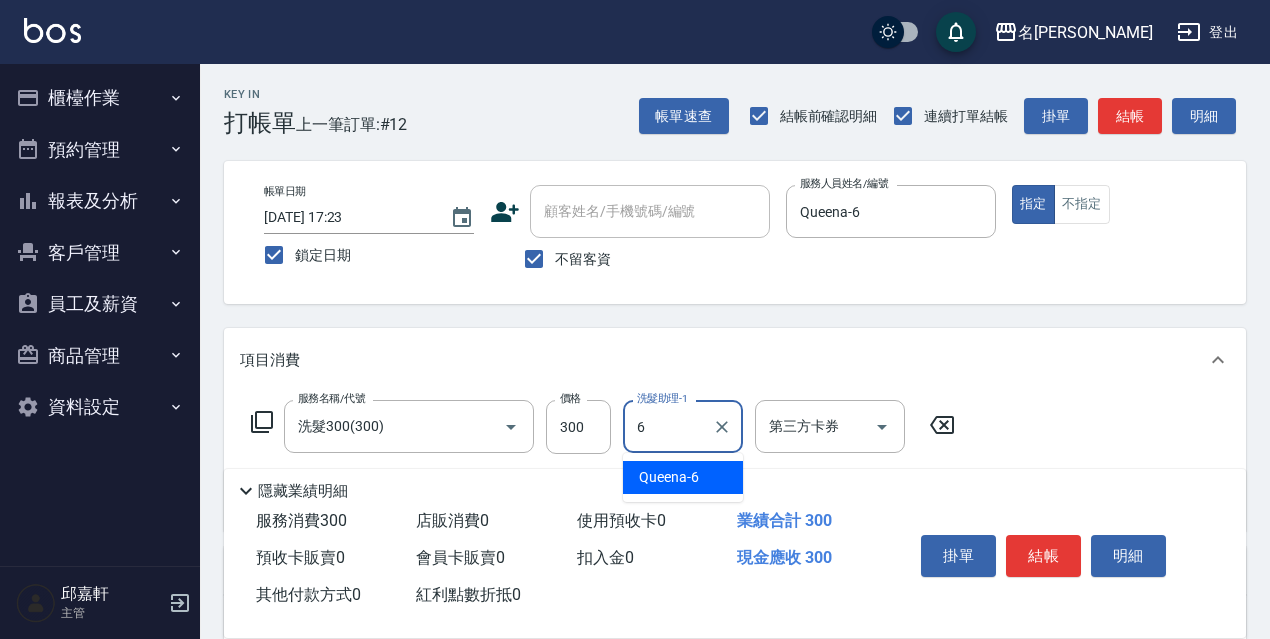 type on "Queena-6" 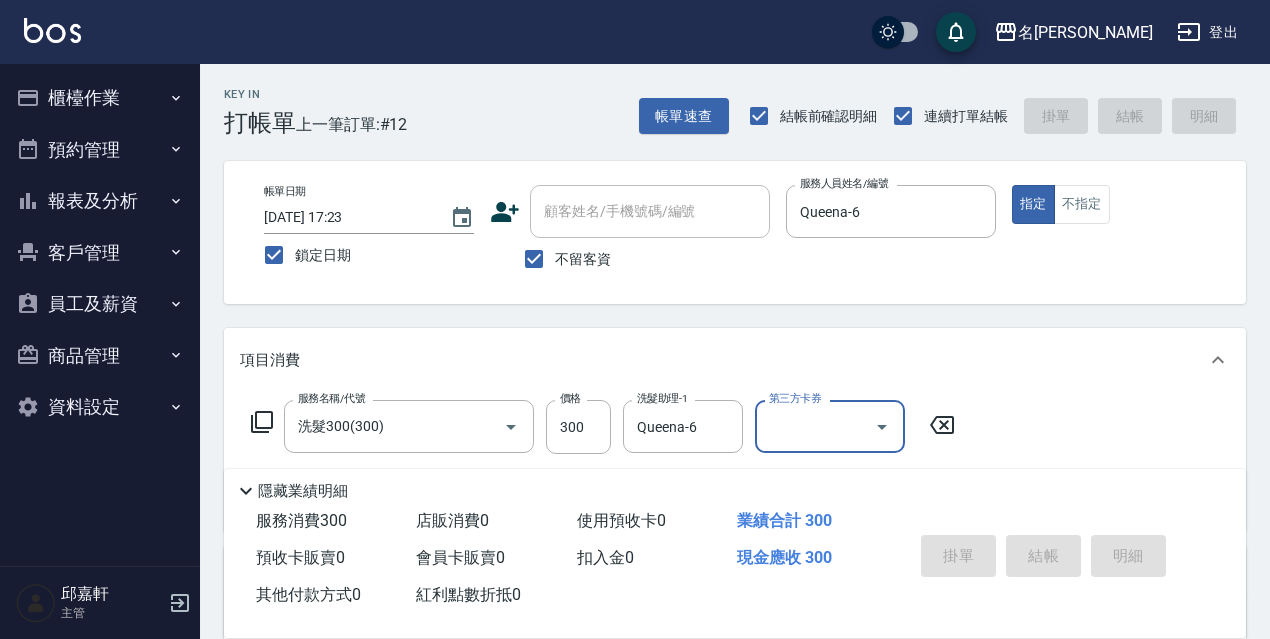 type 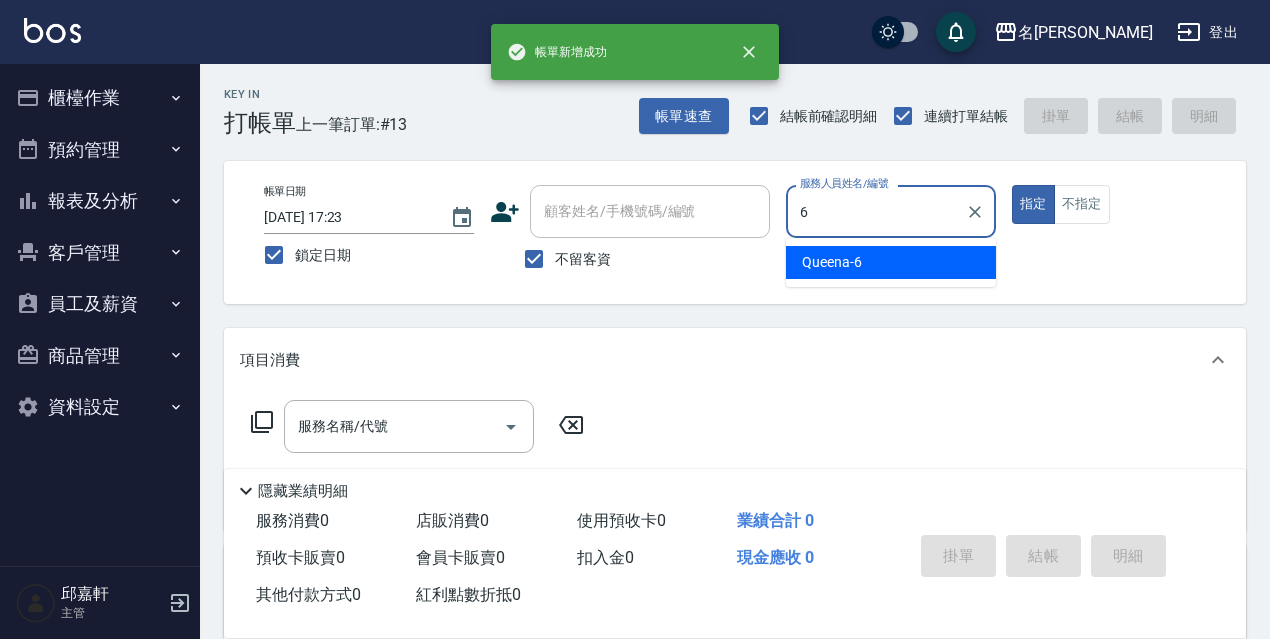type on "Queena-6" 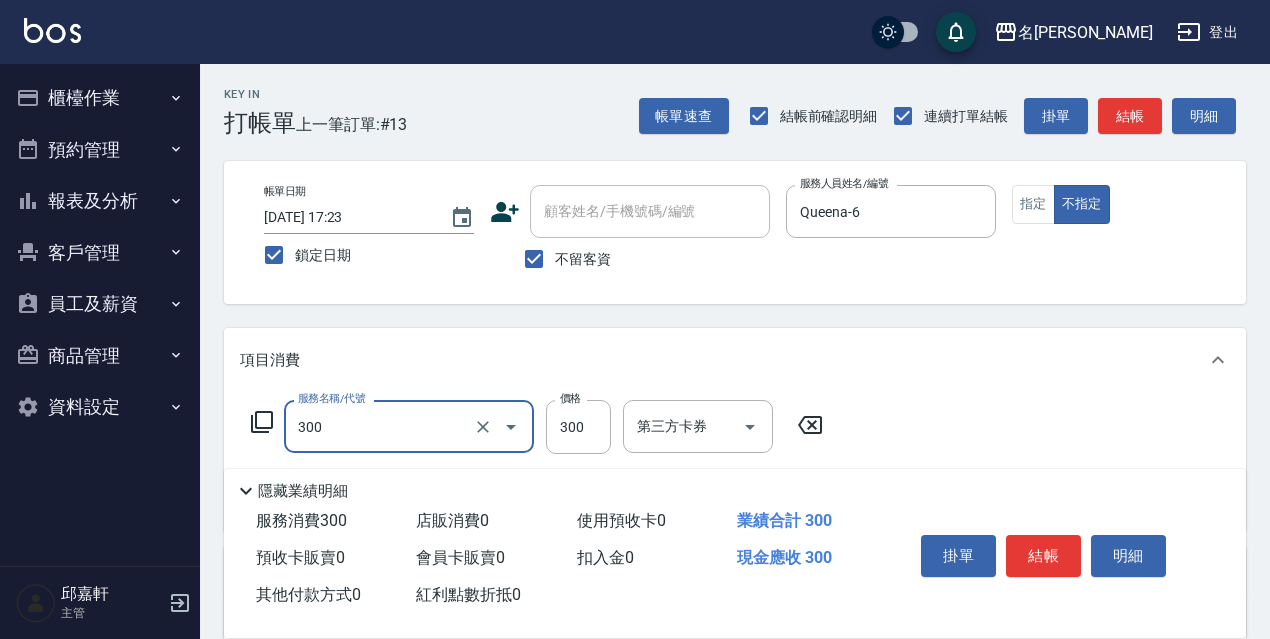 type on "洗髮300(300)" 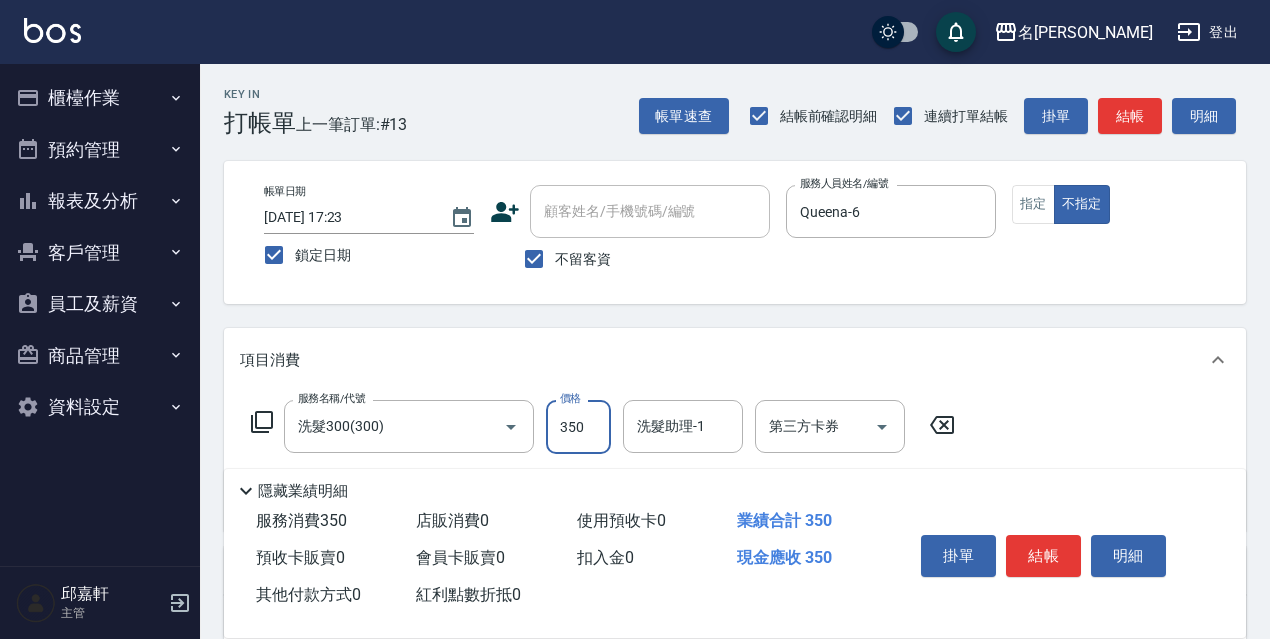 type on "350" 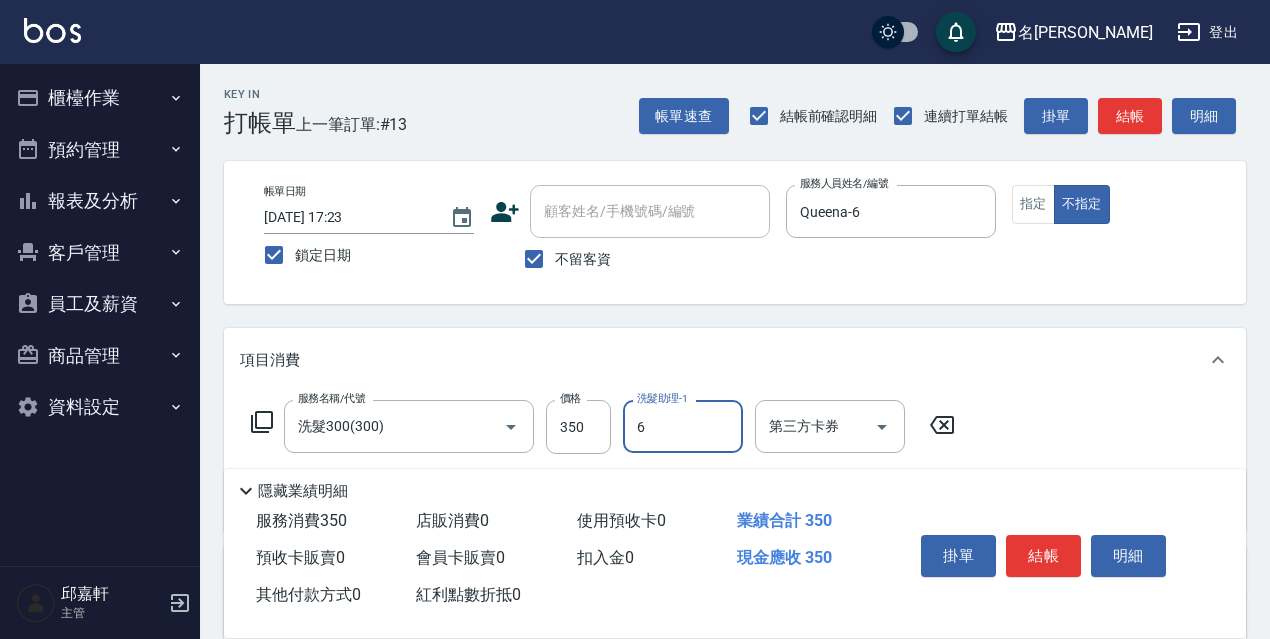 type on "Queena-6" 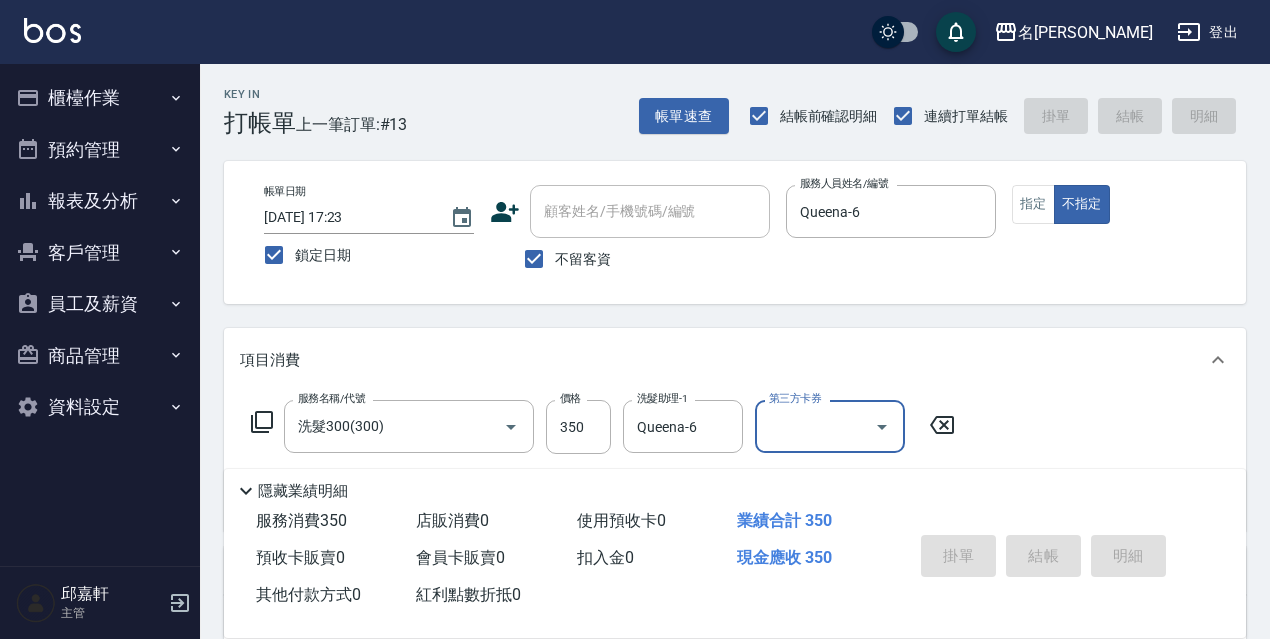 type 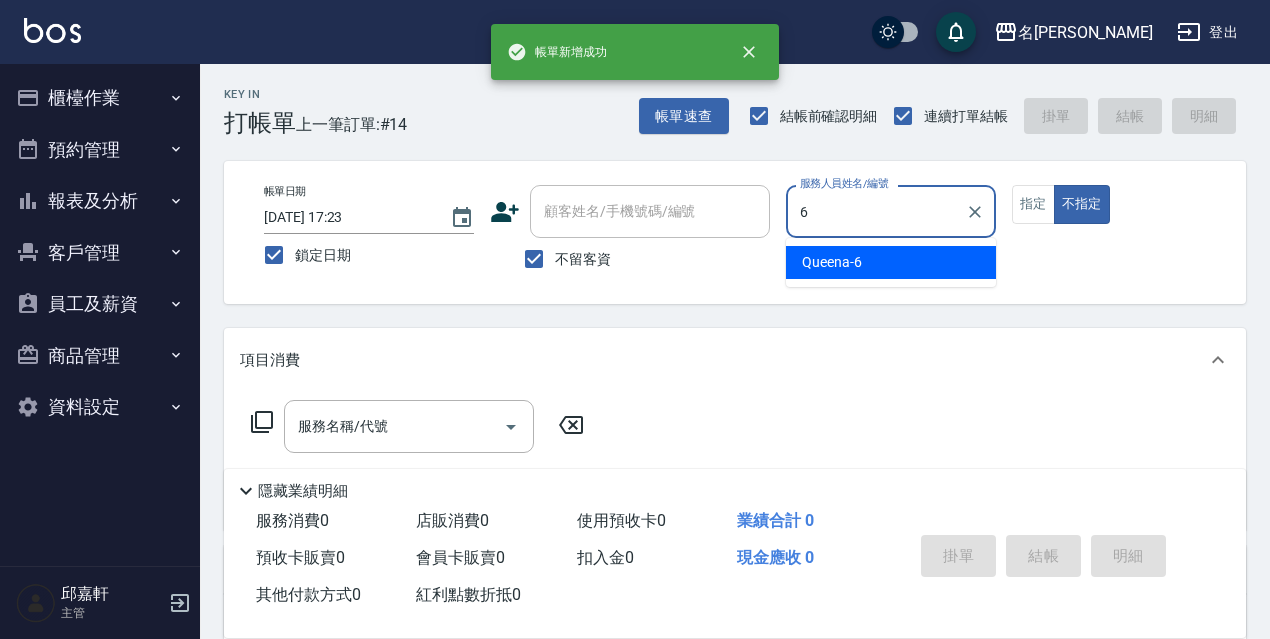 type on "Queena-6" 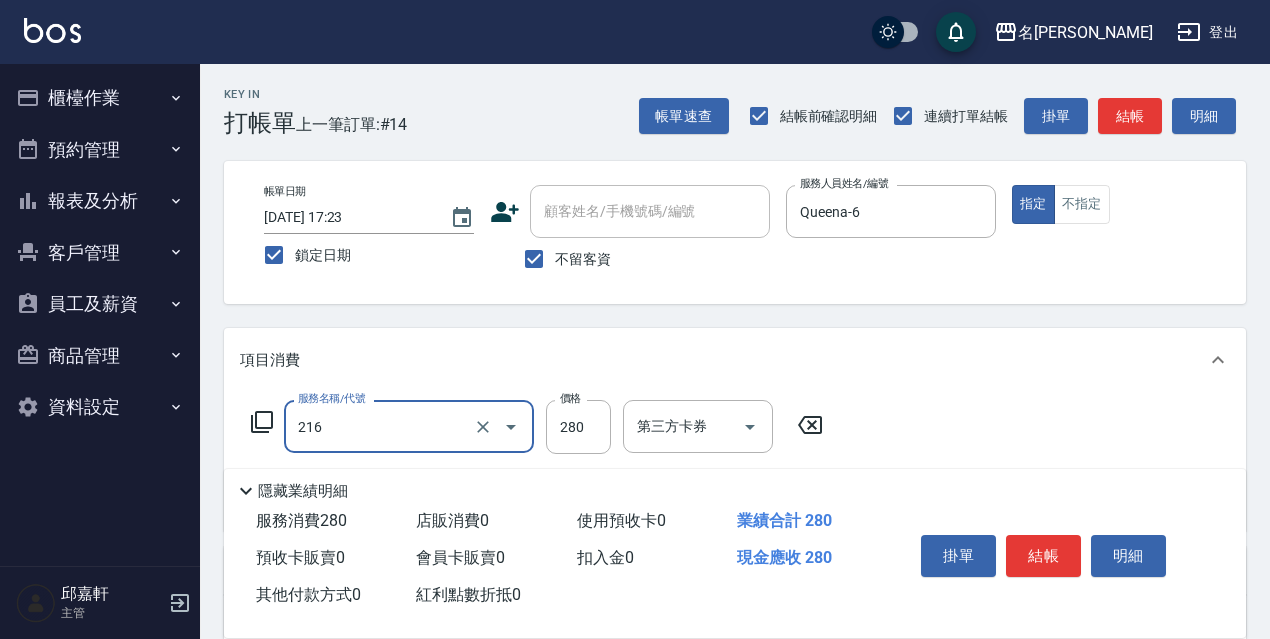 type on "洗髮卷<抵>280(216)" 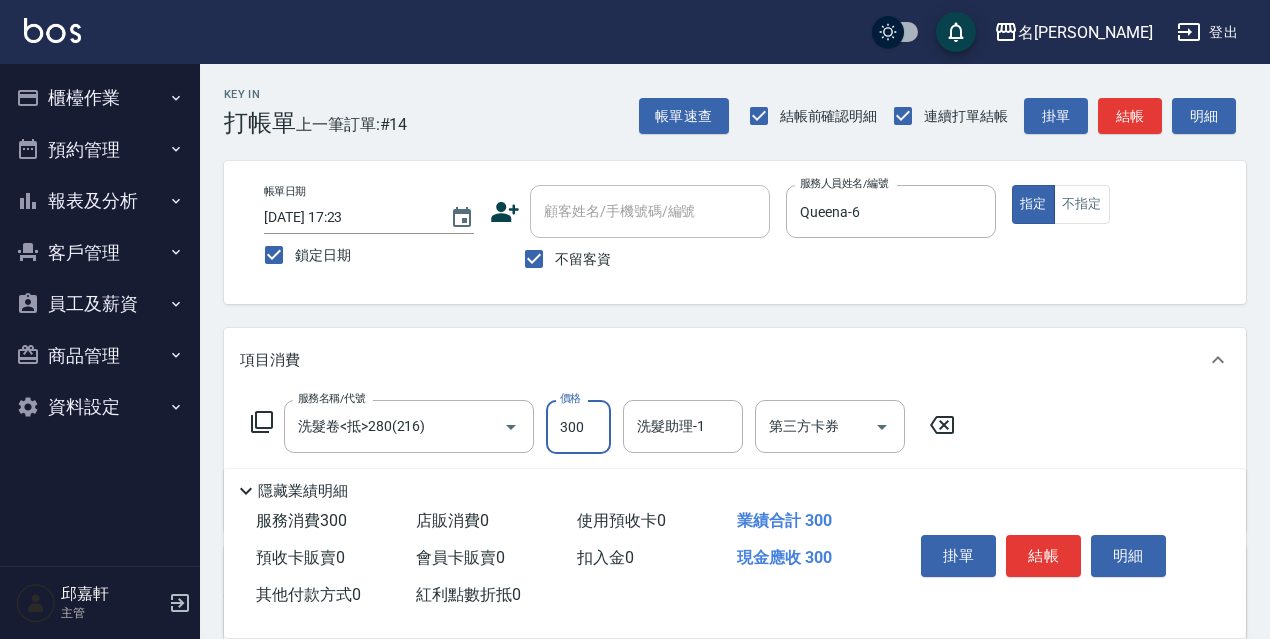 type on "300" 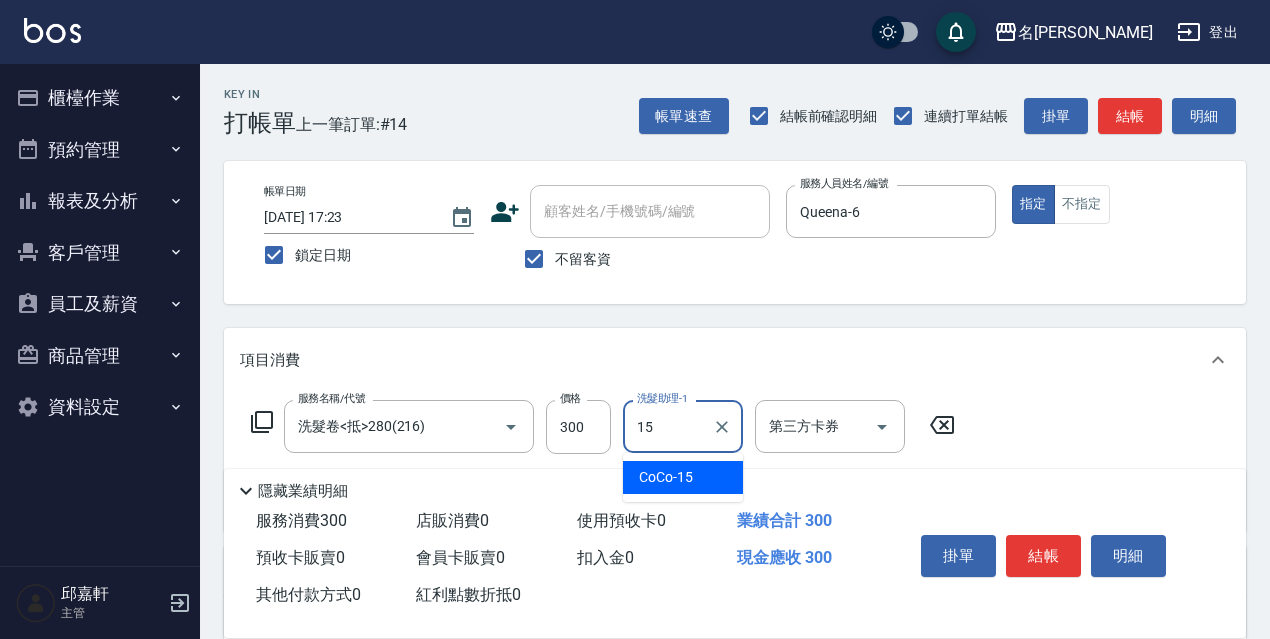 type on "CoCo-15" 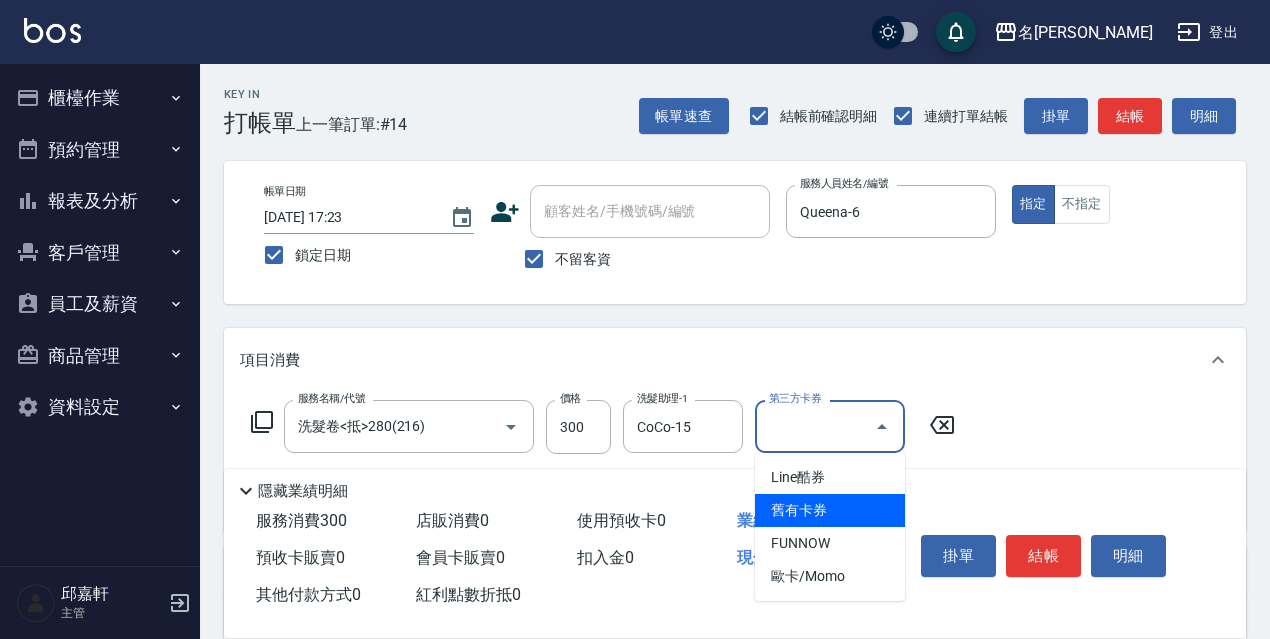 type on "舊有卡券" 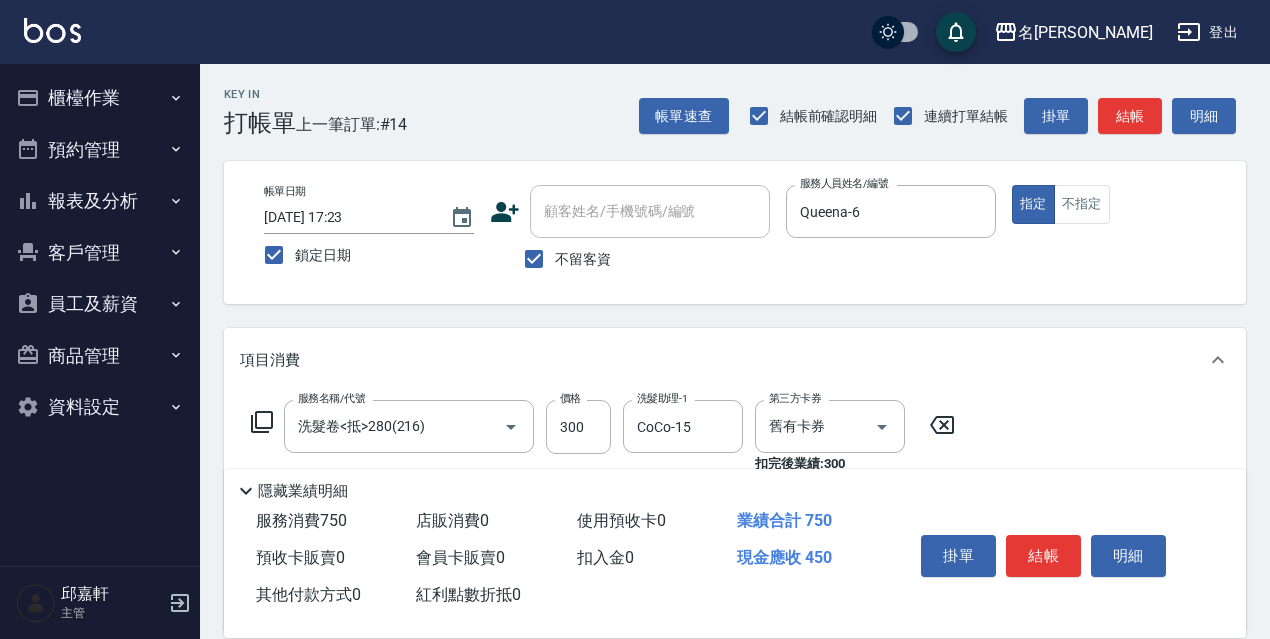 type on "剪髮450(306)" 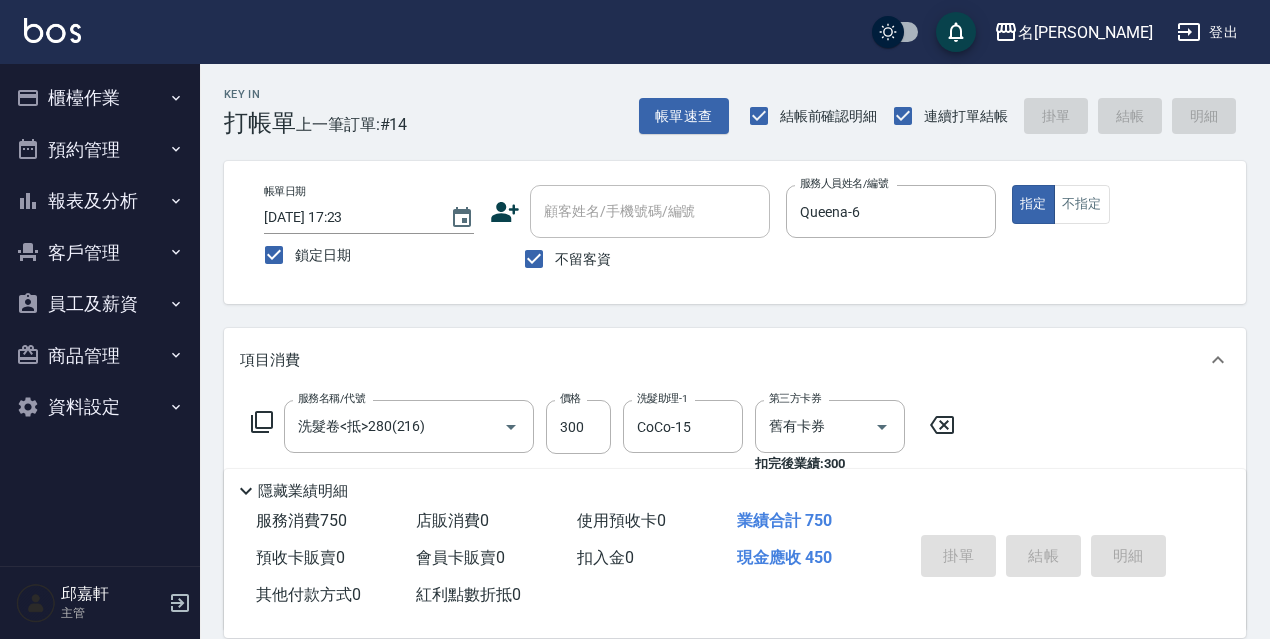 type 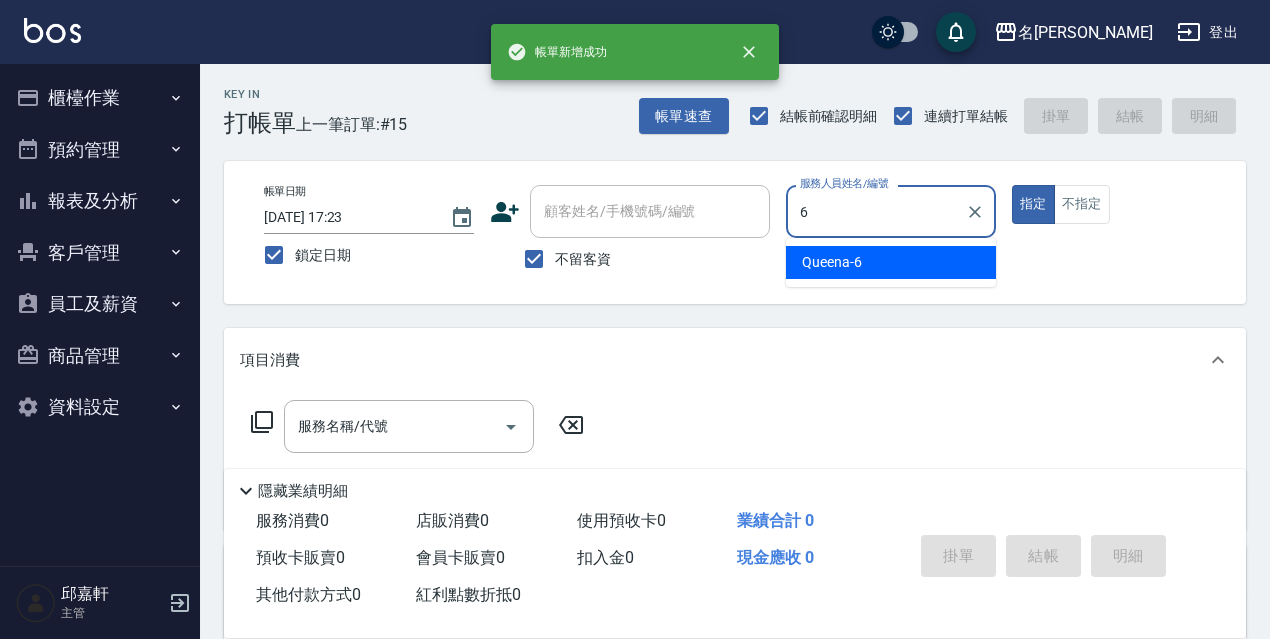 type on "Queena-6" 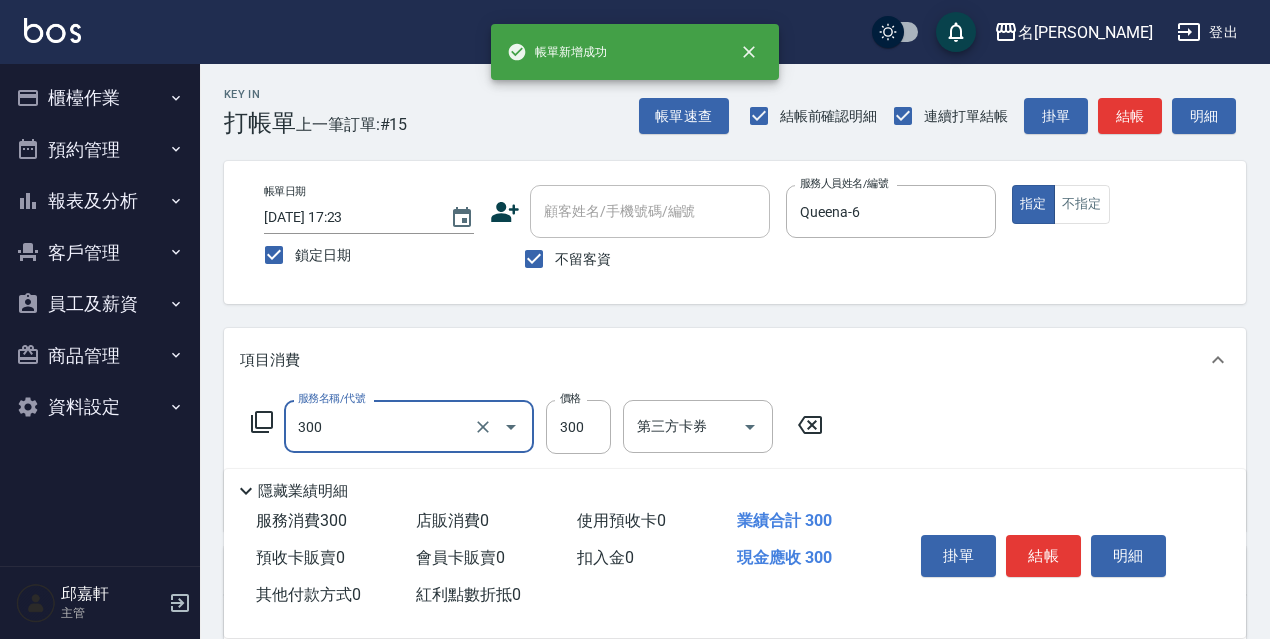 type on "洗髮300(300)" 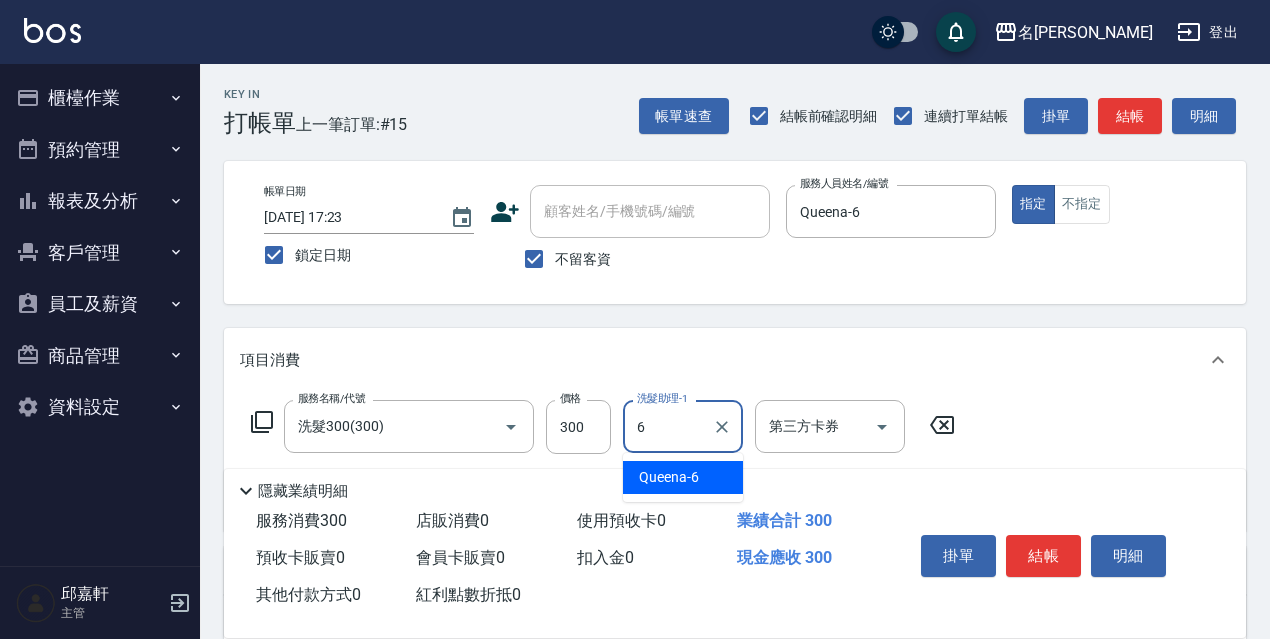 type on "Queena-6" 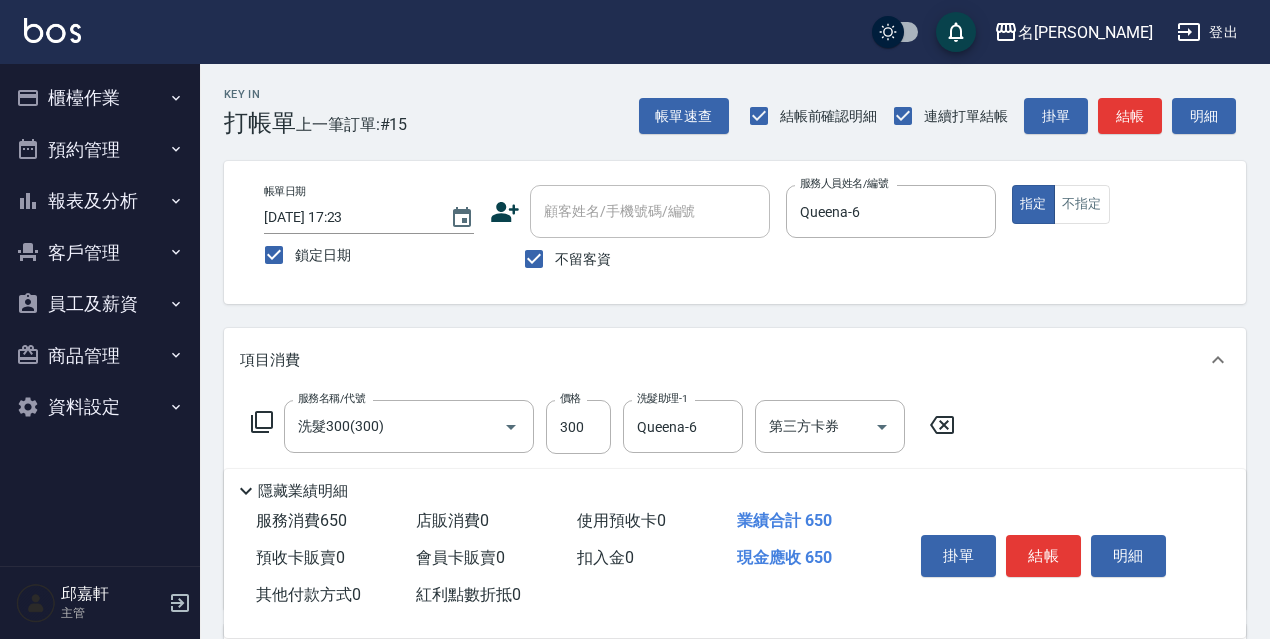 scroll, scrollTop: 300, scrollLeft: 0, axis: vertical 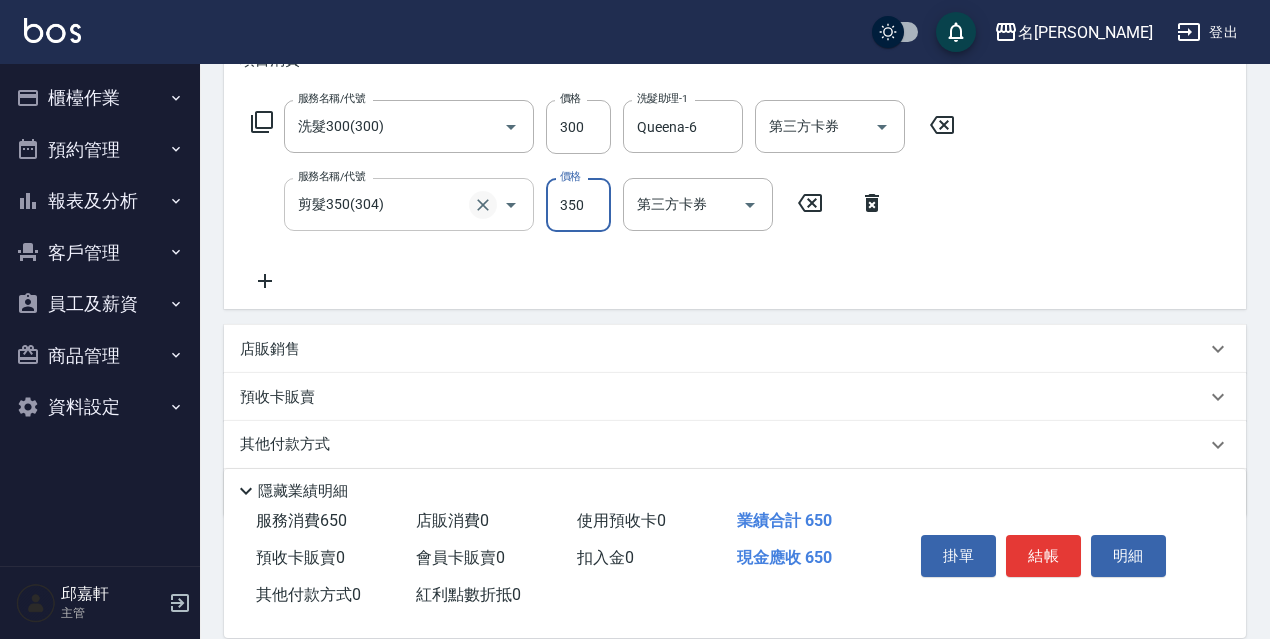 click 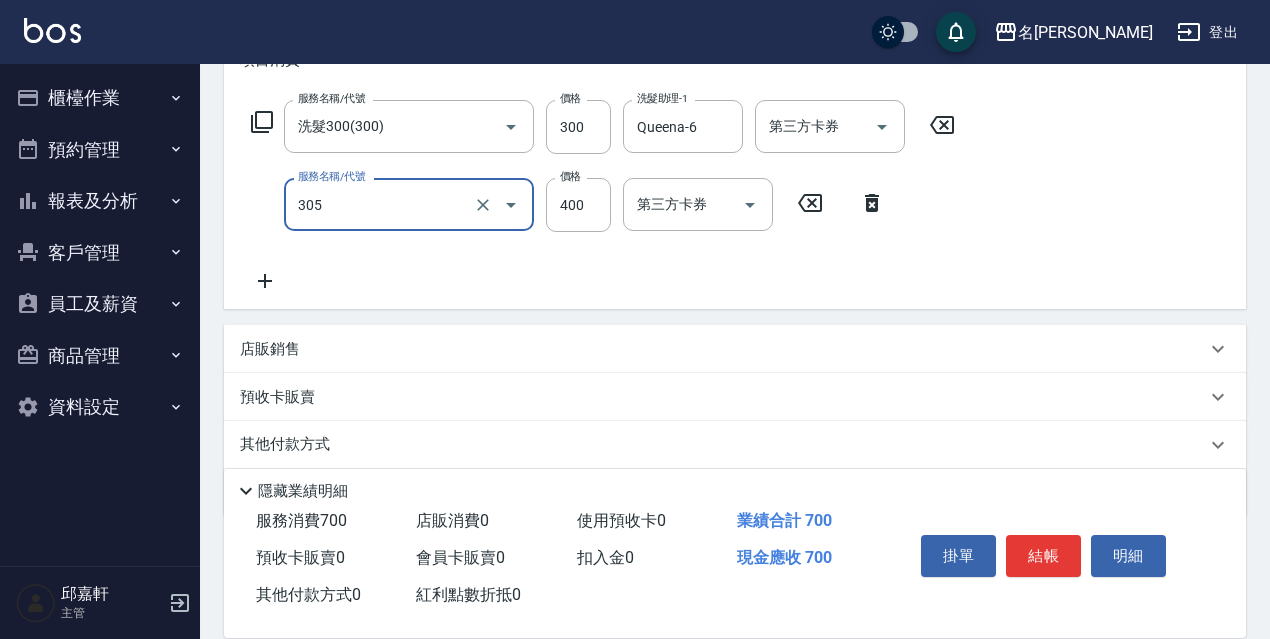 type on "剪髮400(305)" 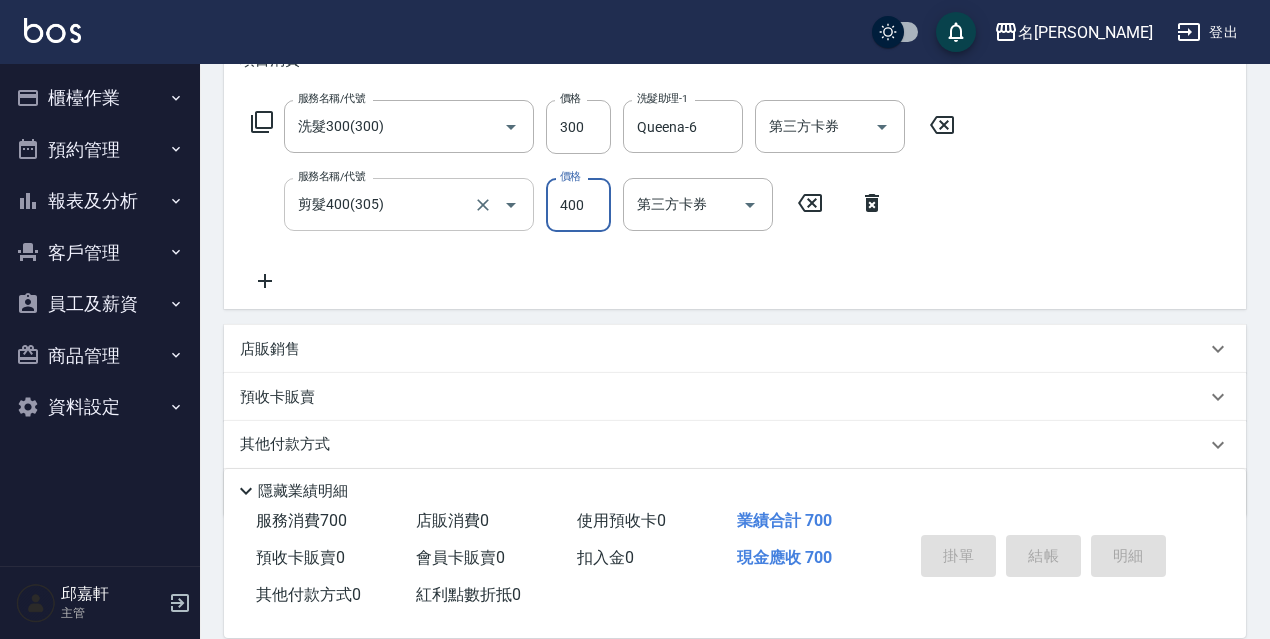 type 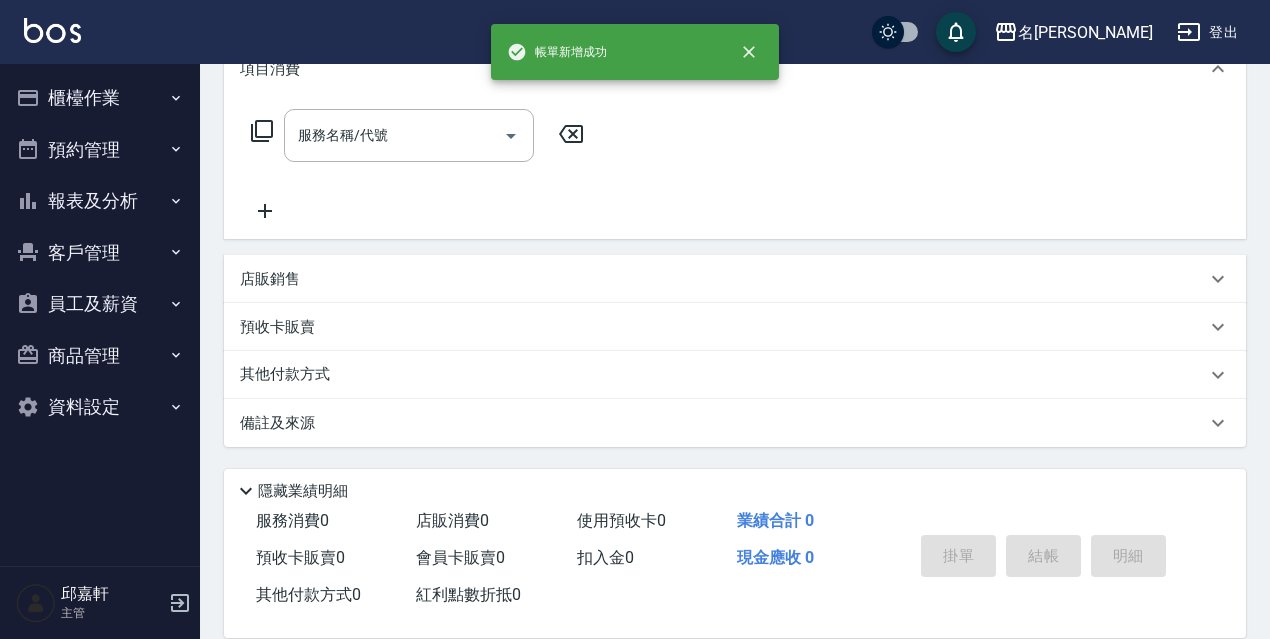 scroll, scrollTop: 0, scrollLeft: 0, axis: both 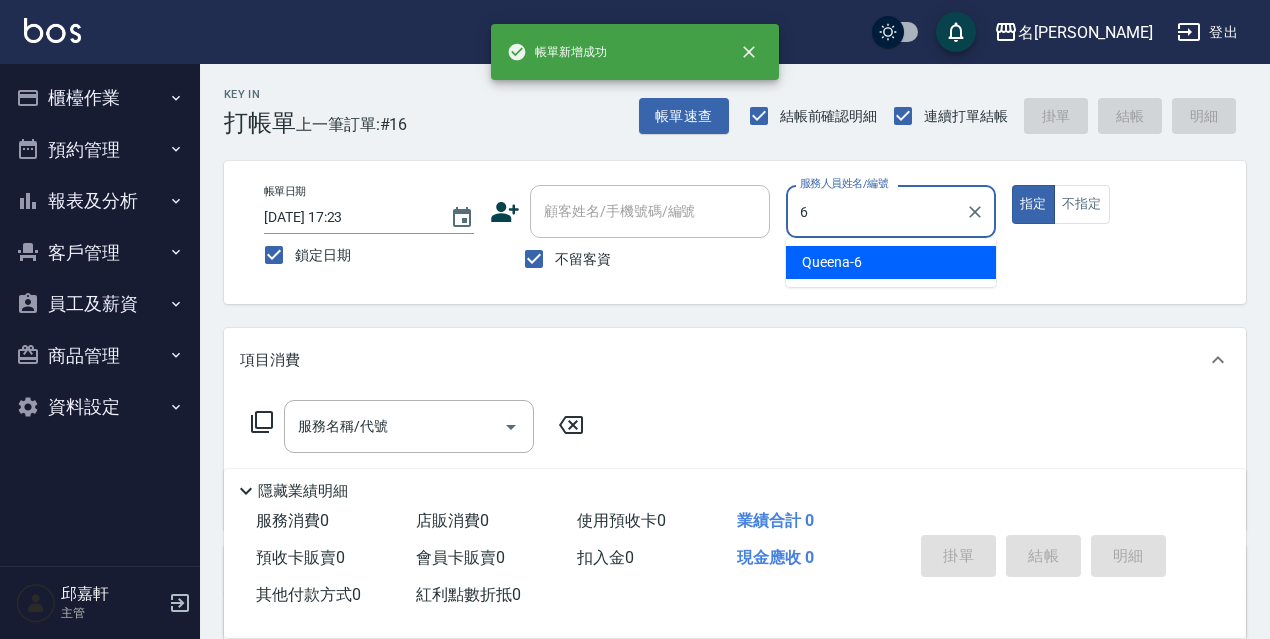 type on "Queena-6" 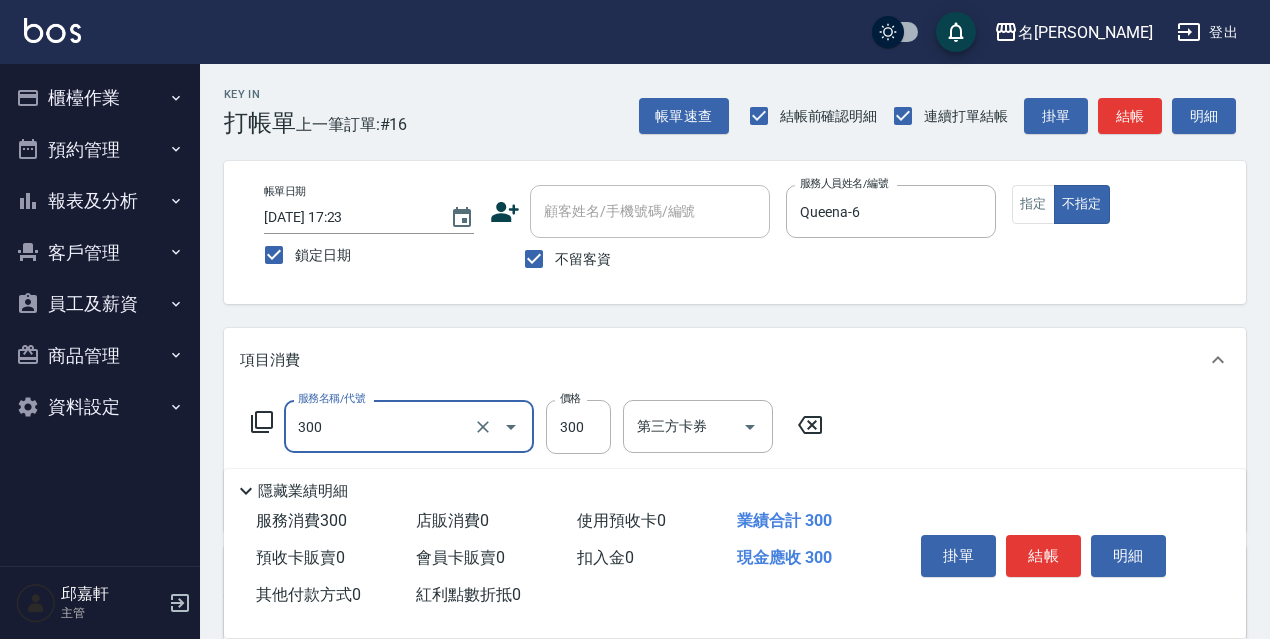 type on "洗髮300(300)" 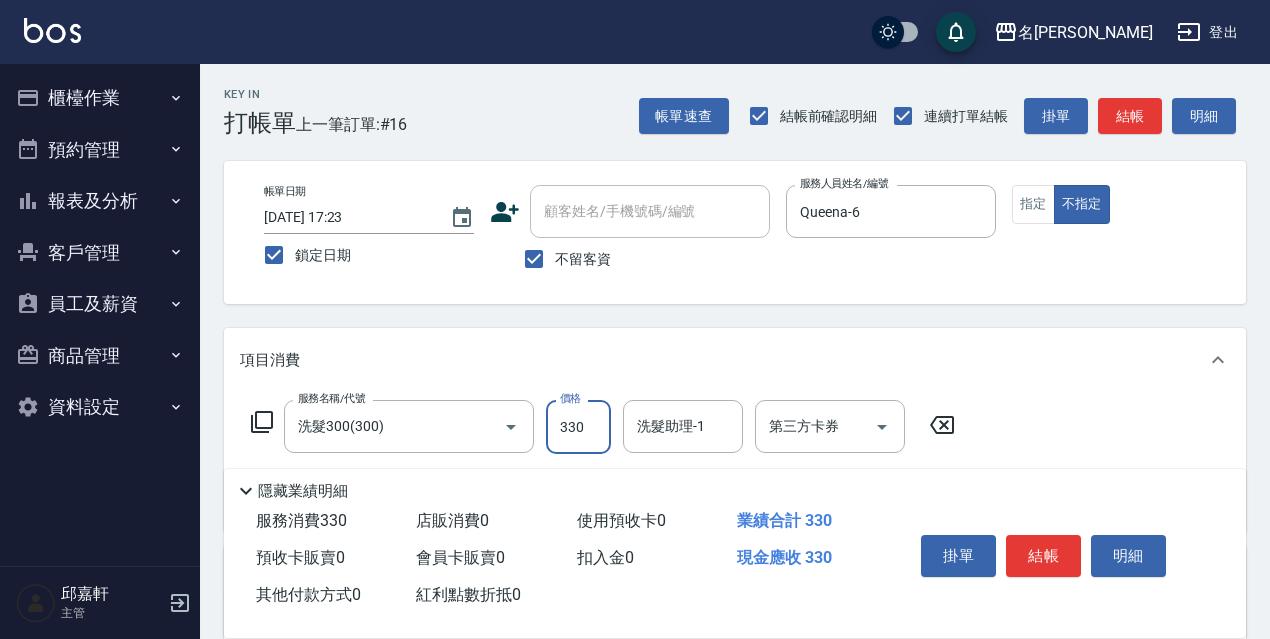 type on "330" 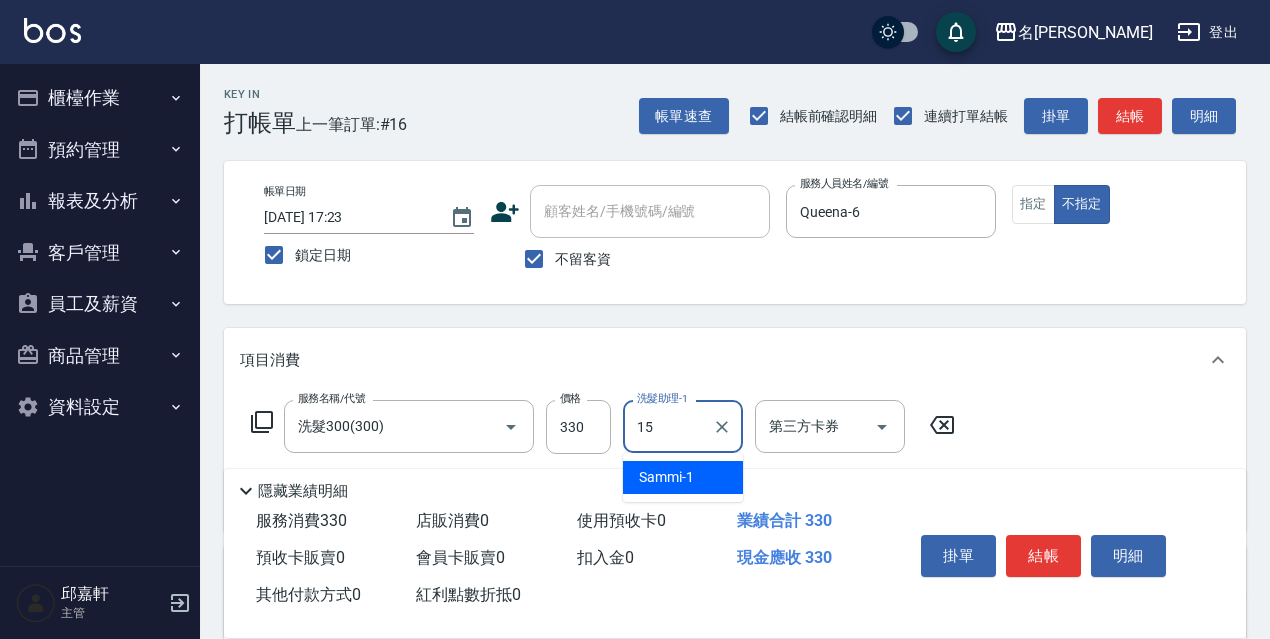 type on "CoCo-15" 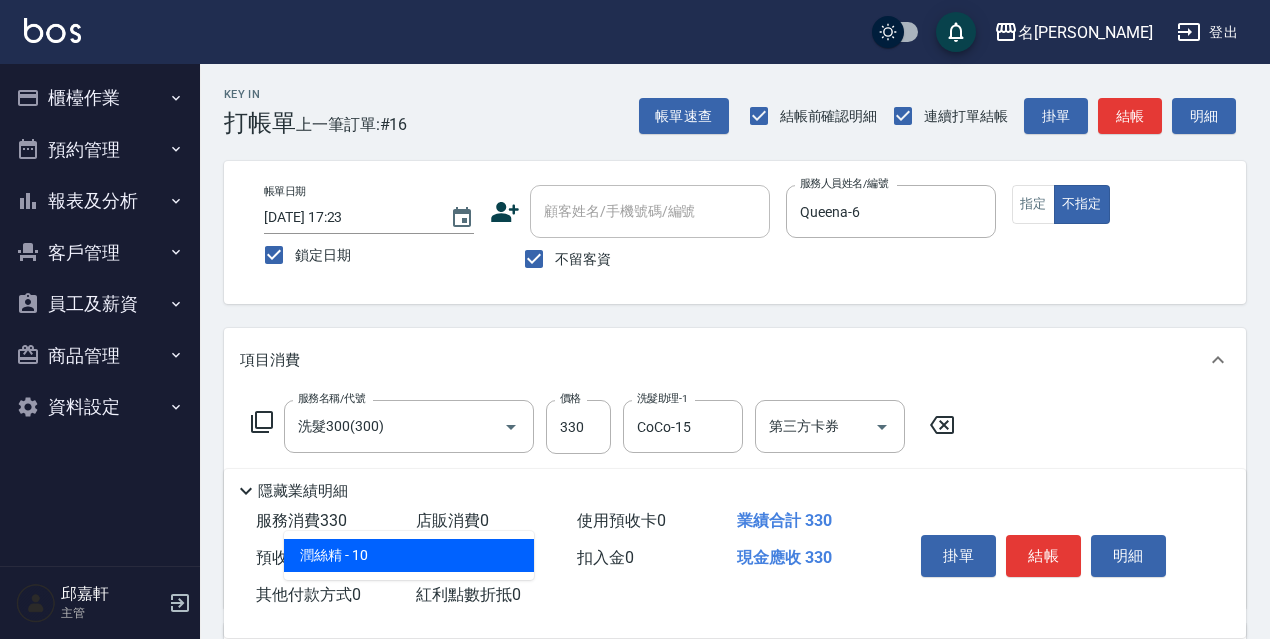type on "潤絲精(801)" 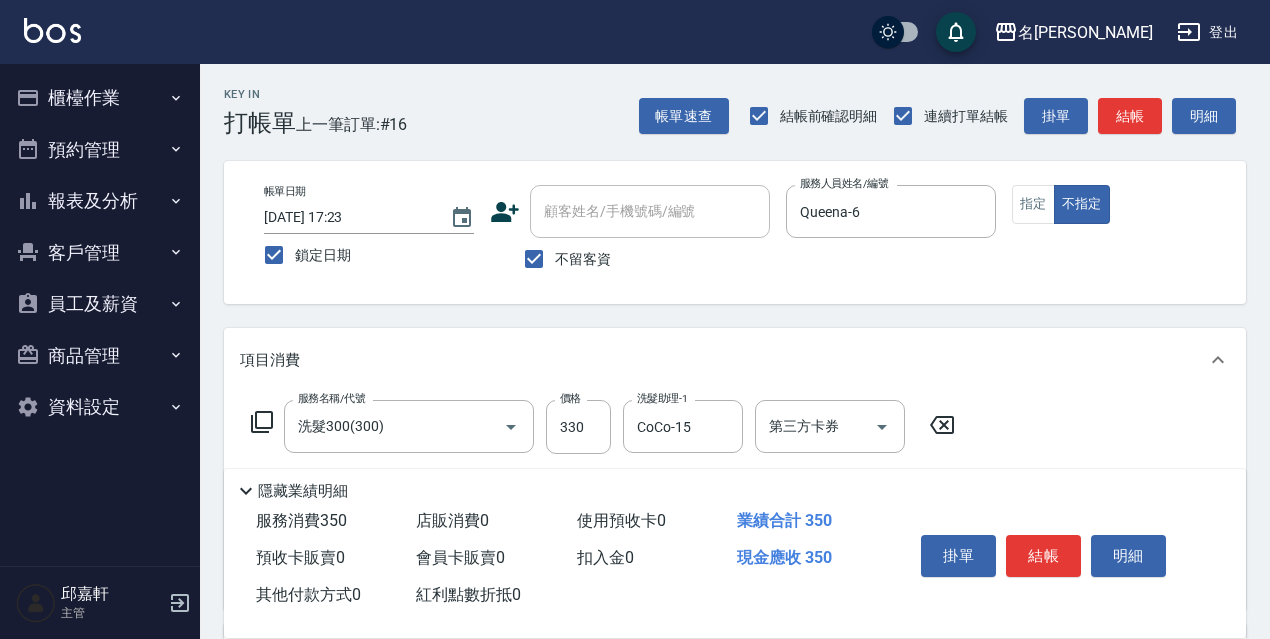 type on "20" 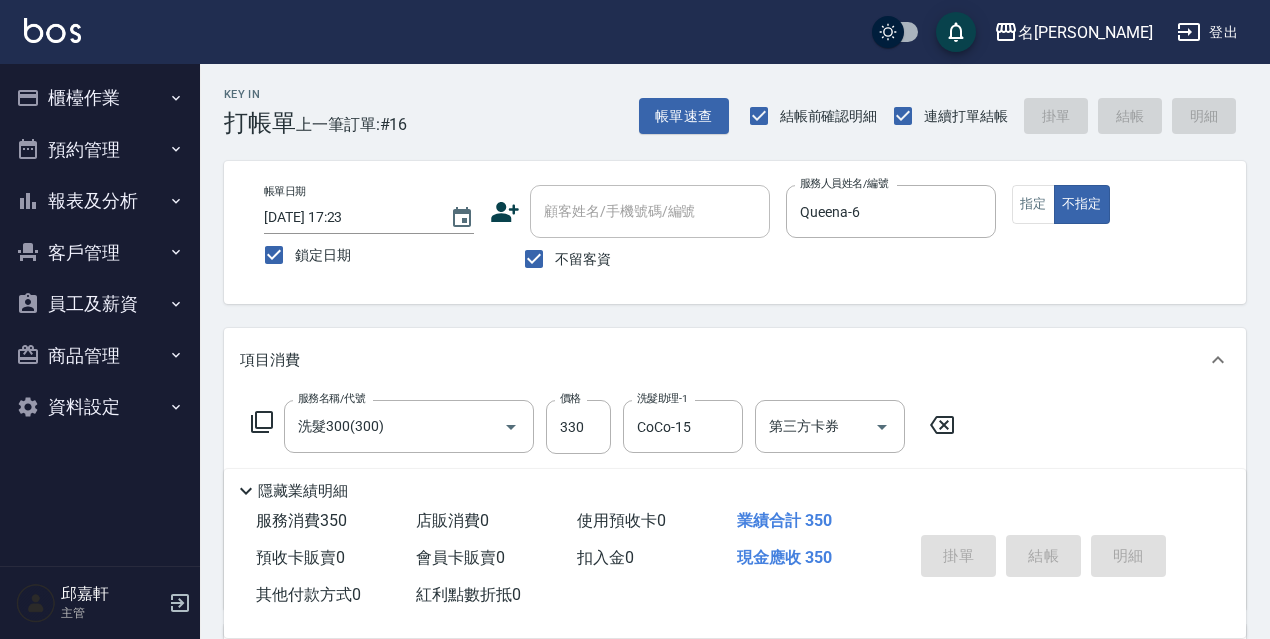 type 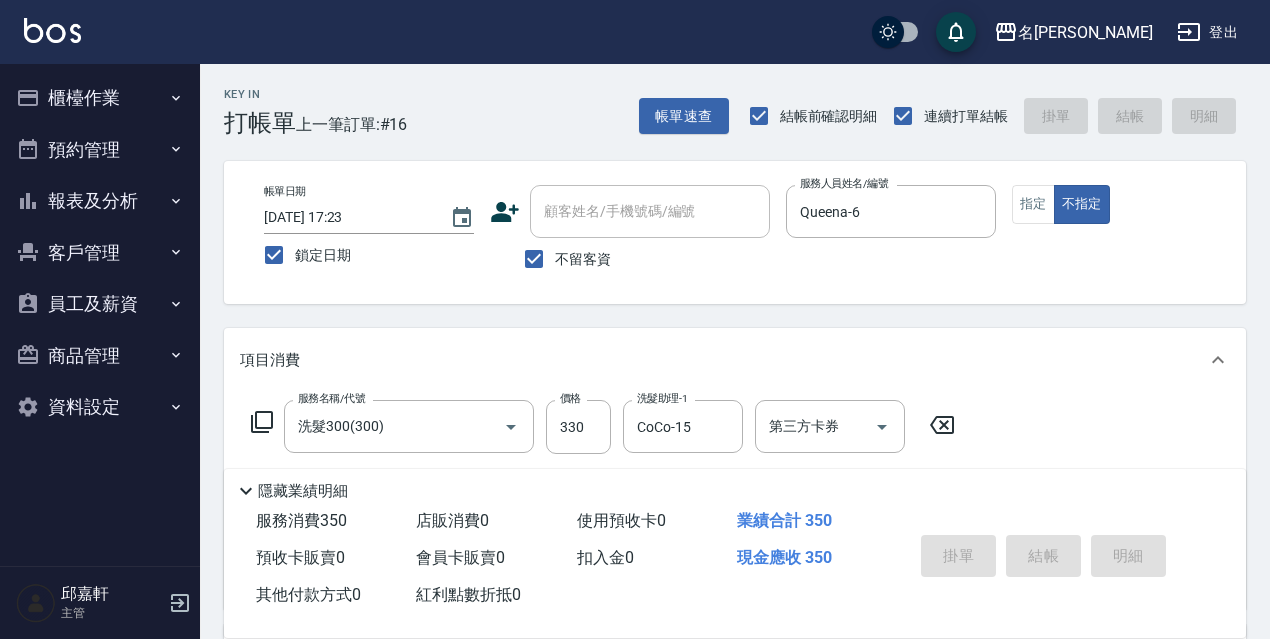 type 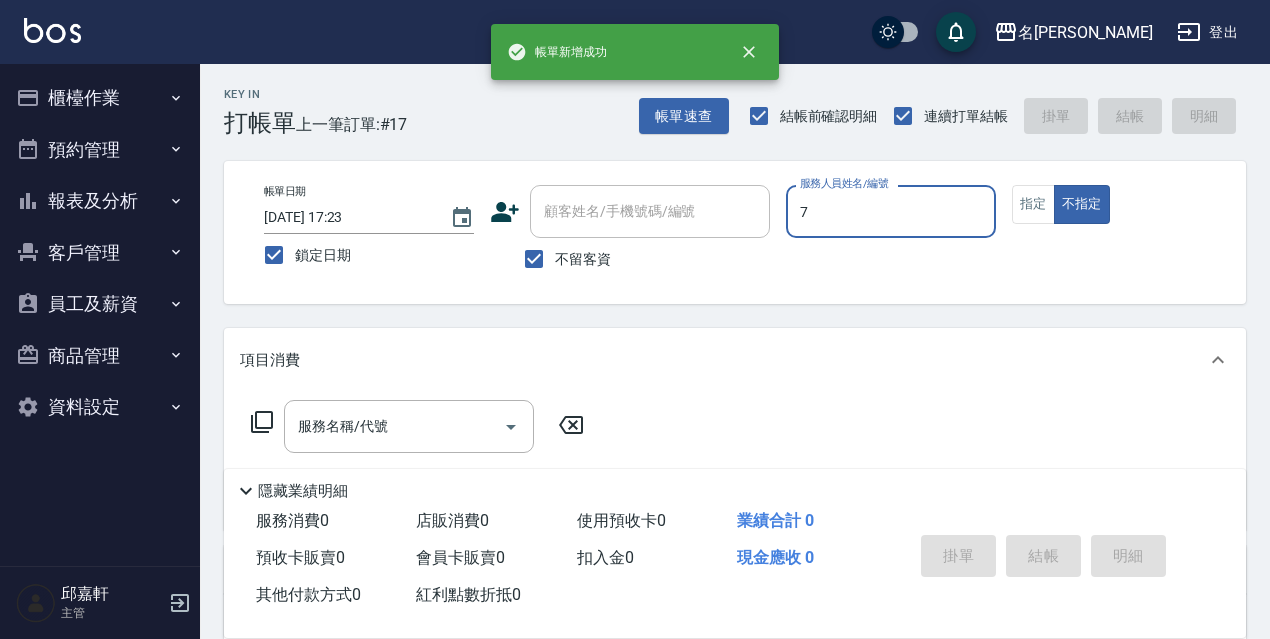type on "Fanny-7" 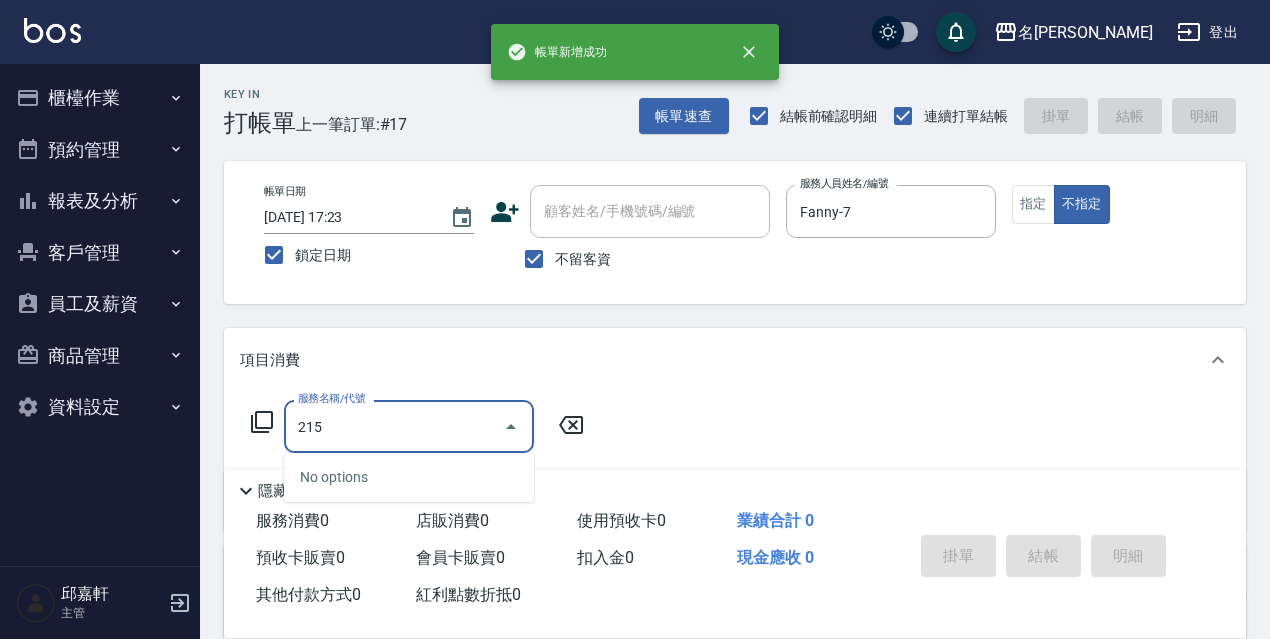 type on "洗髮卷<抵>250(215)" 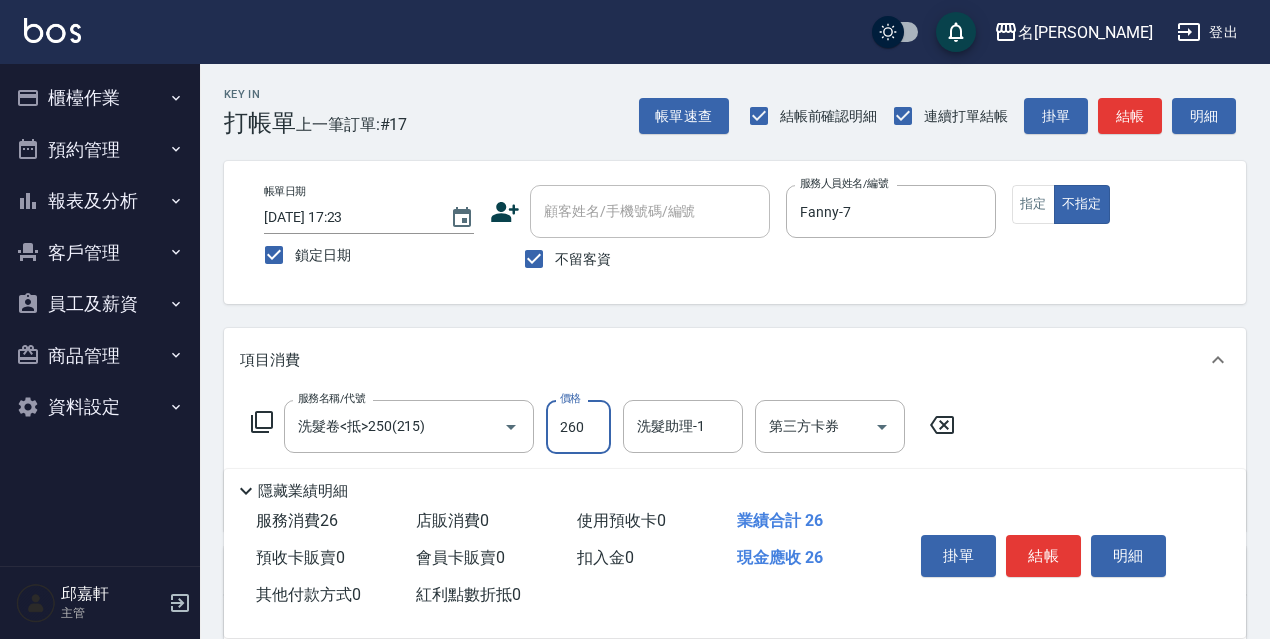 type on "260" 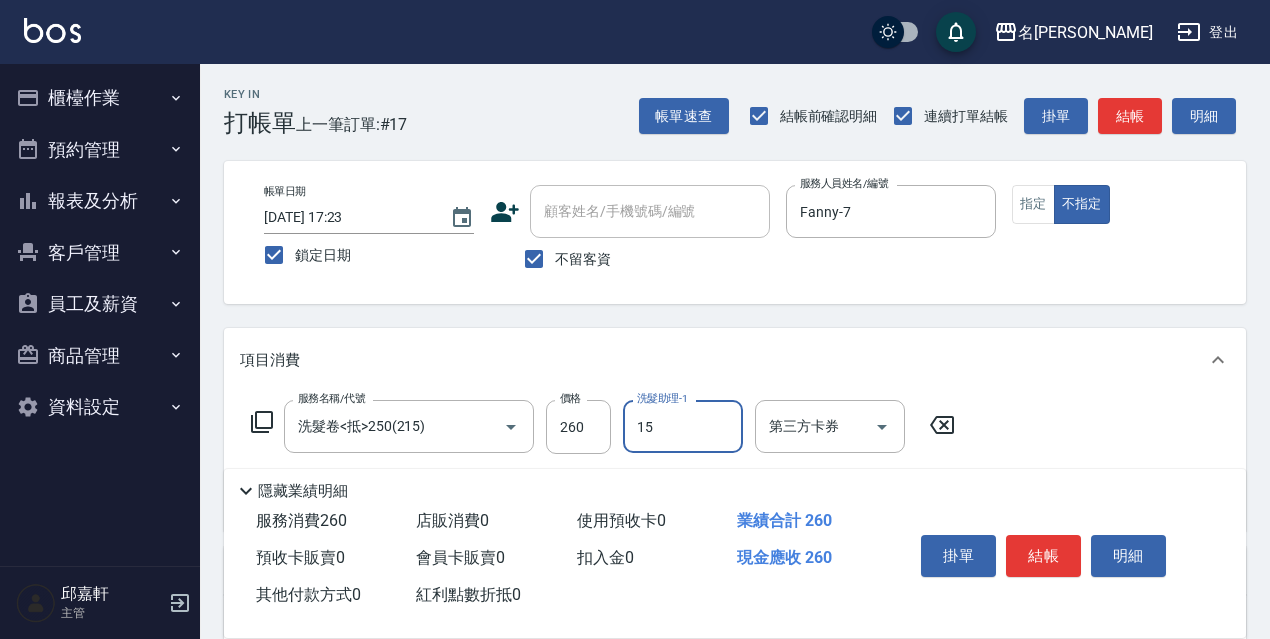 type on "CoCo-15" 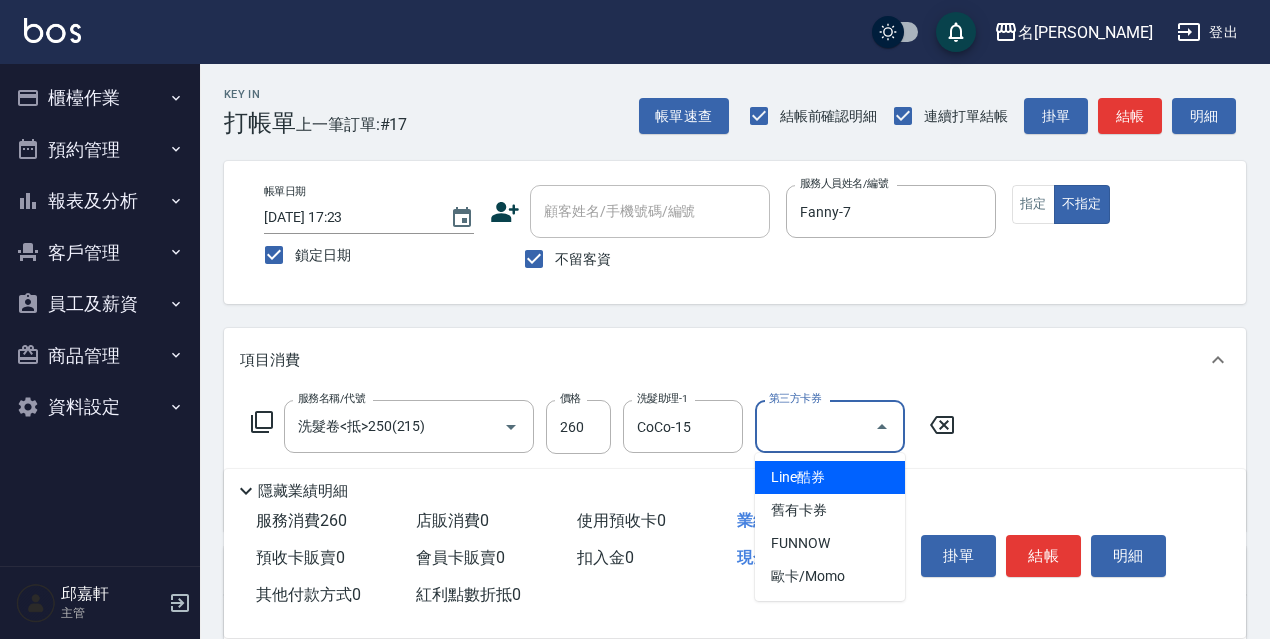 type on "舊有卡券" 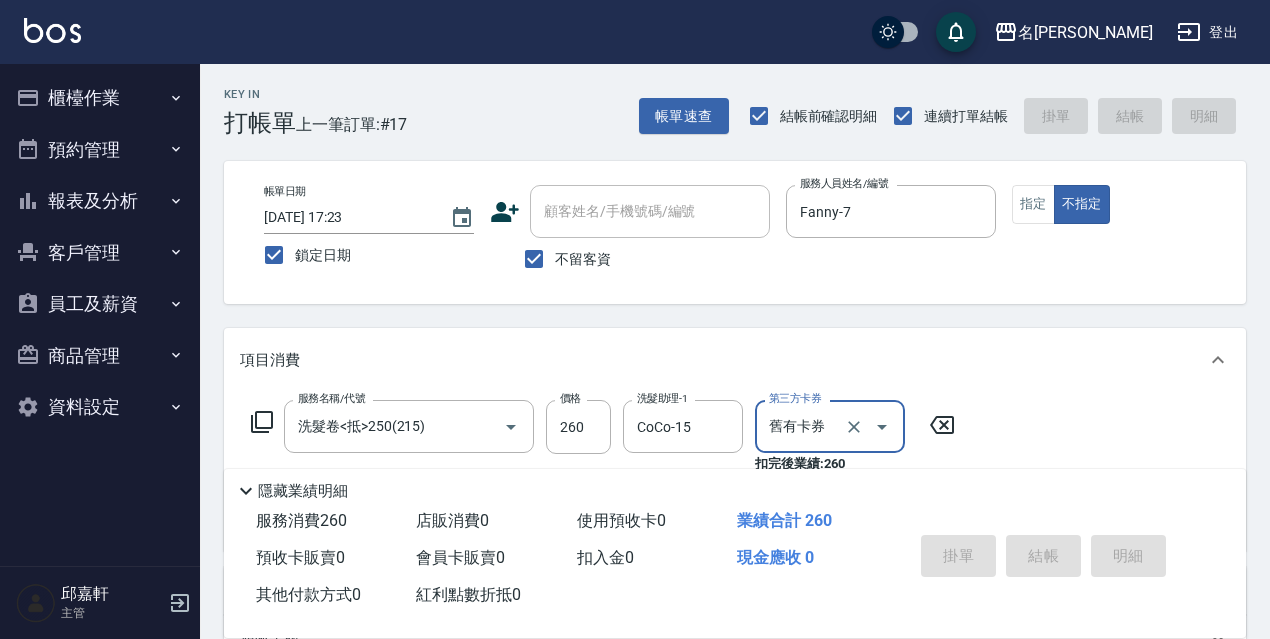 type 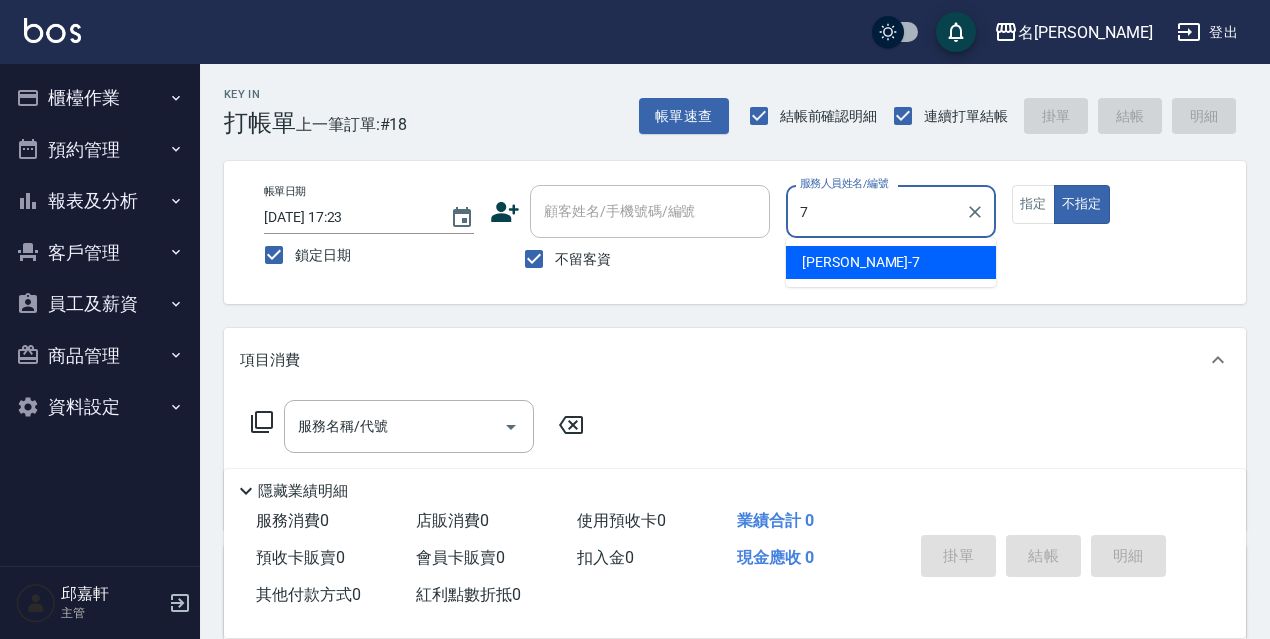 type on "Fanny-7" 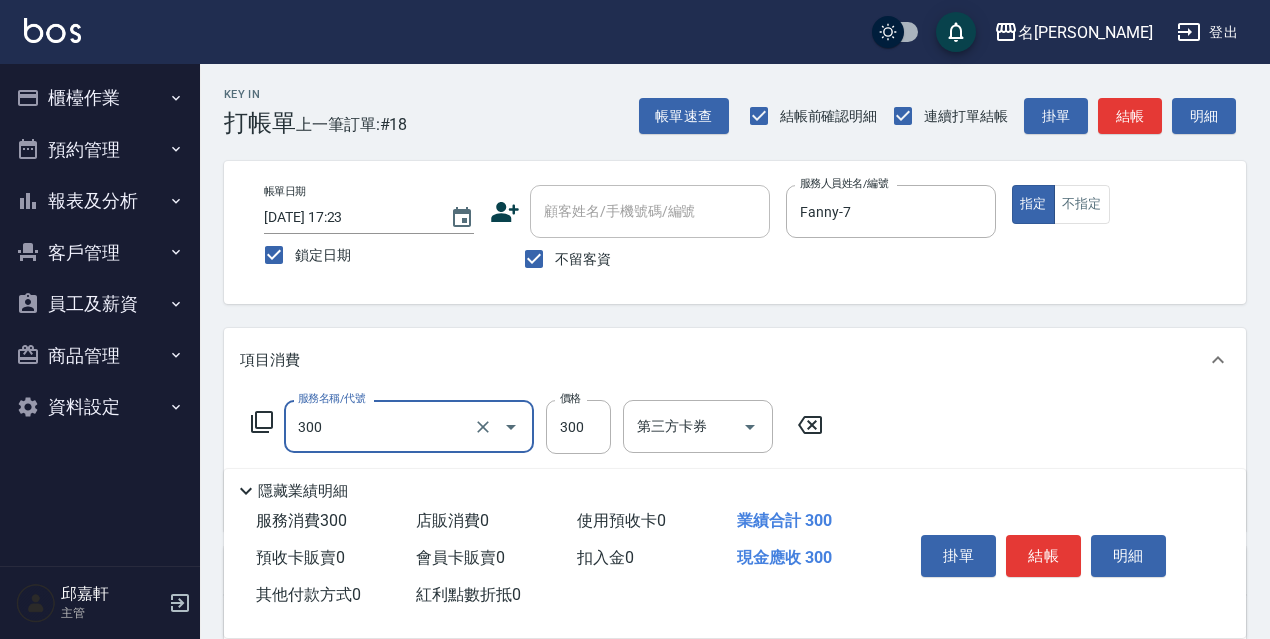 type on "洗髮300(300)" 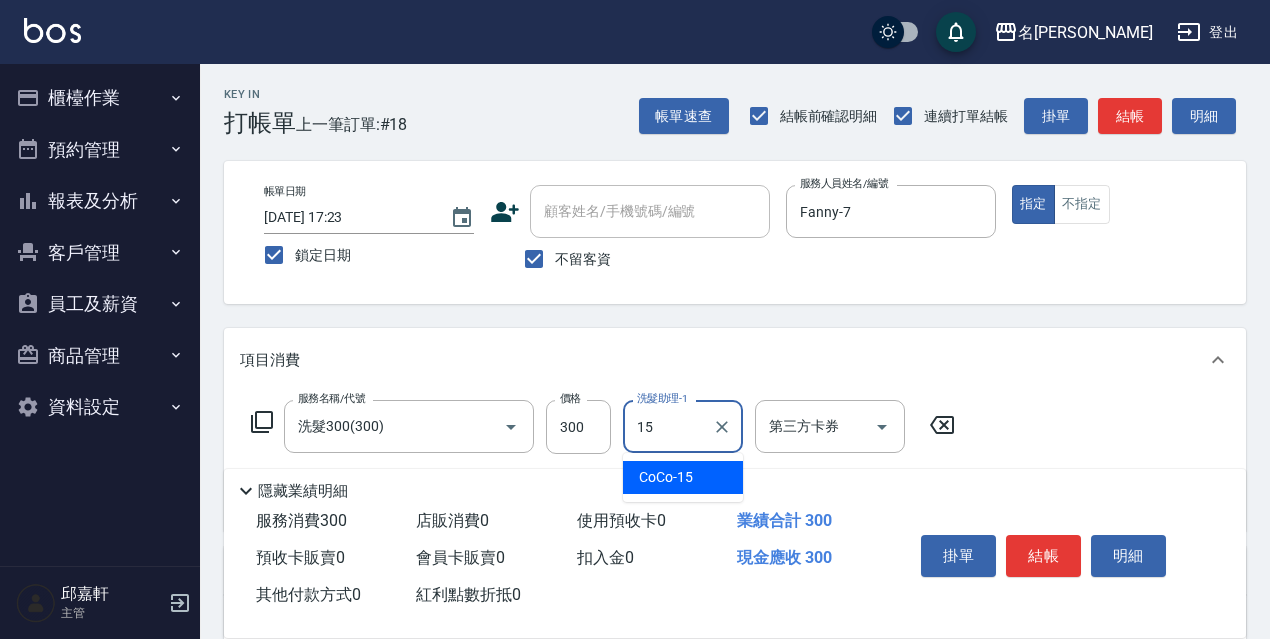 type on "CoCo-15" 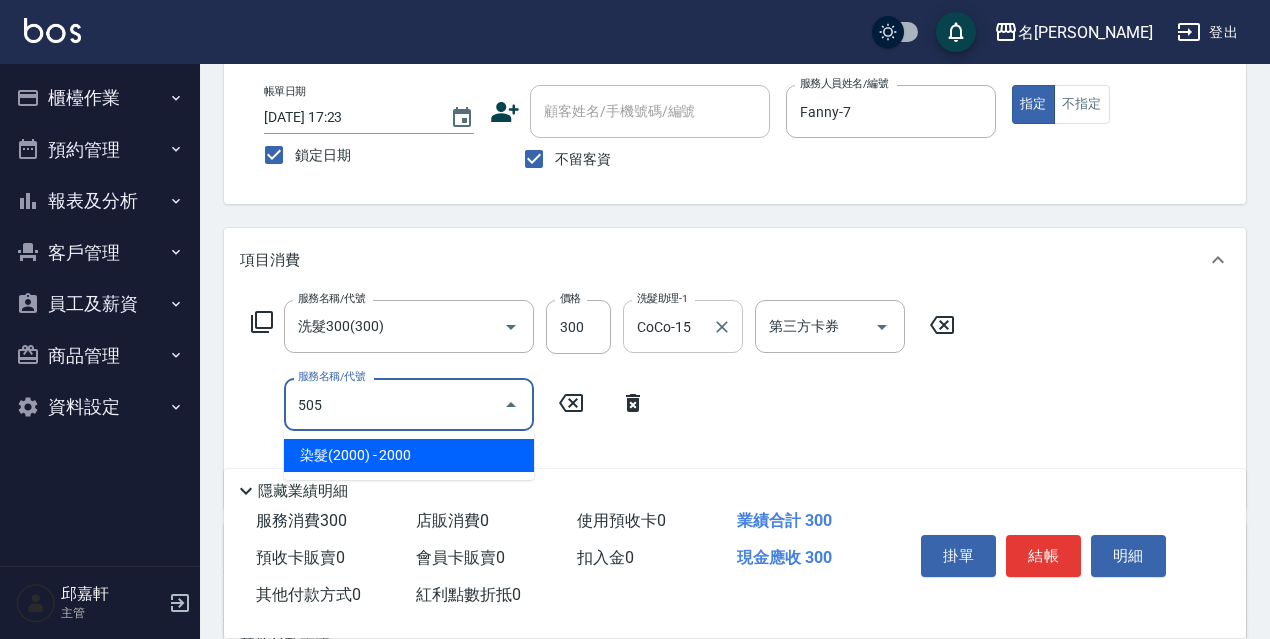 scroll, scrollTop: 200, scrollLeft: 0, axis: vertical 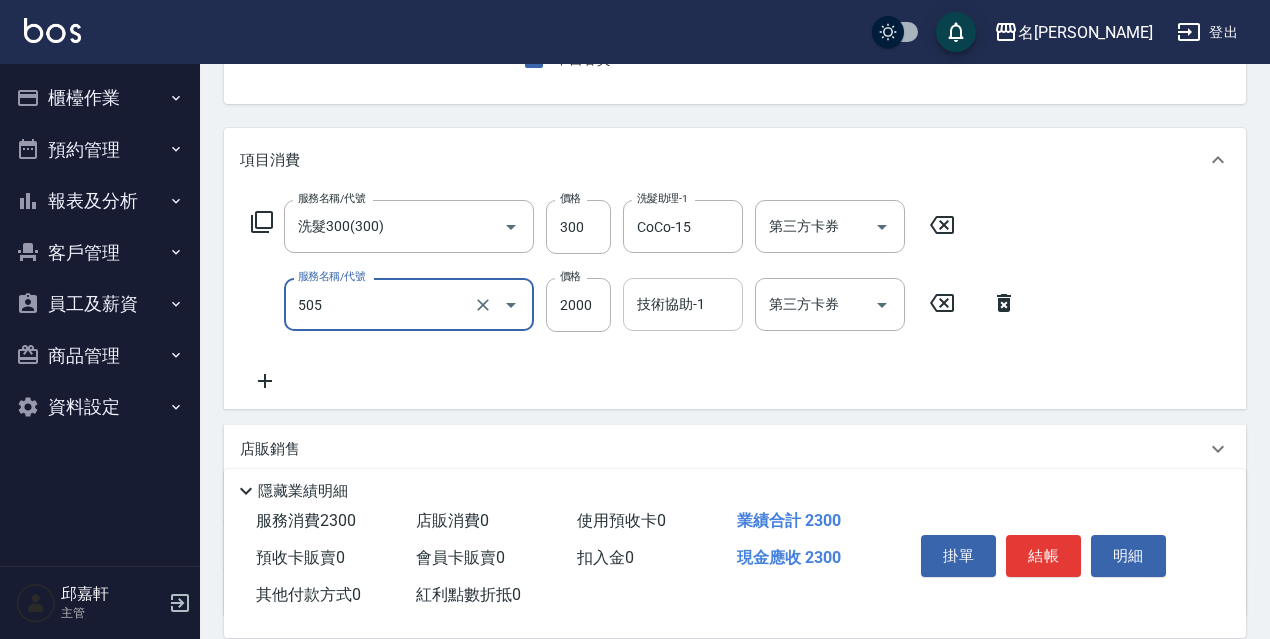 type on "染髮(2000)(505)" 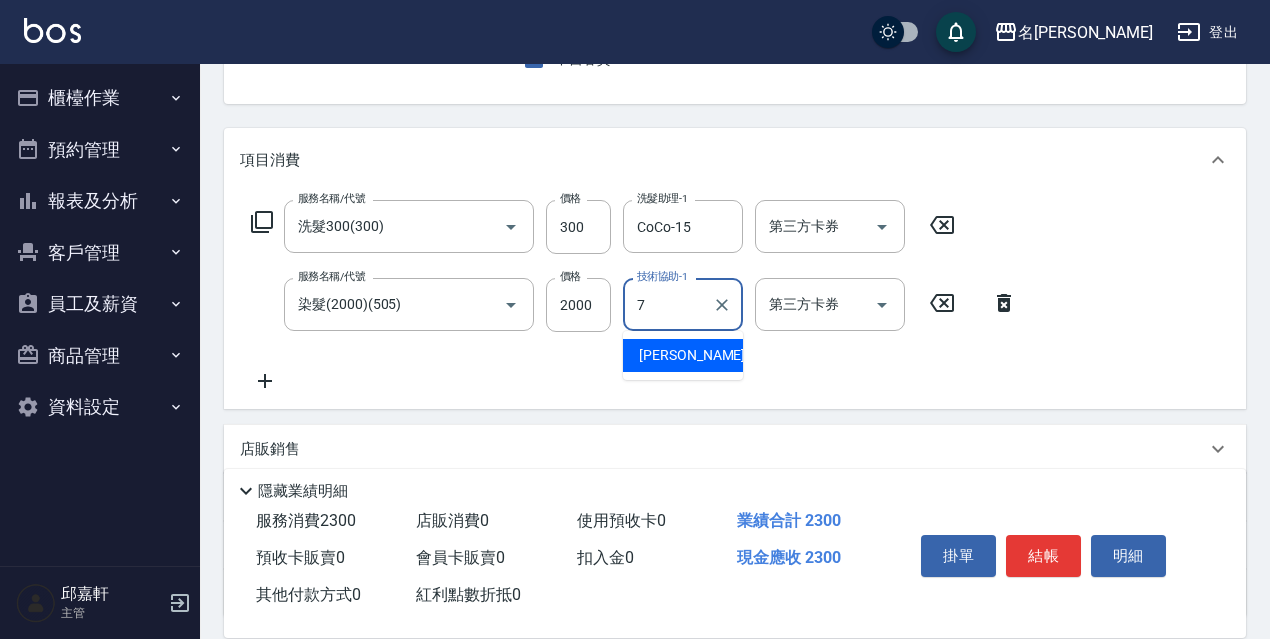 type on "Fanny-7" 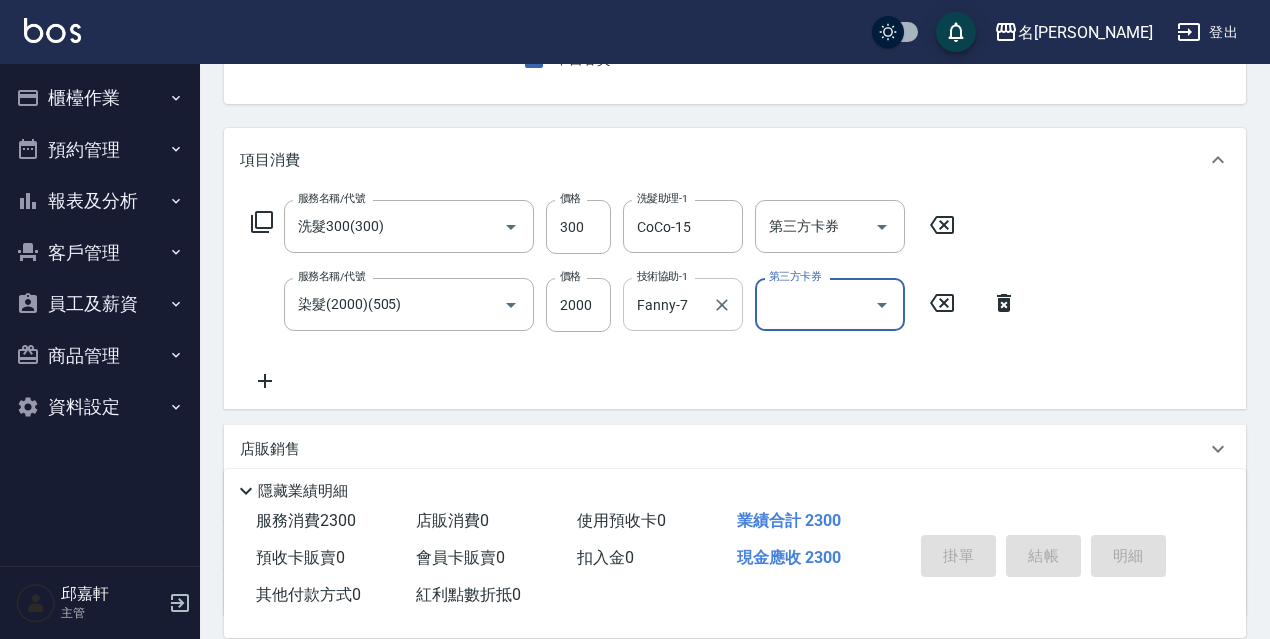 type 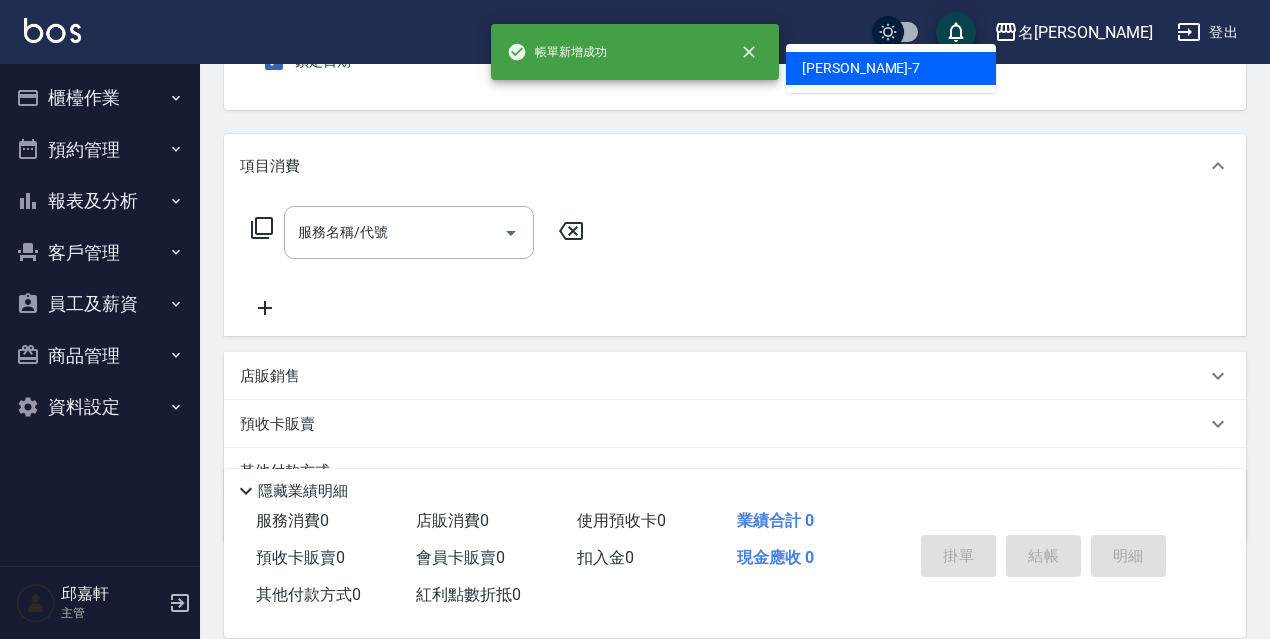 type on "Fanny-7" 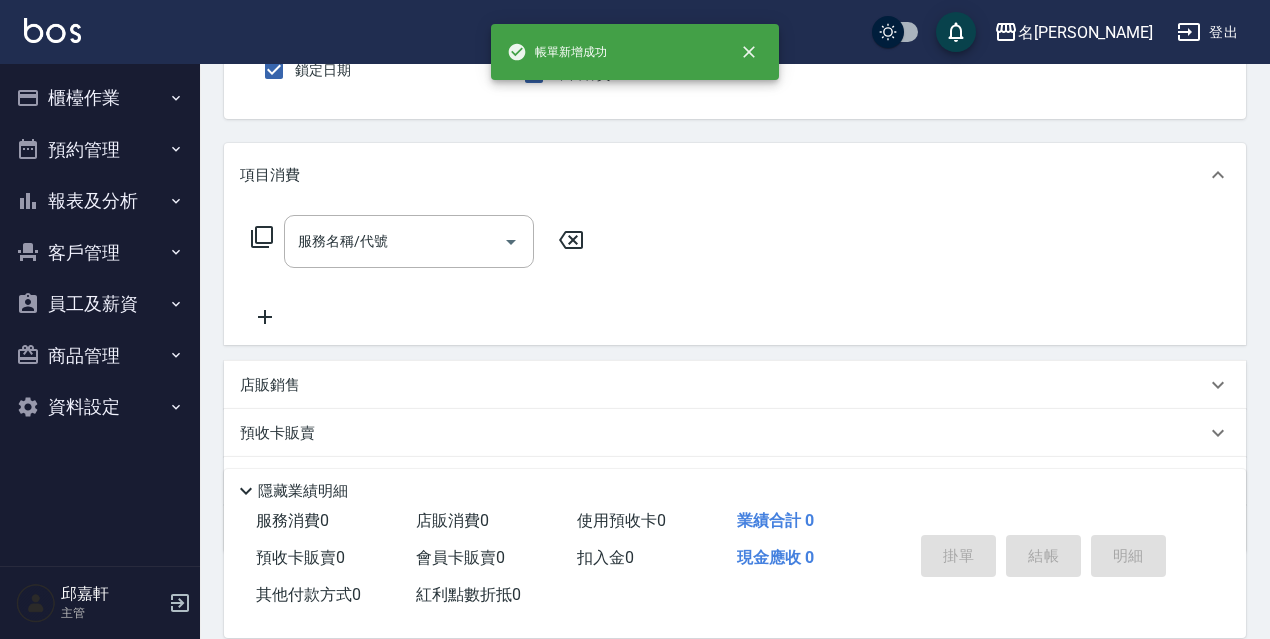 scroll, scrollTop: 85, scrollLeft: 0, axis: vertical 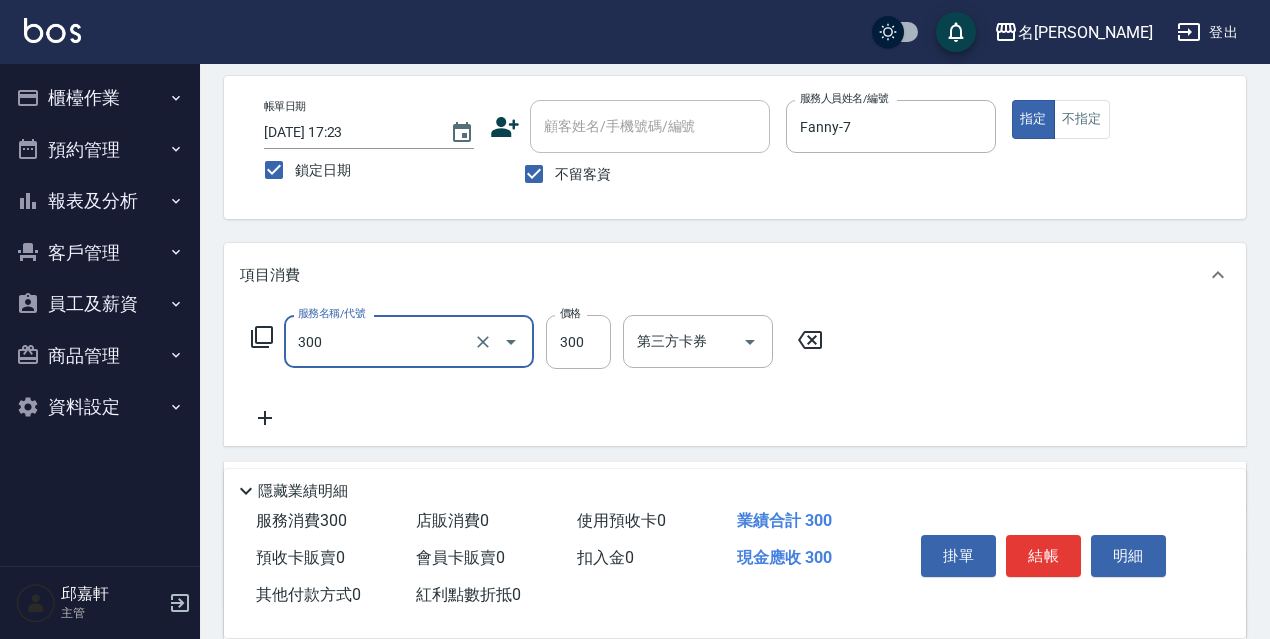 type on "洗髮300(300)" 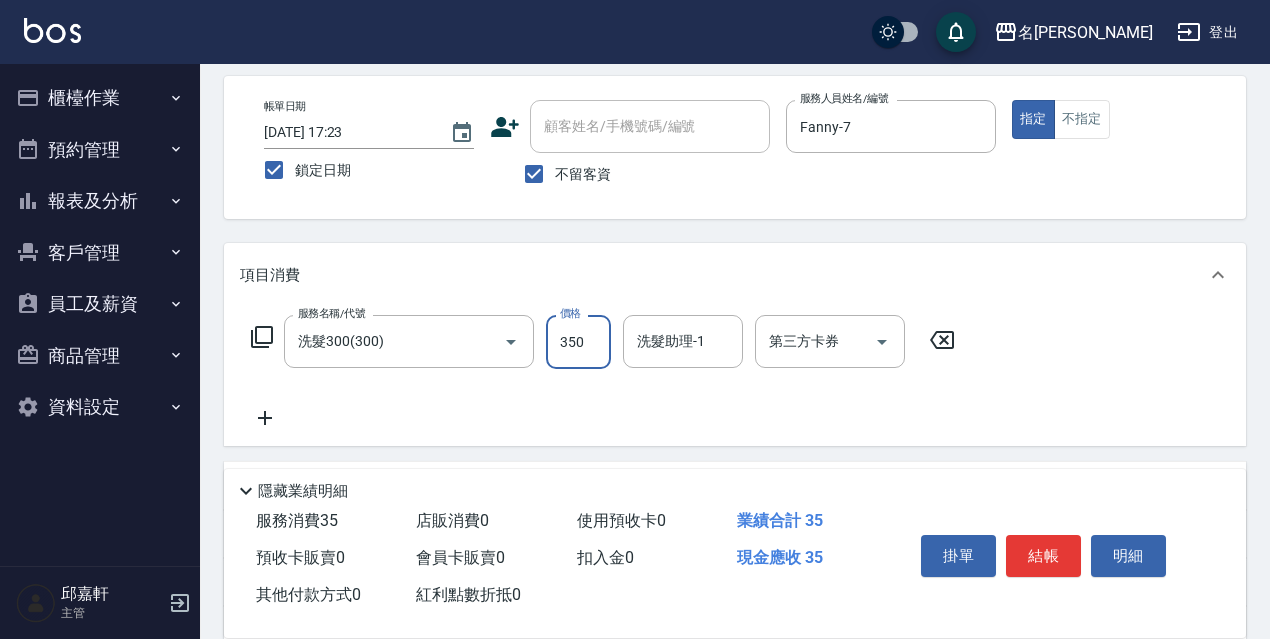 type on "350" 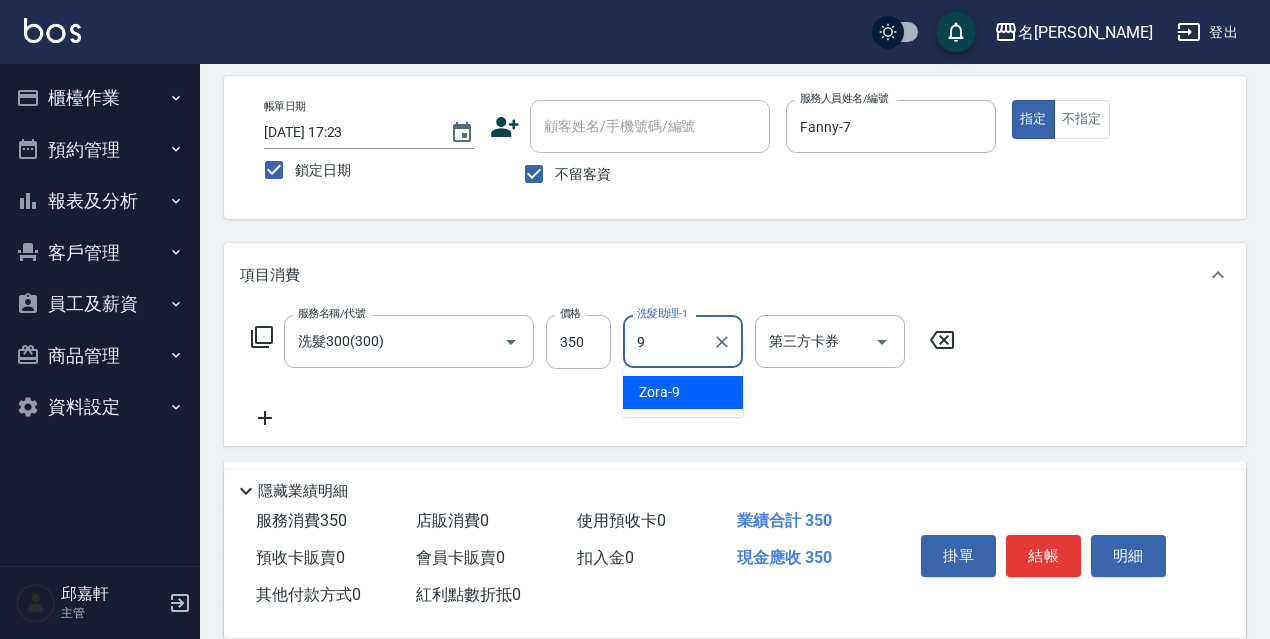 type on "Zora-9" 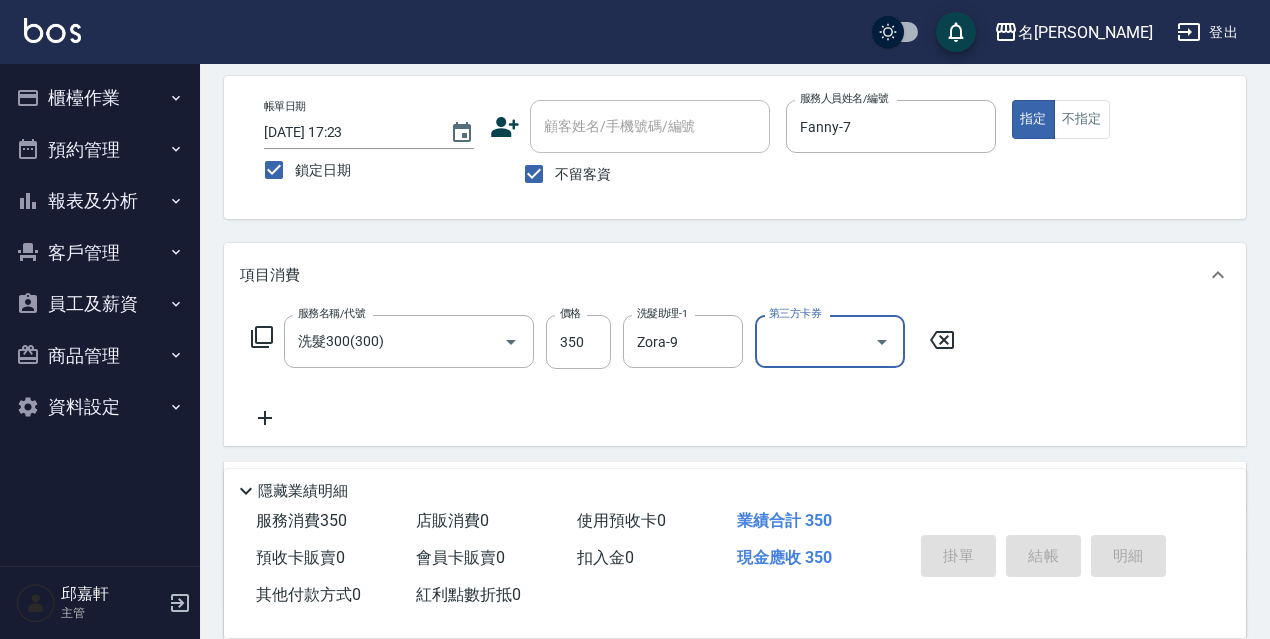 type 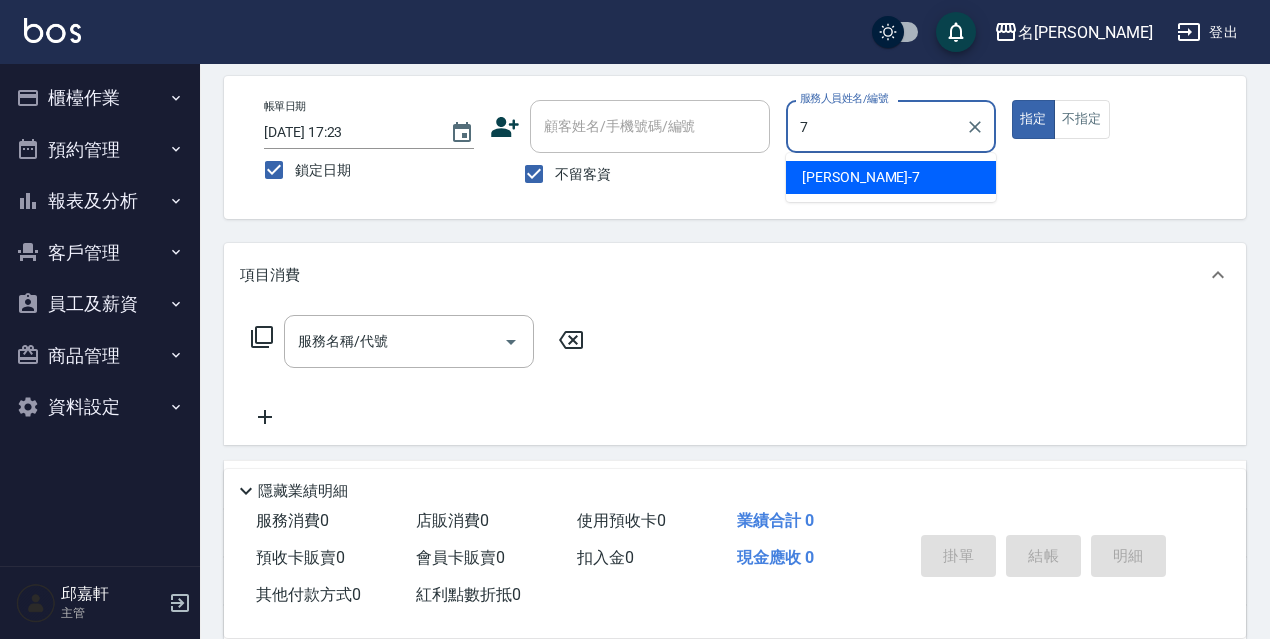type on "Fanny-7" 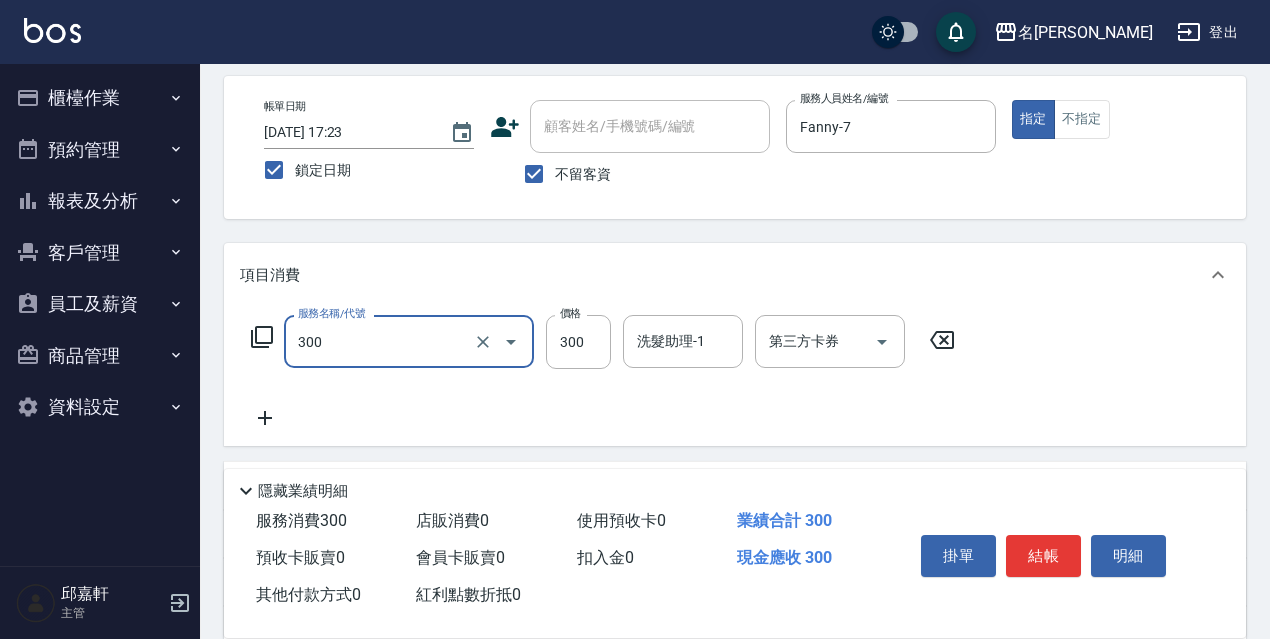 type on "洗髮300(300)" 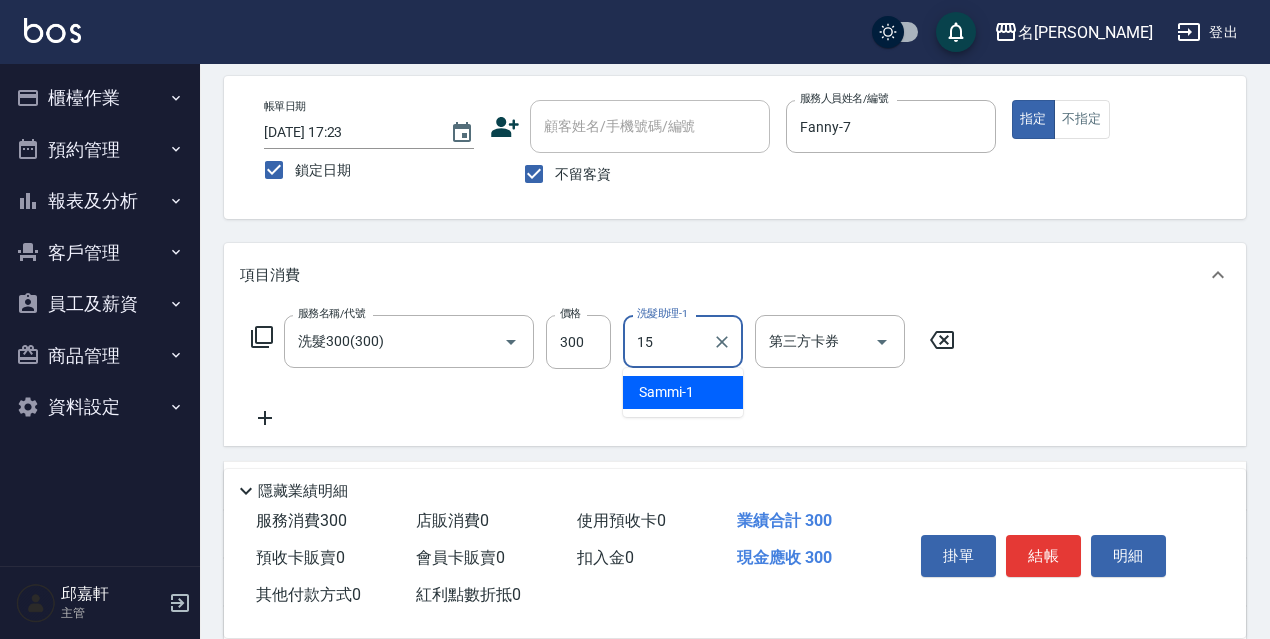 type on "CoCo-15" 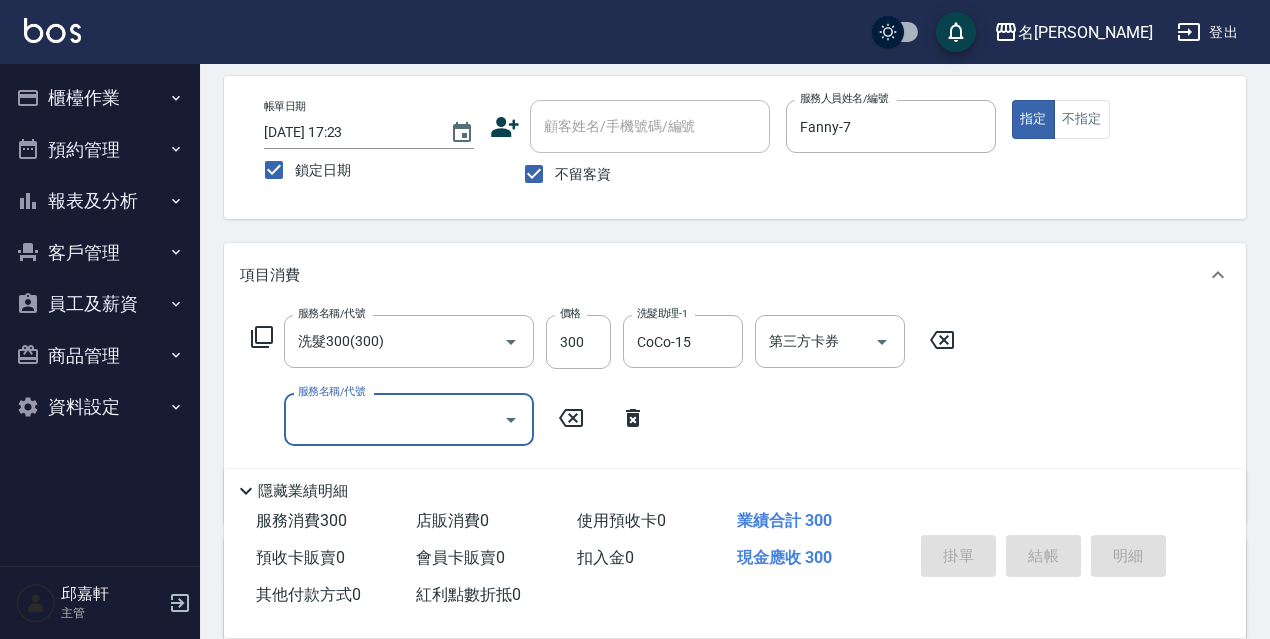 type 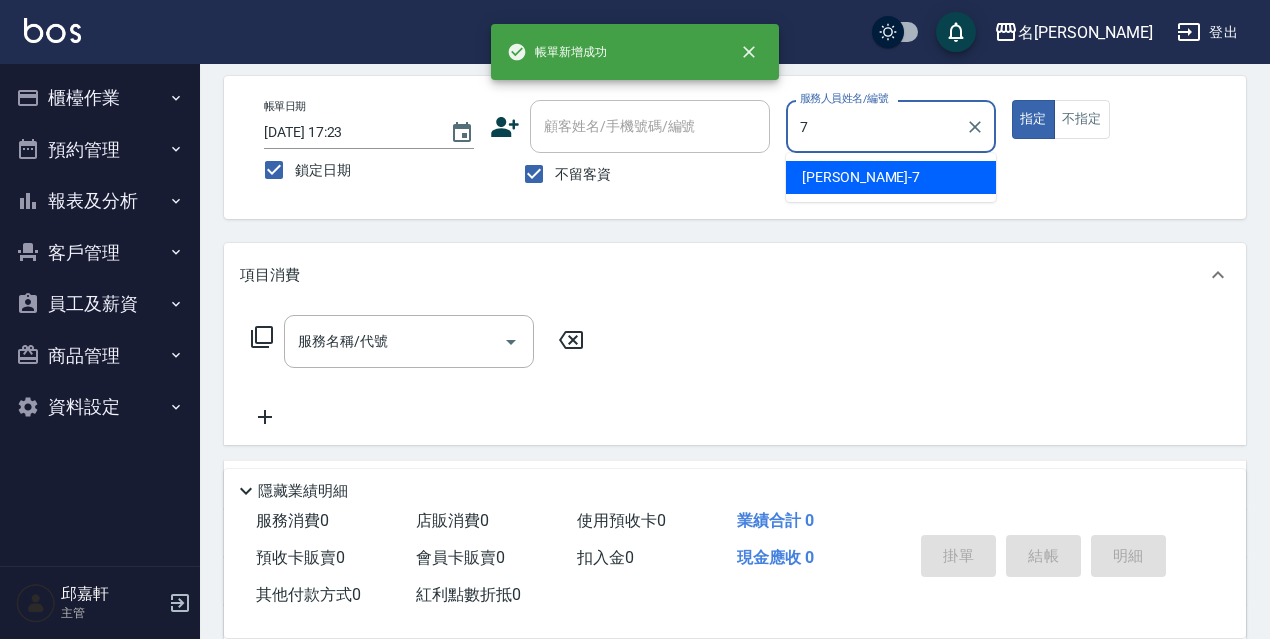 type on "Fanny-7" 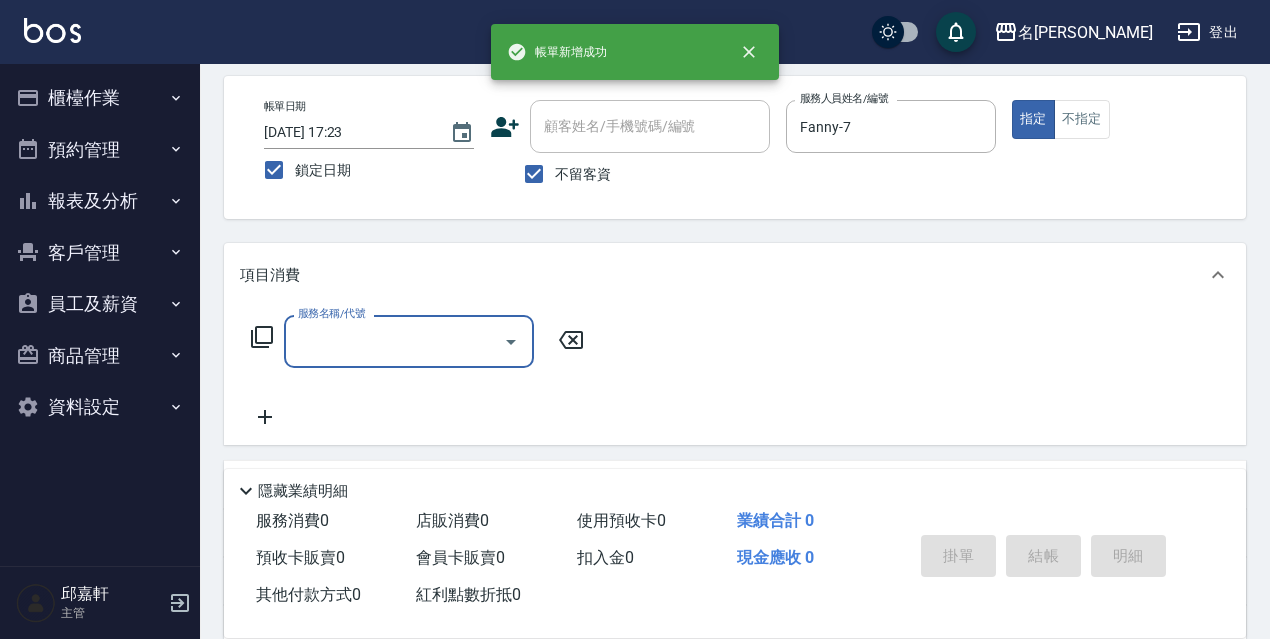 type on "4" 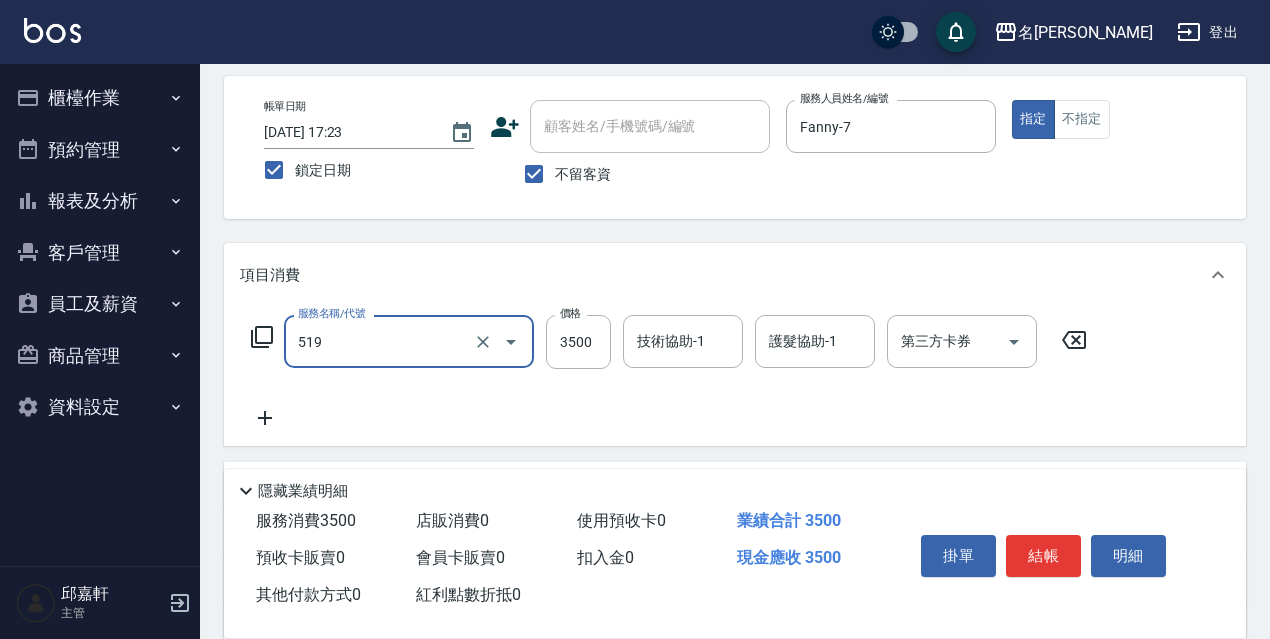 type on "阿速卡醫學染髮(519)" 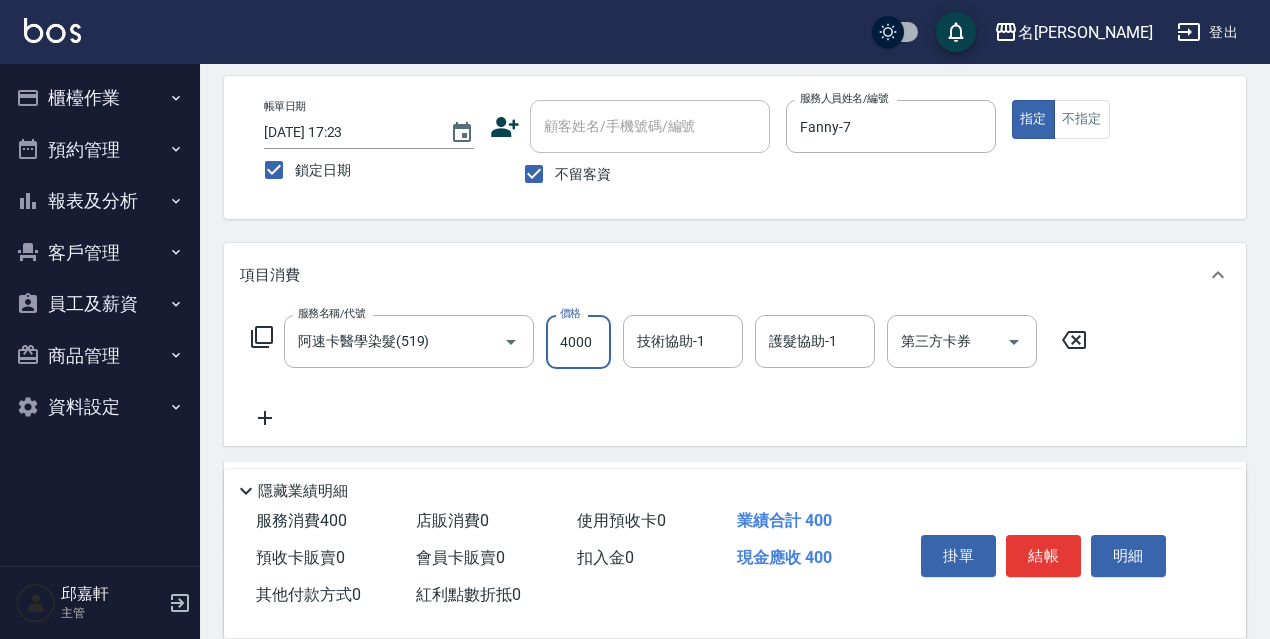 type on "4000" 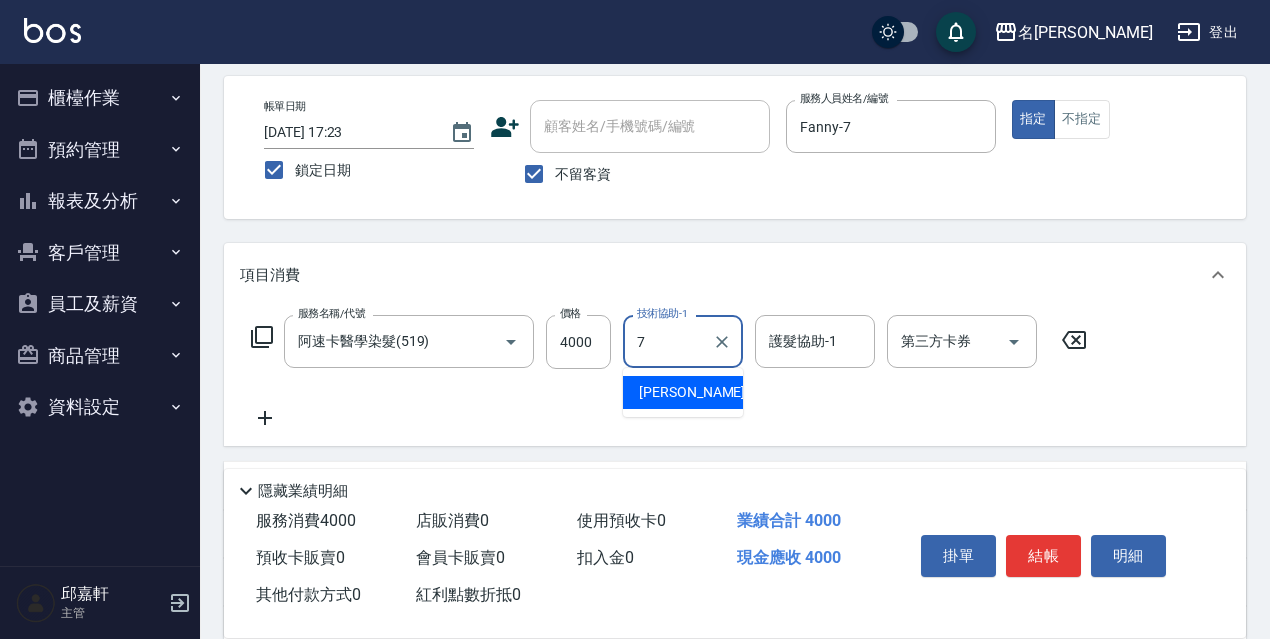 type on "Fanny-7" 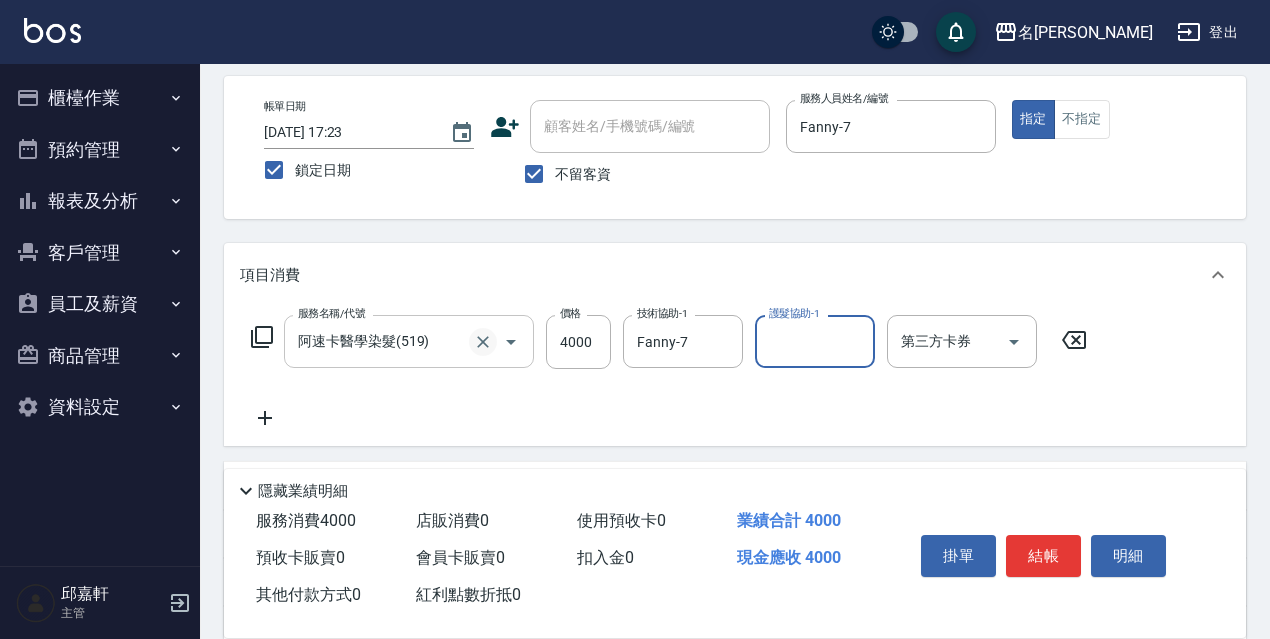 click at bounding box center [483, 342] 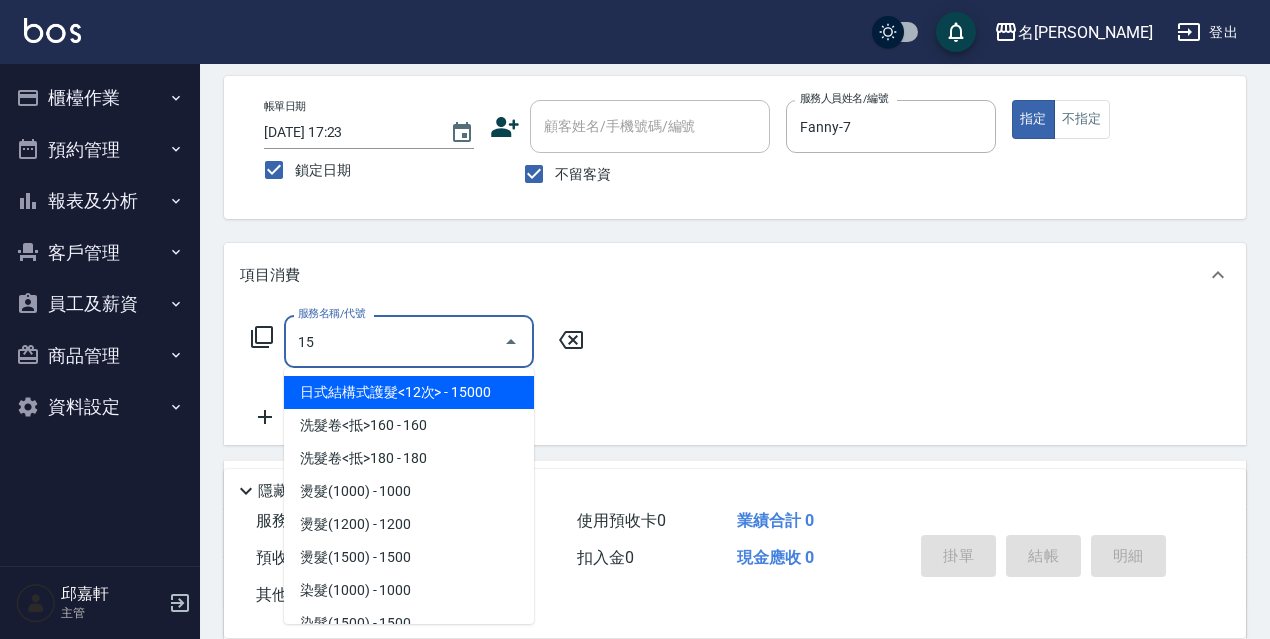 type on "1" 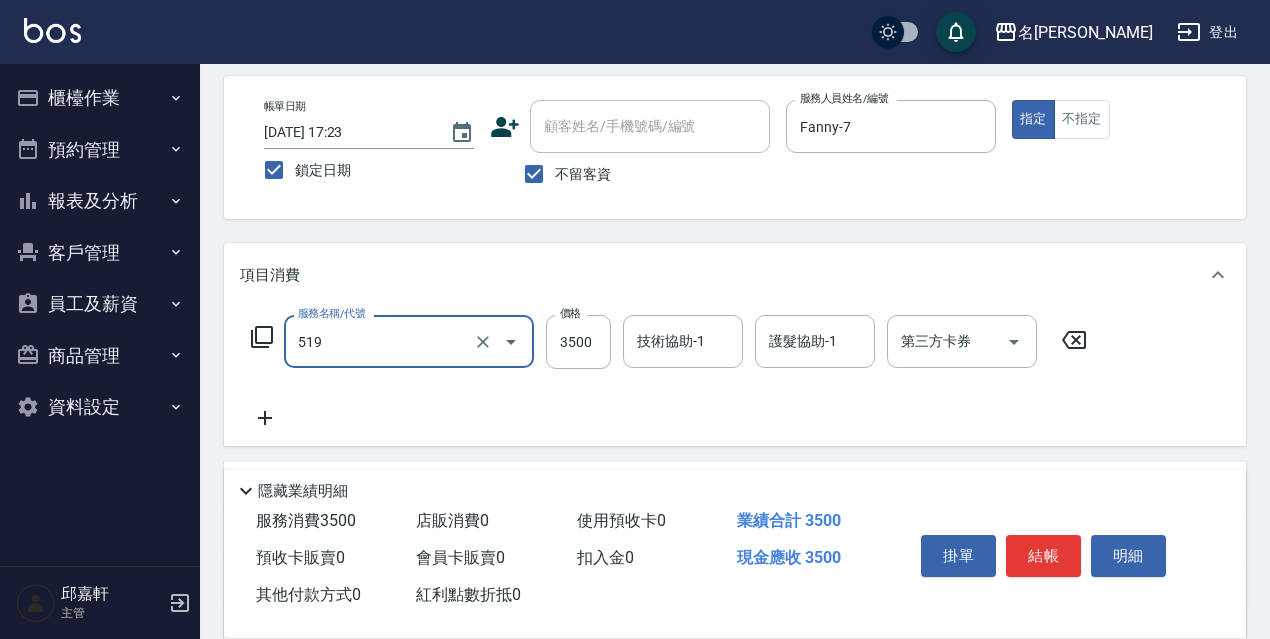 type on "阿速卡醫學染髮(519)" 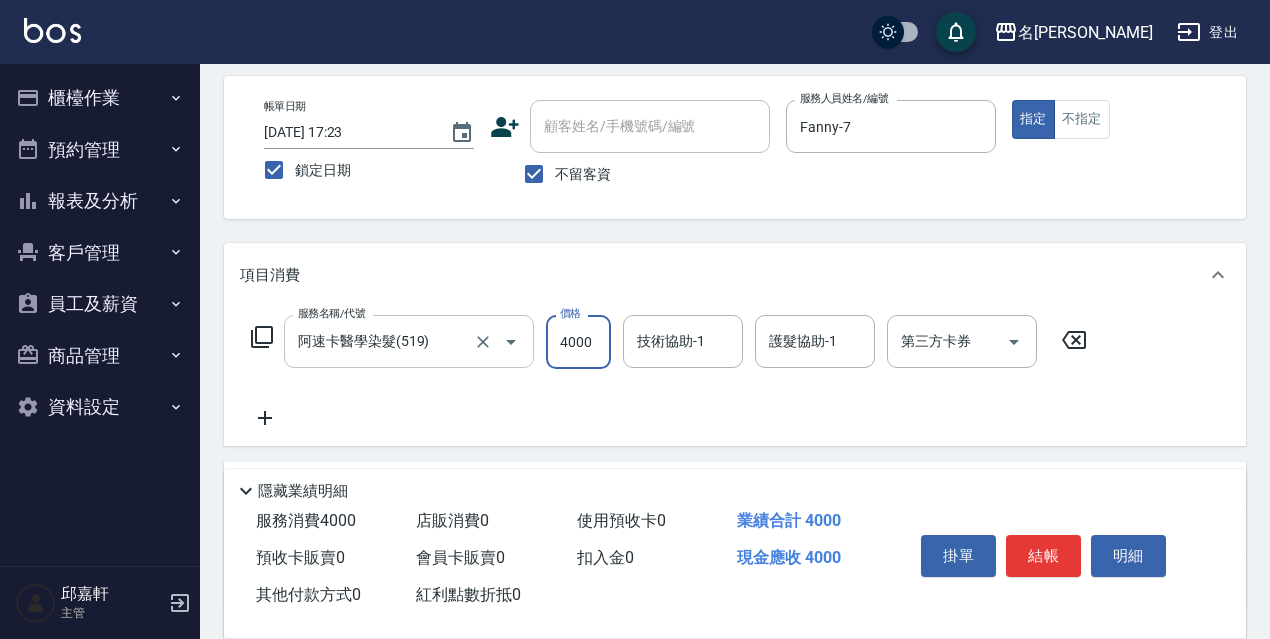 type on "4000" 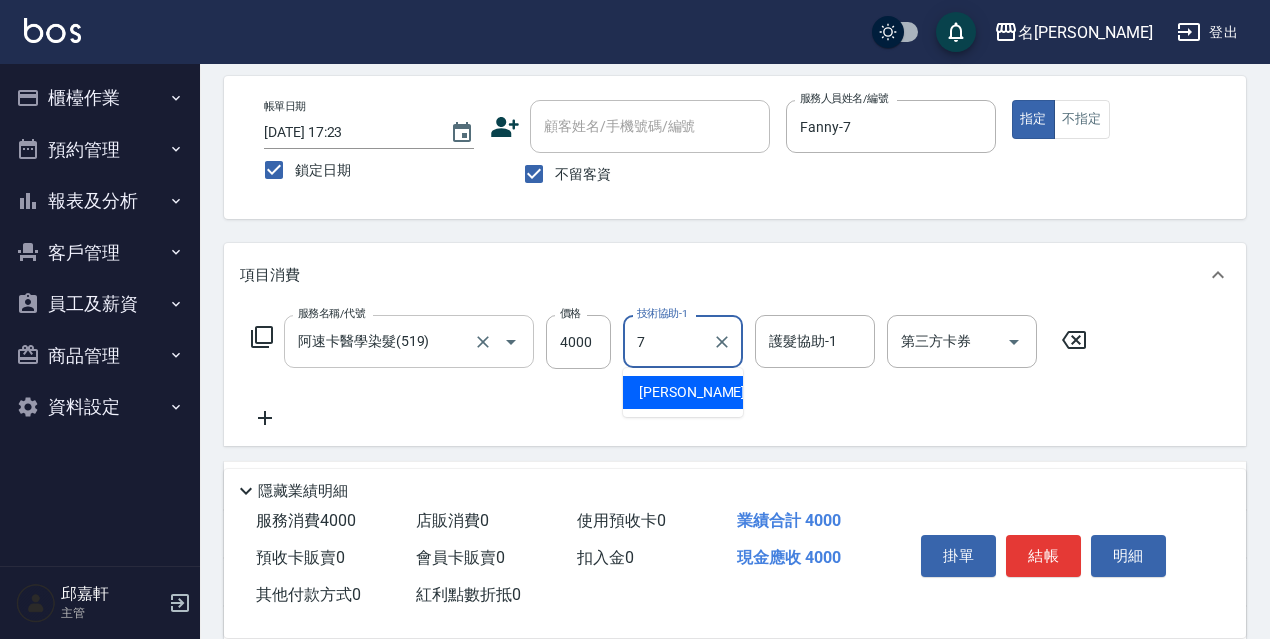 type on "Fanny-7" 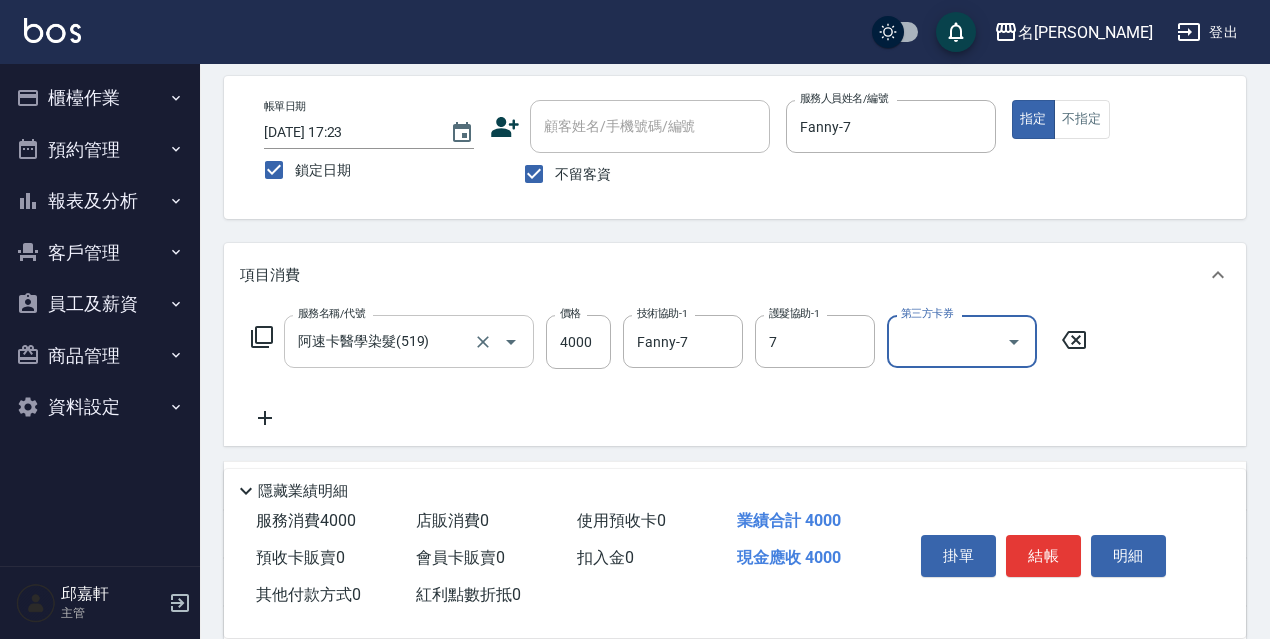 type on "Fanny-7" 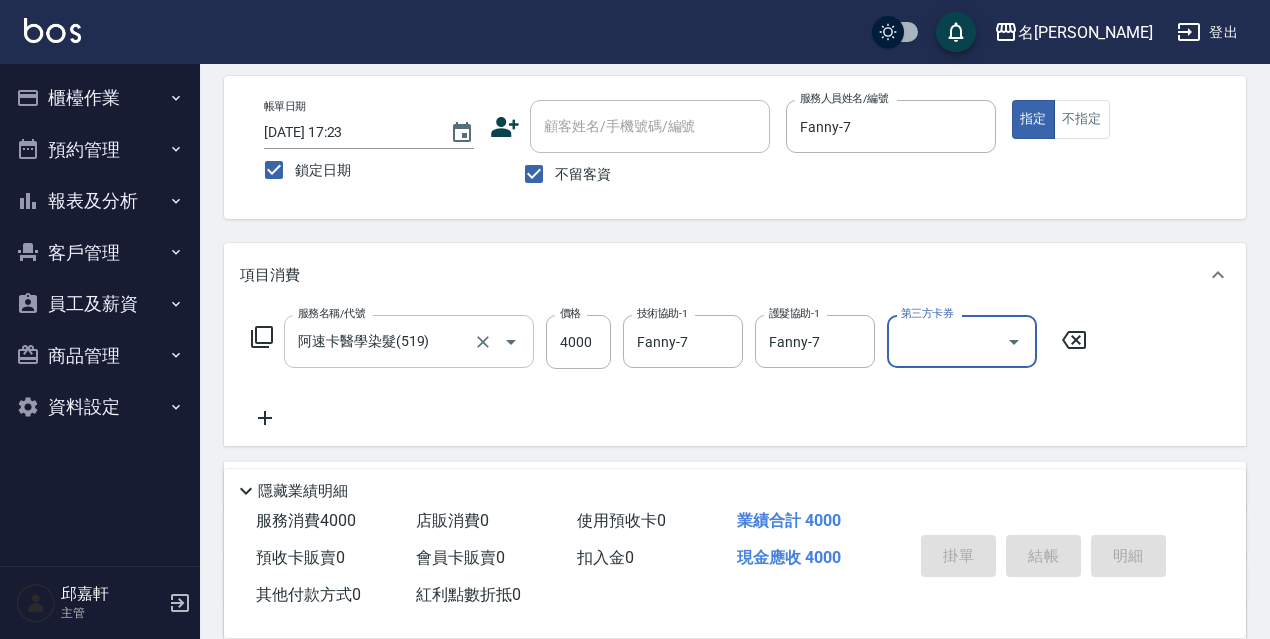 type 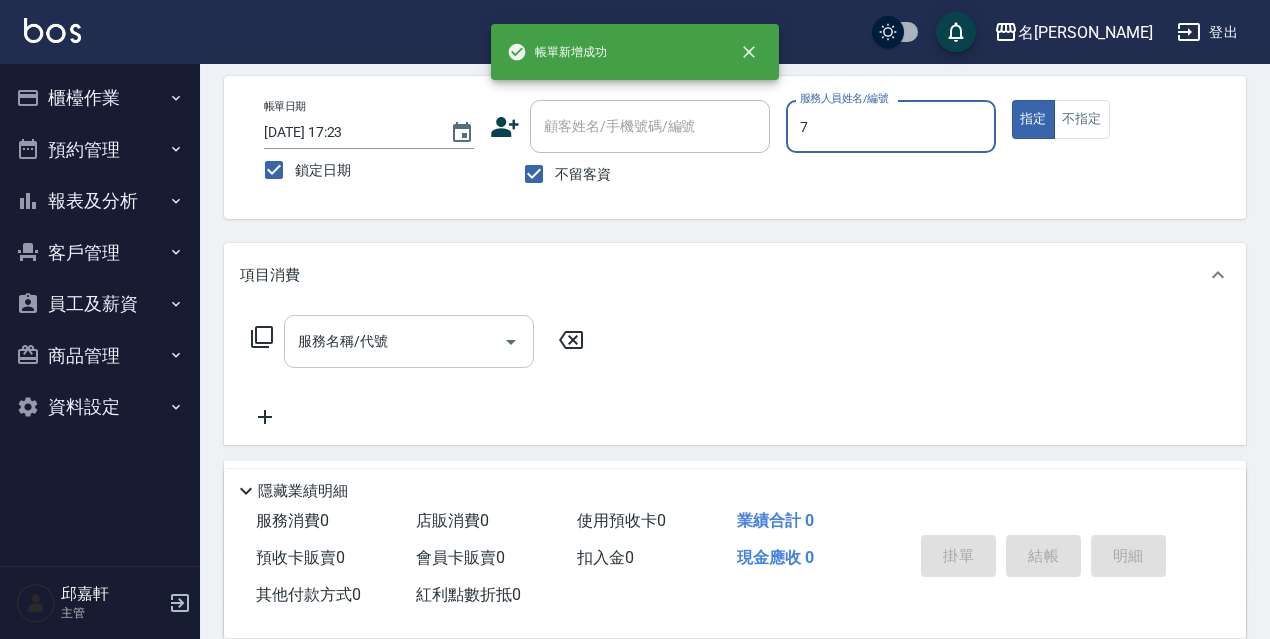 type on "Fanny-7" 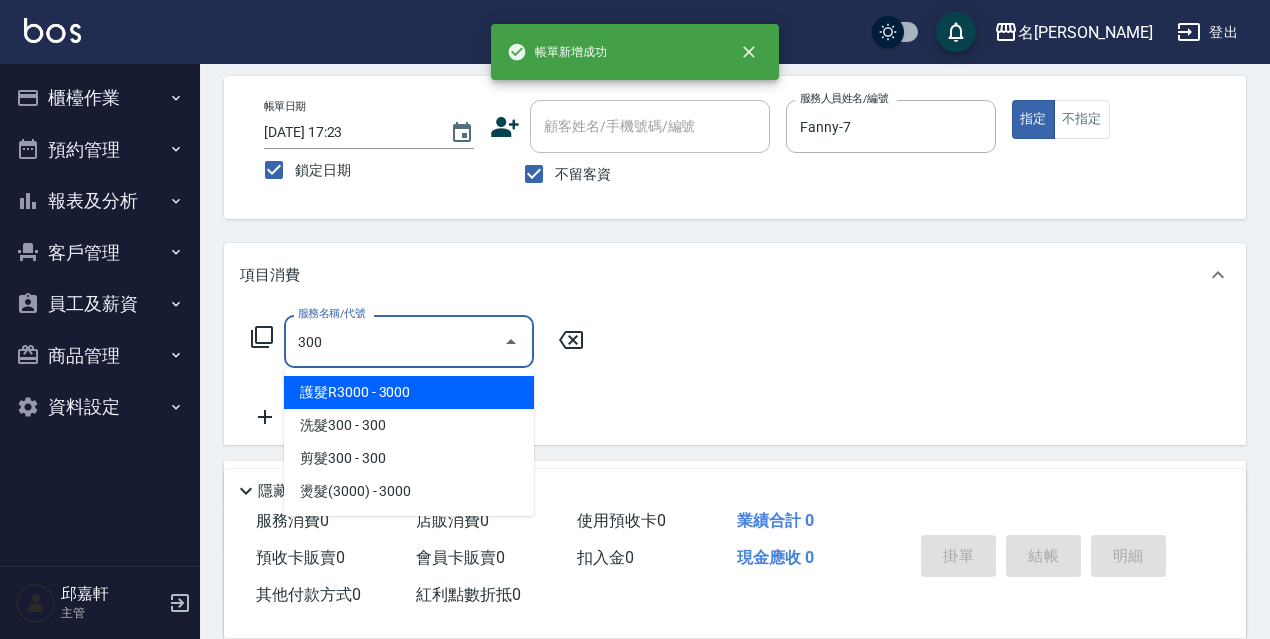 type on "洗髮300(300)" 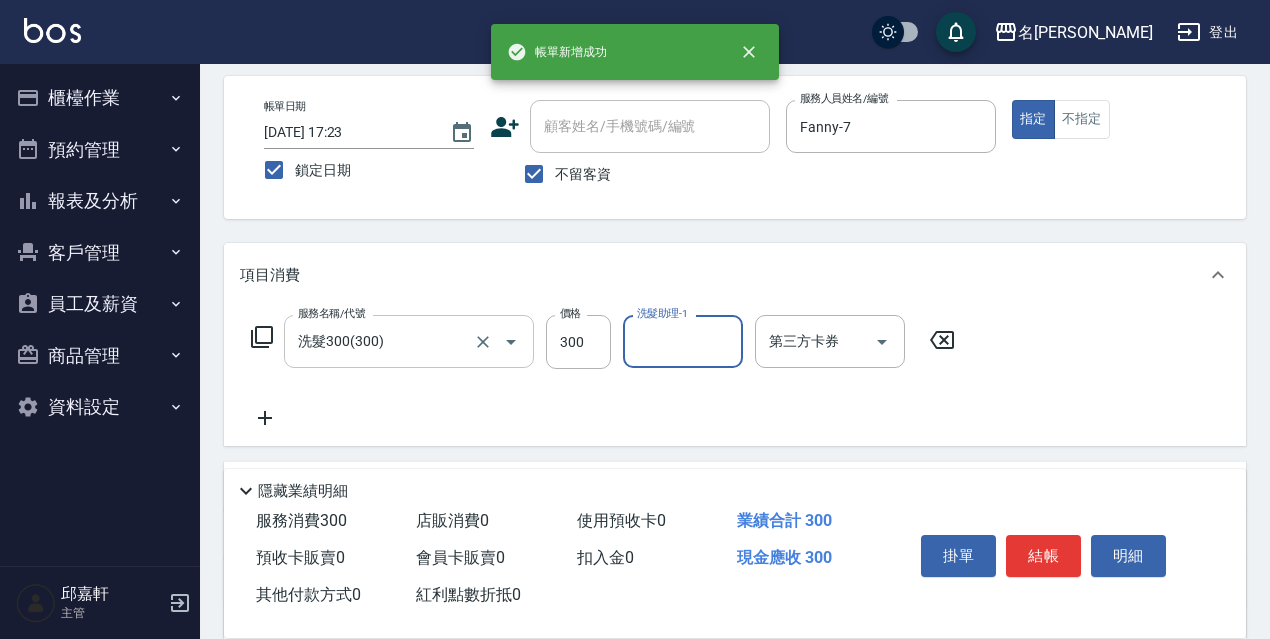 type on "5" 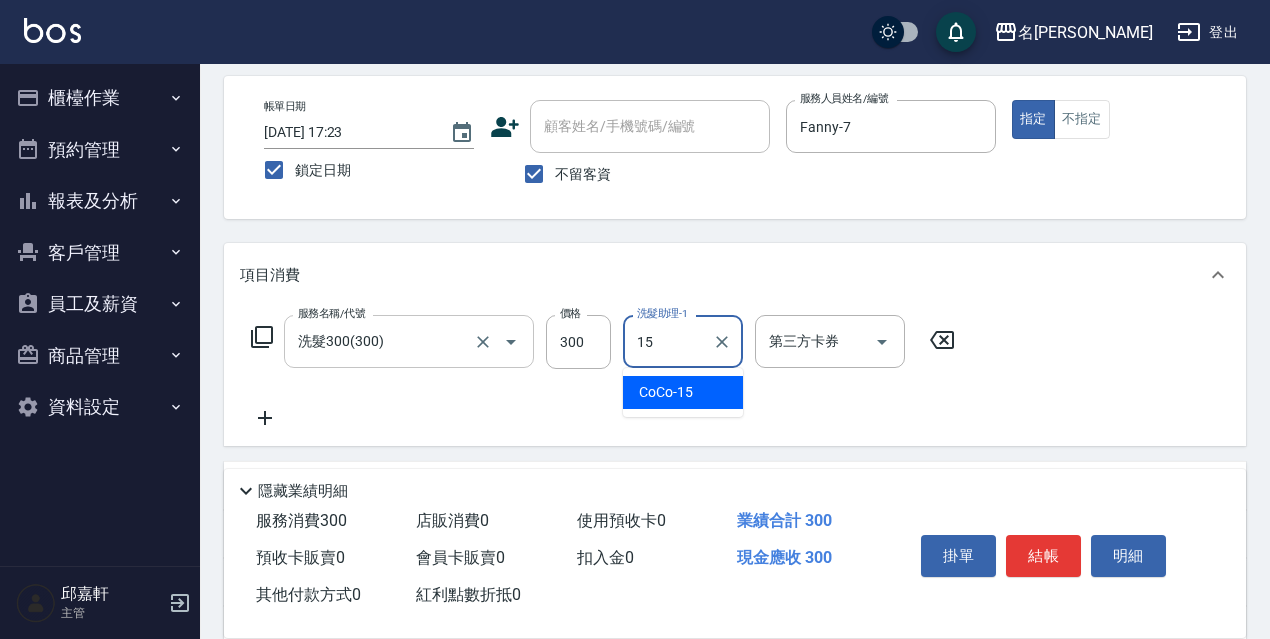 type on "CoCo-15" 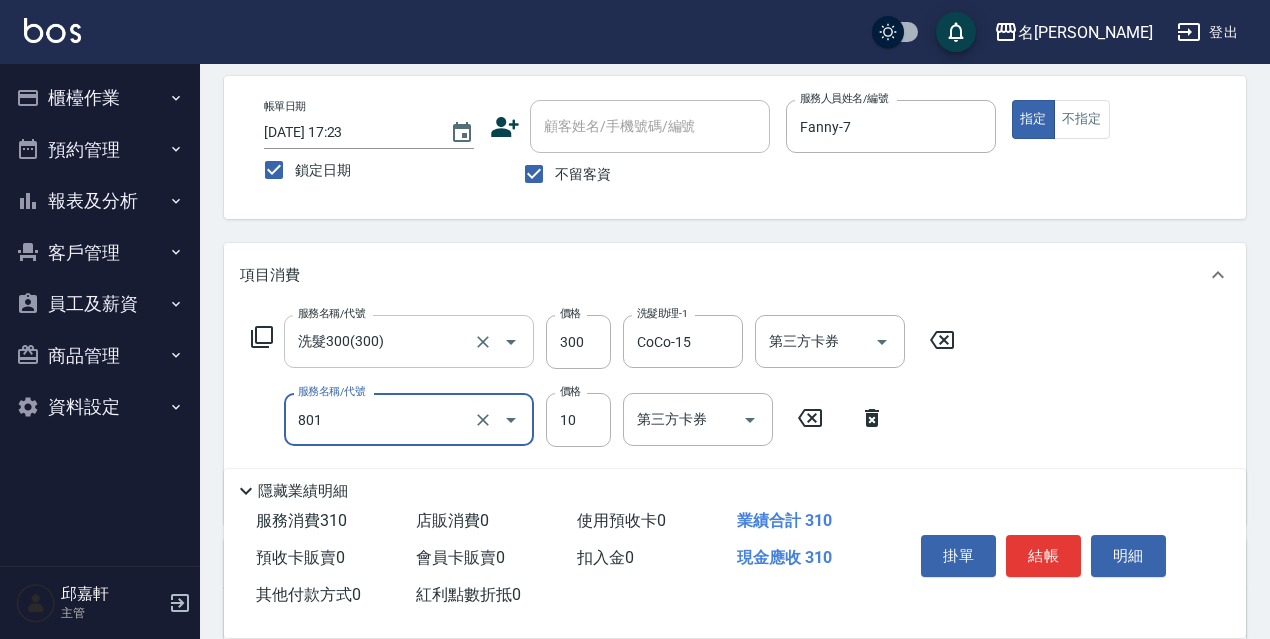 type on "潤絲精(801)" 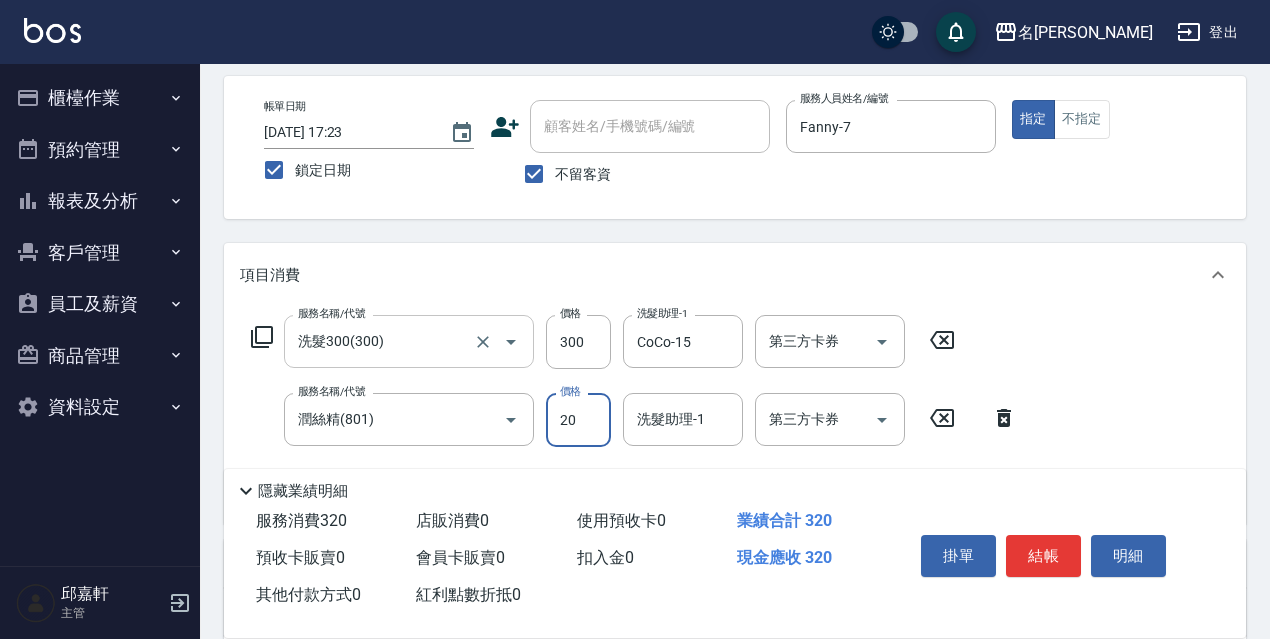 type on "20" 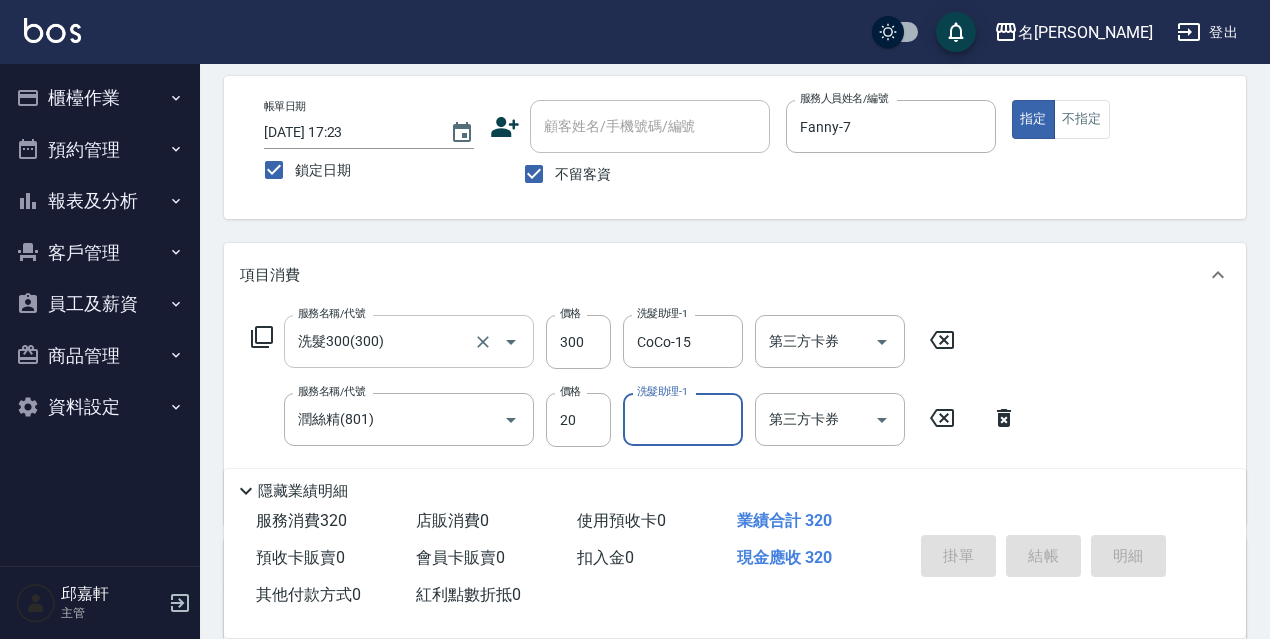 type 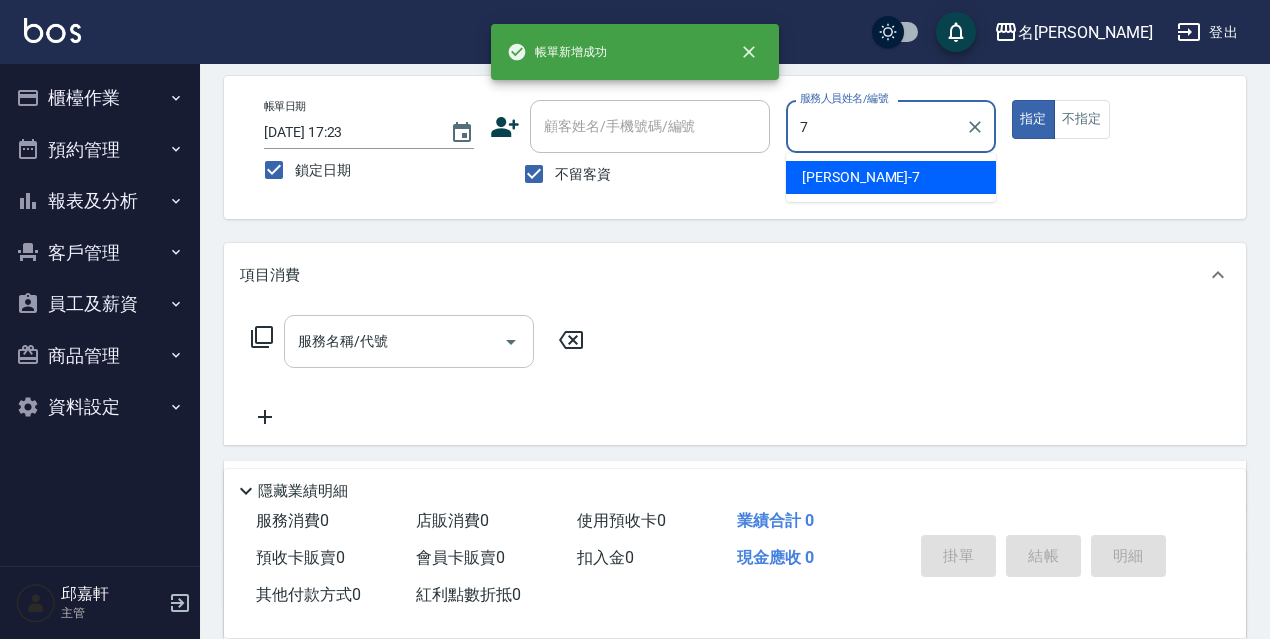 type on "Fanny-7" 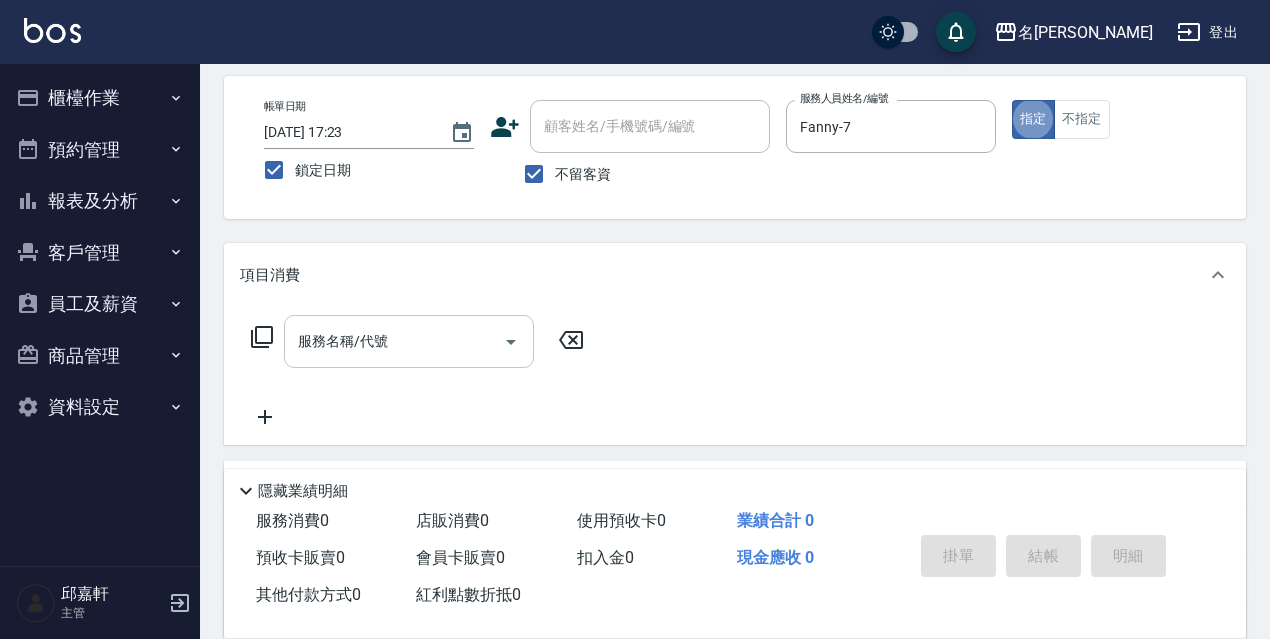 click on "櫃檯作業" at bounding box center (100, 98) 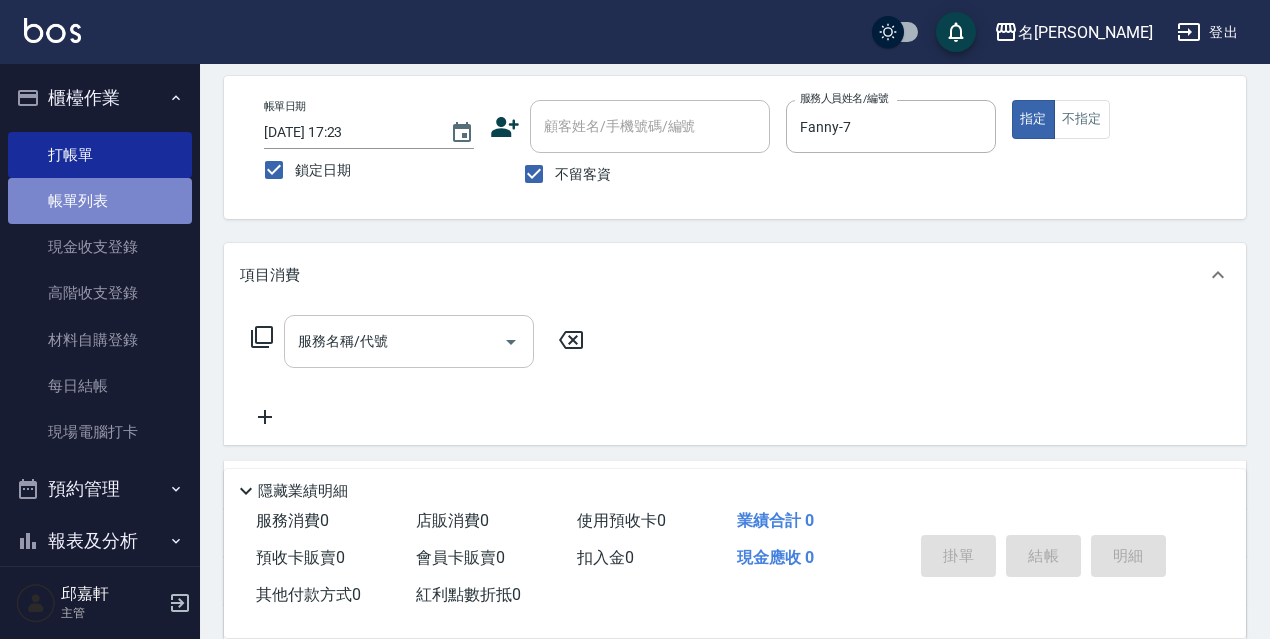 click on "帳單列表" at bounding box center (100, 201) 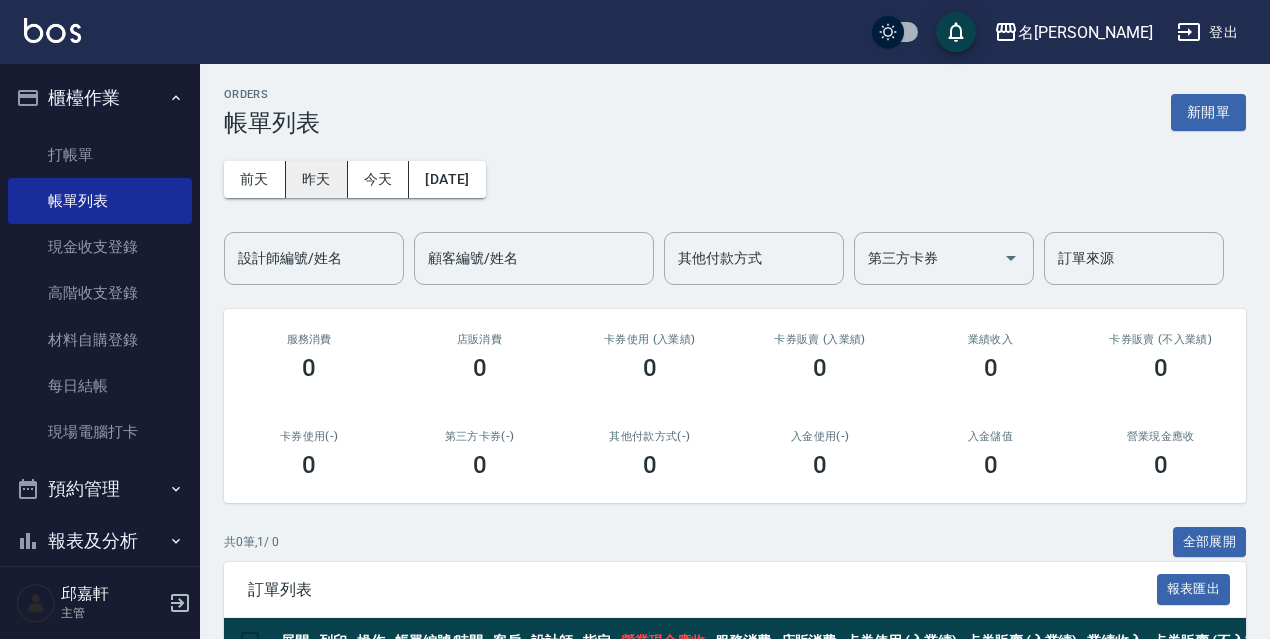 click on "昨天" at bounding box center [317, 179] 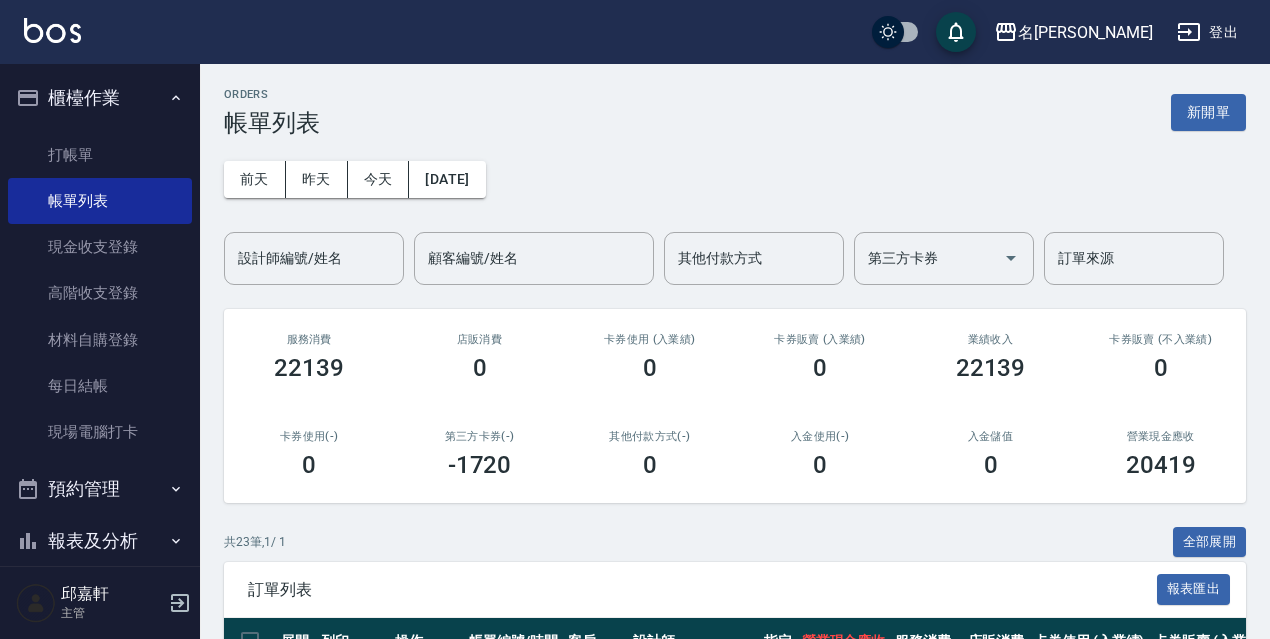 scroll, scrollTop: 500, scrollLeft: 0, axis: vertical 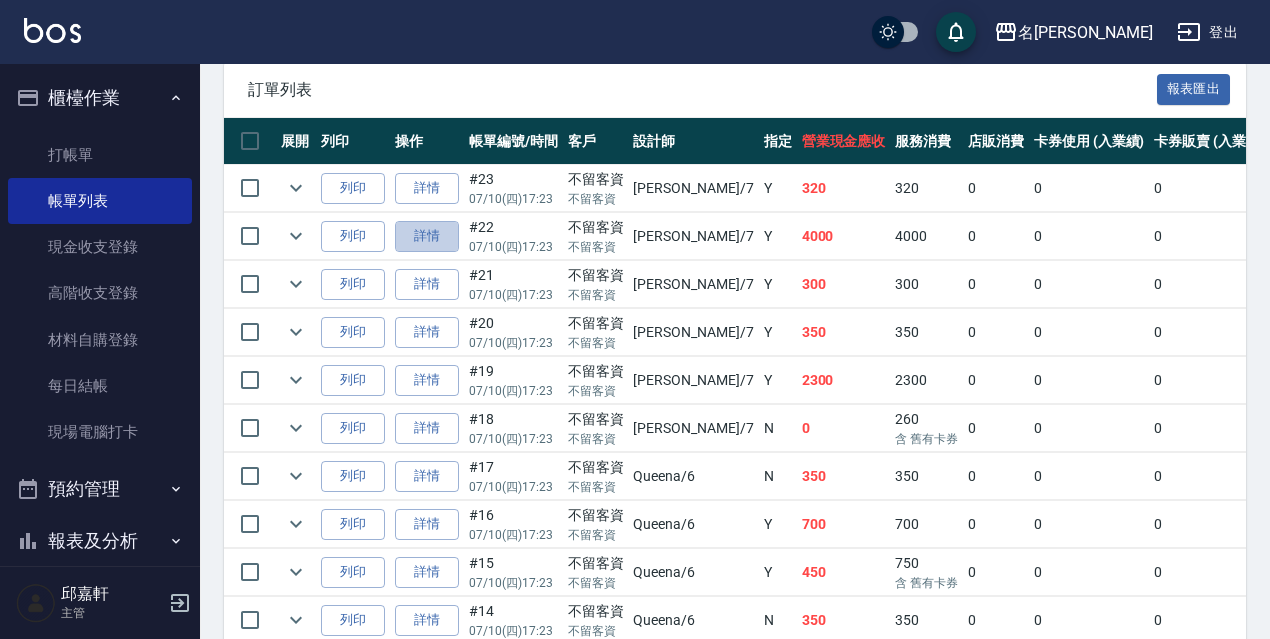 click on "詳情" at bounding box center (427, 236) 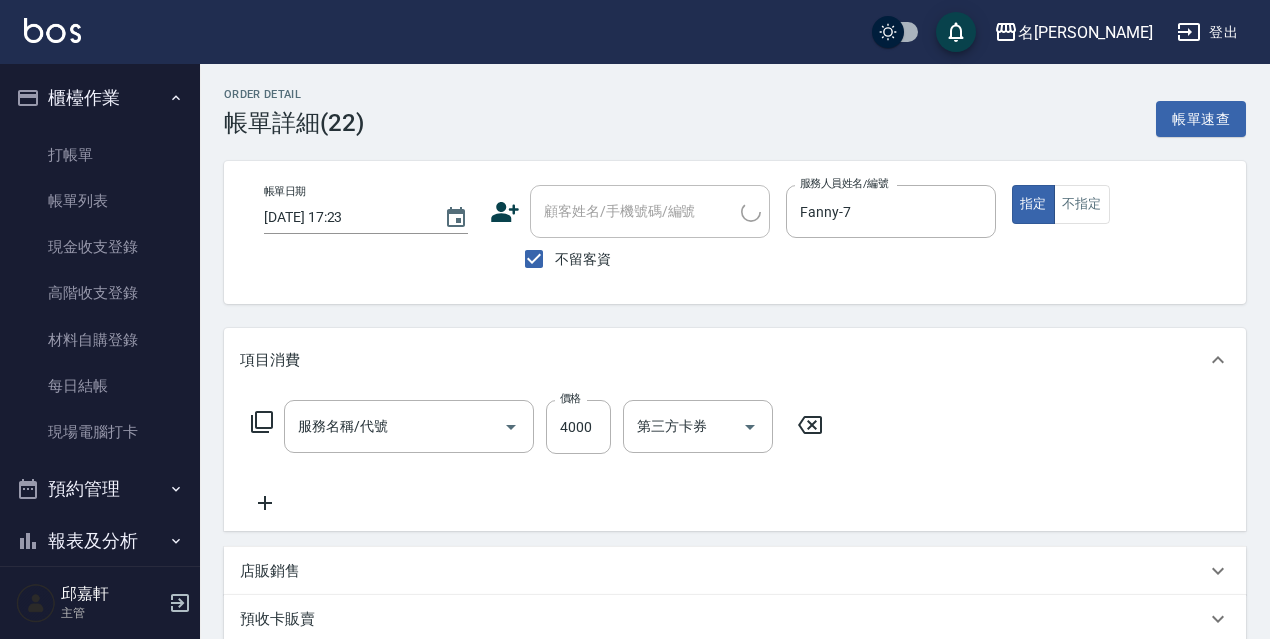 type on "[DATE] 17:23" 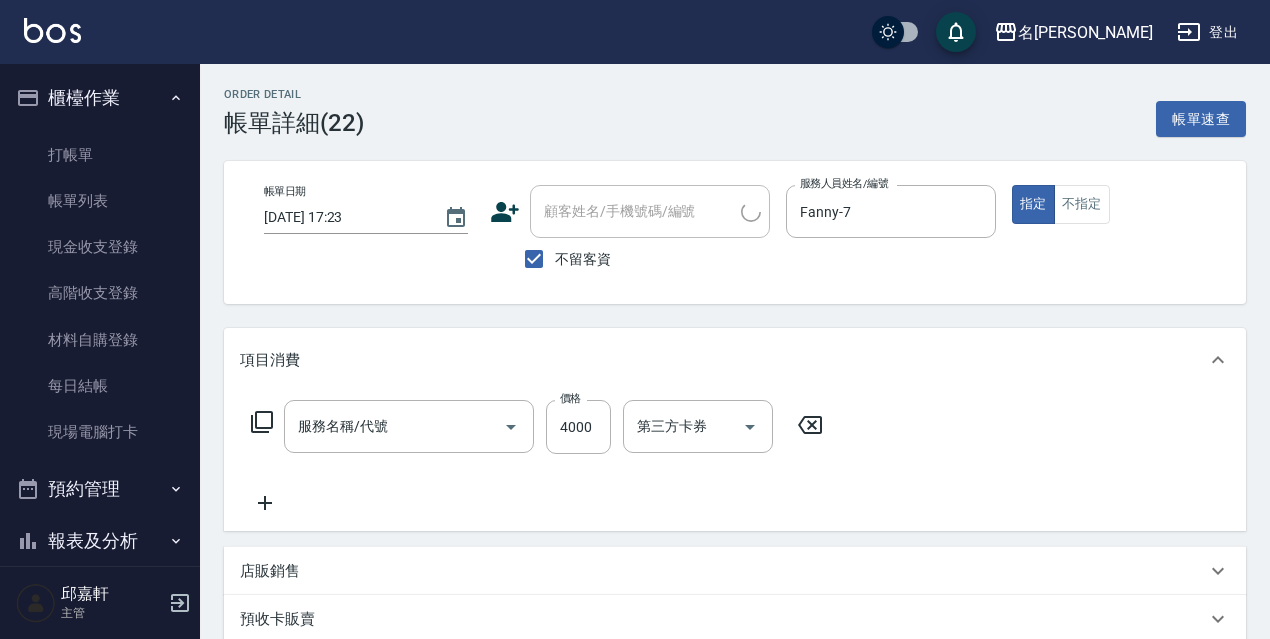 checkbox on "true" 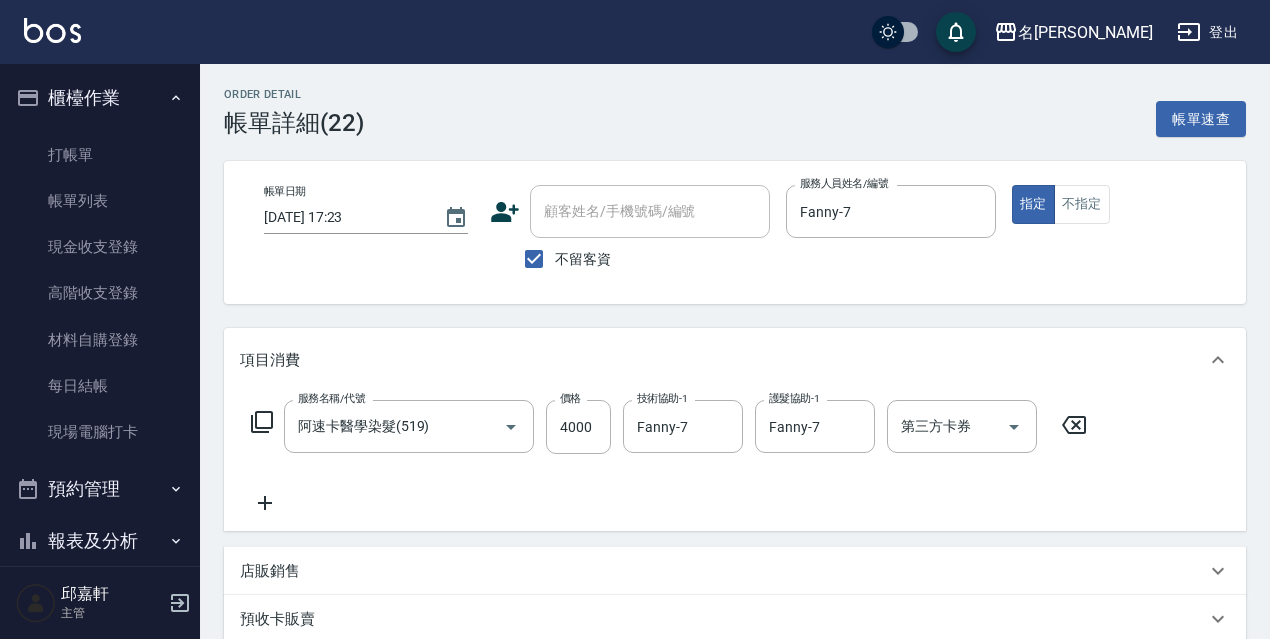 scroll, scrollTop: 100, scrollLeft: 0, axis: vertical 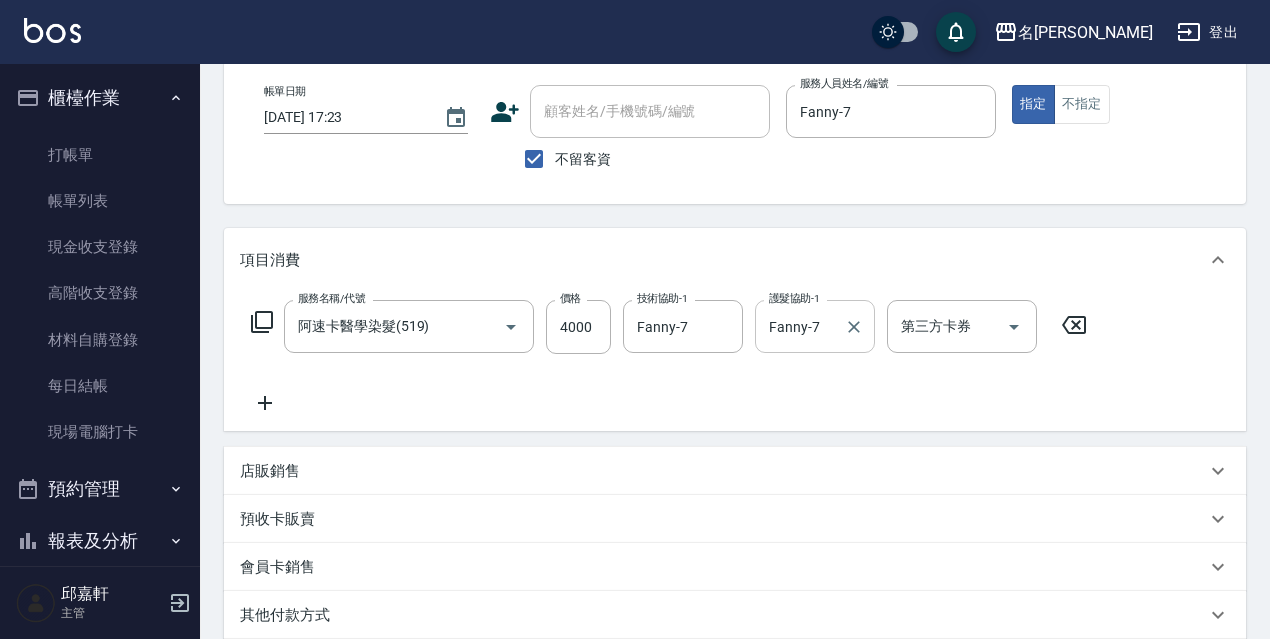 click 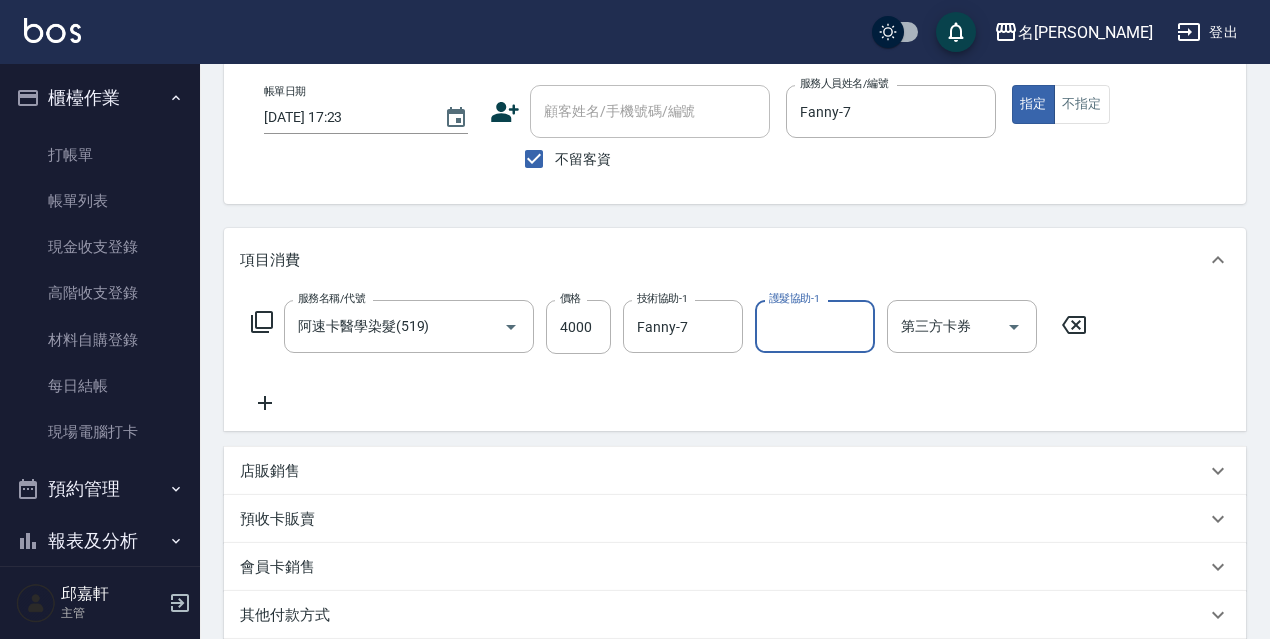 scroll, scrollTop: 364, scrollLeft: 0, axis: vertical 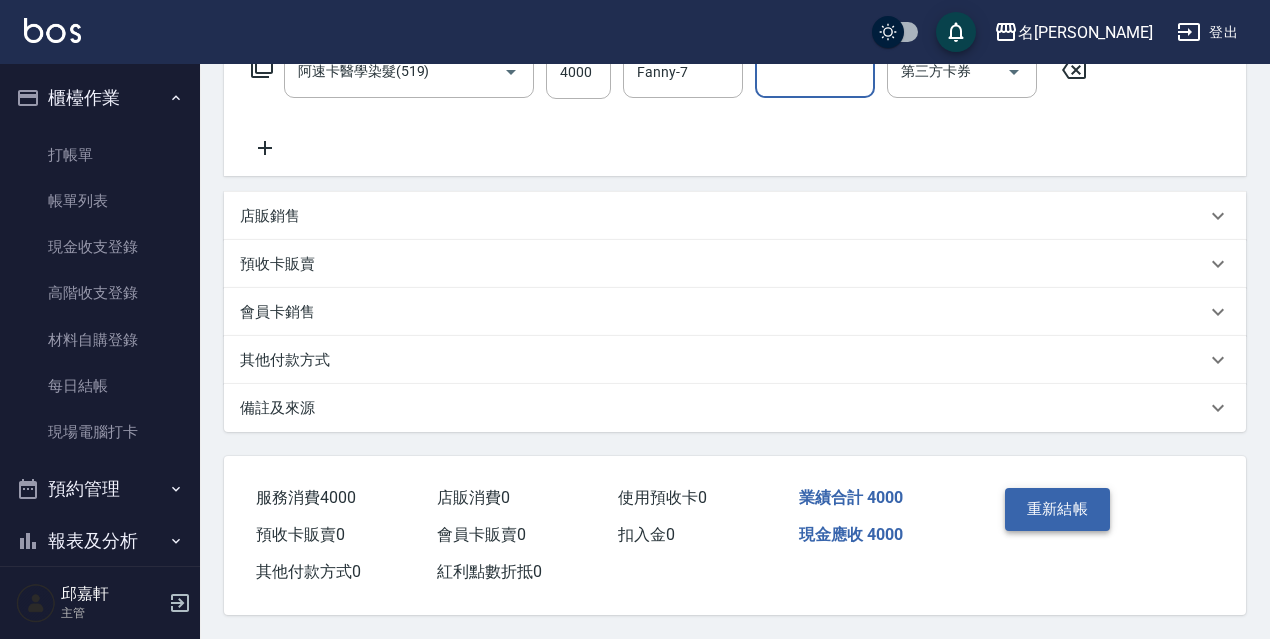 click on "重新結帳" at bounding box center (1058, 509) 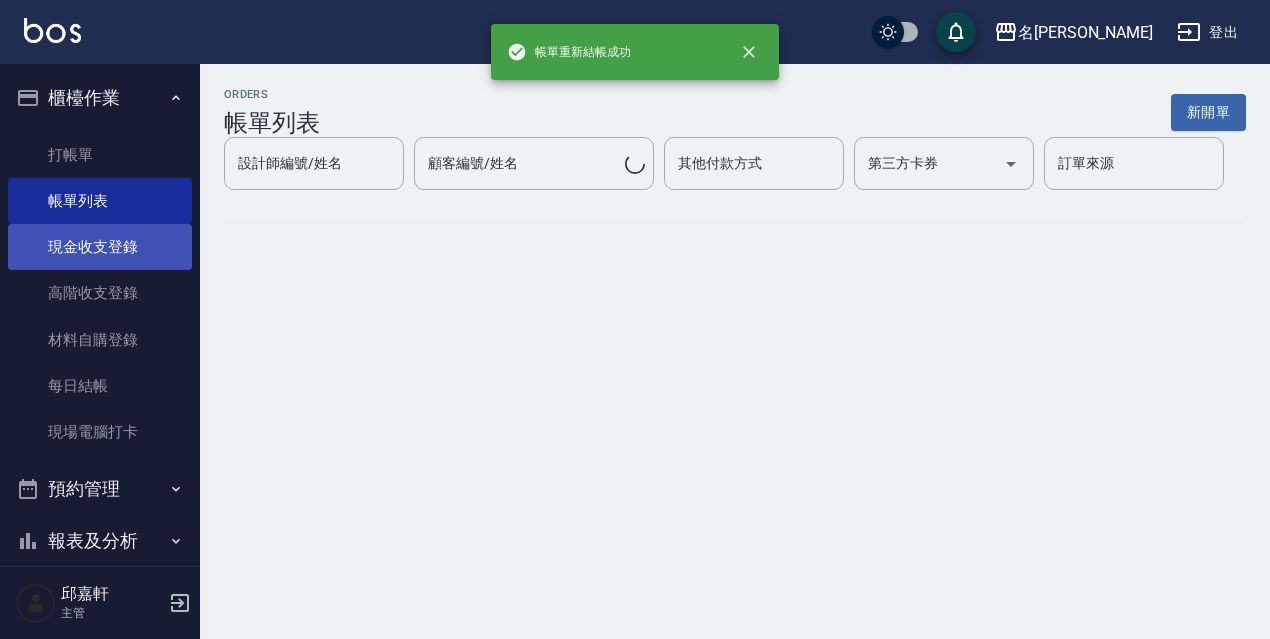 scroll, scrollTop: 0, scrollLeft: 0, axis: both 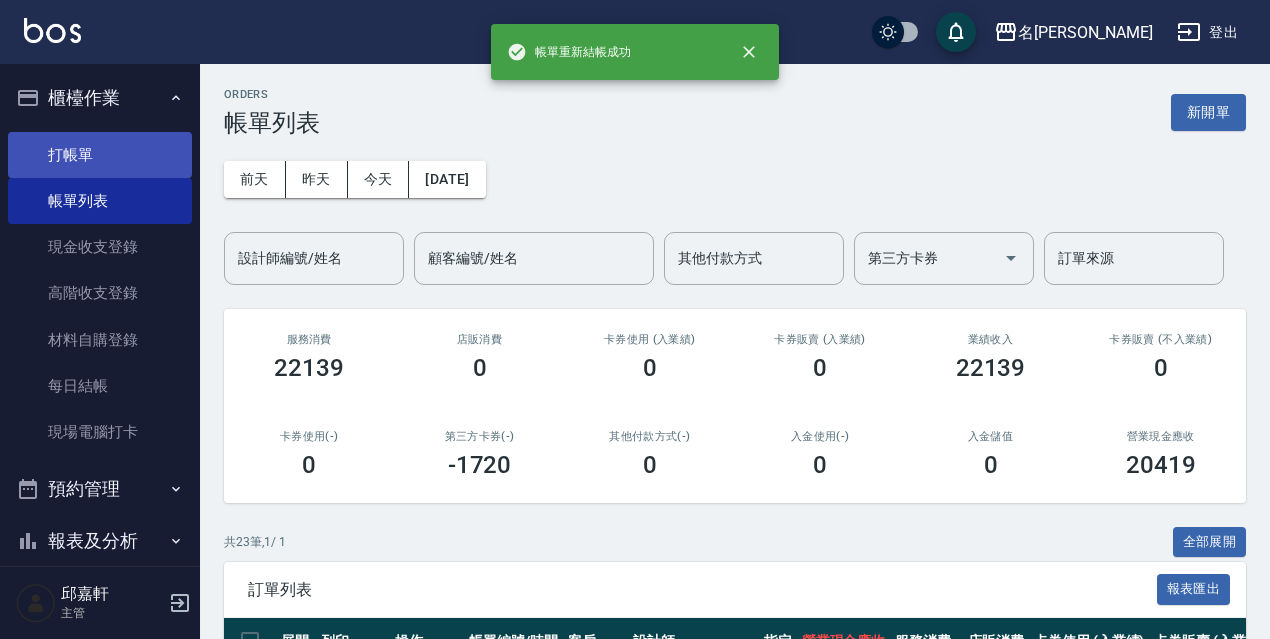 click on "打帳單" at bounding box center [100, 155] 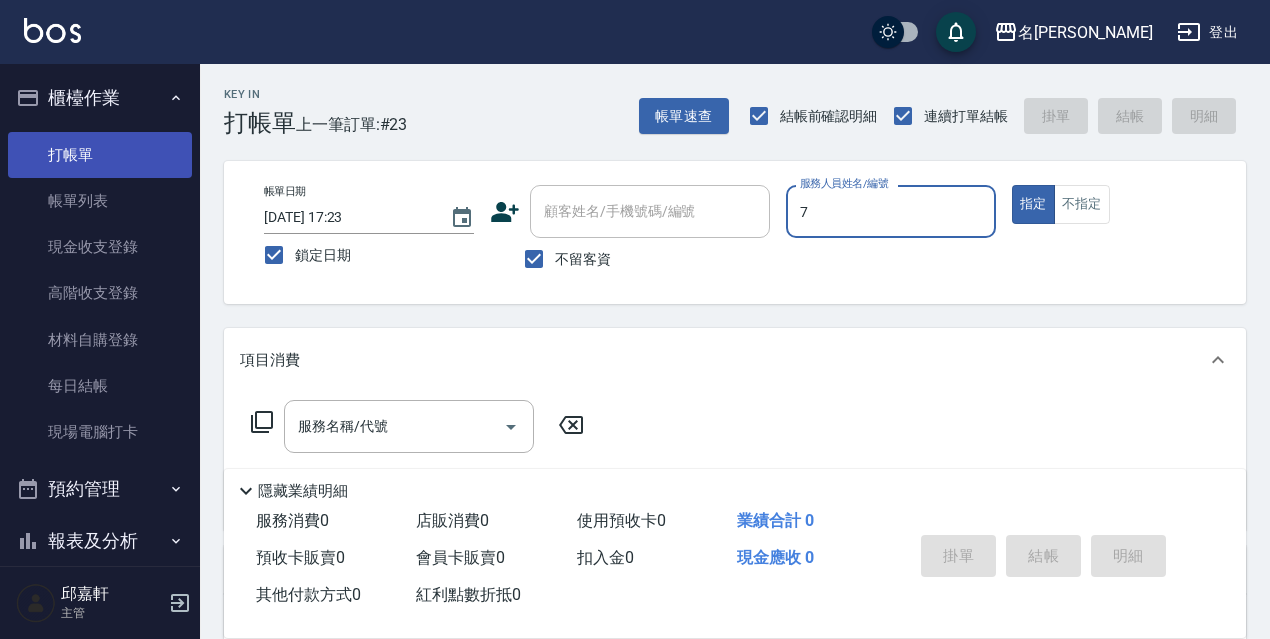 type on "Fanny-7" 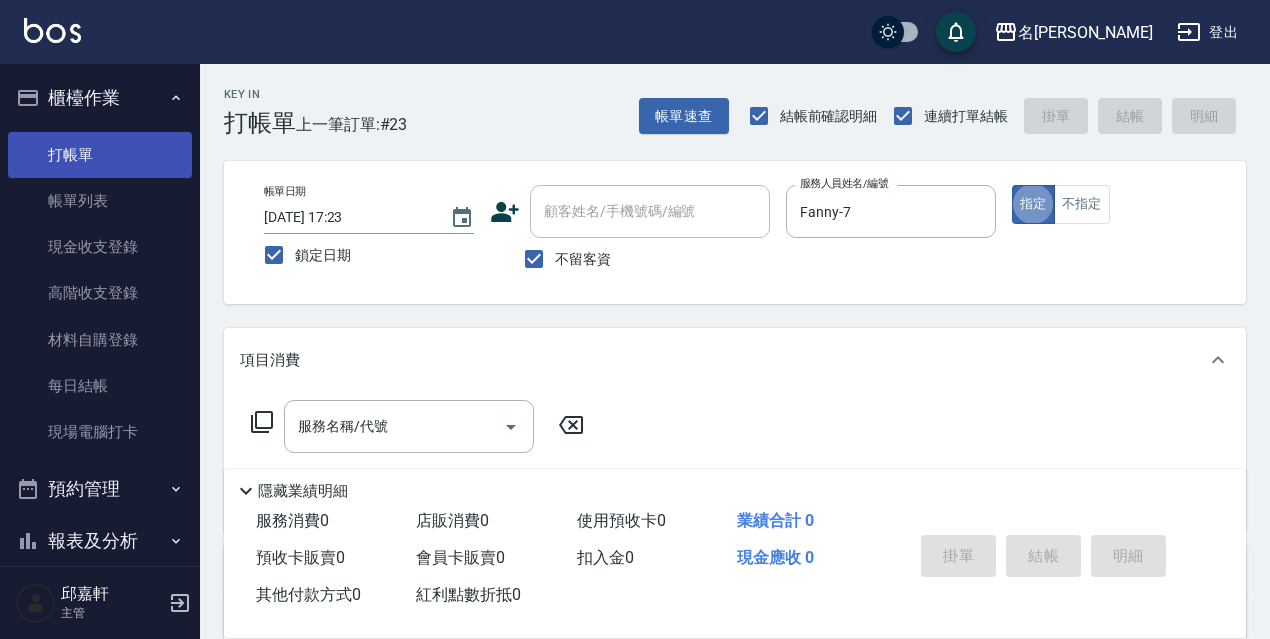 type on "true" 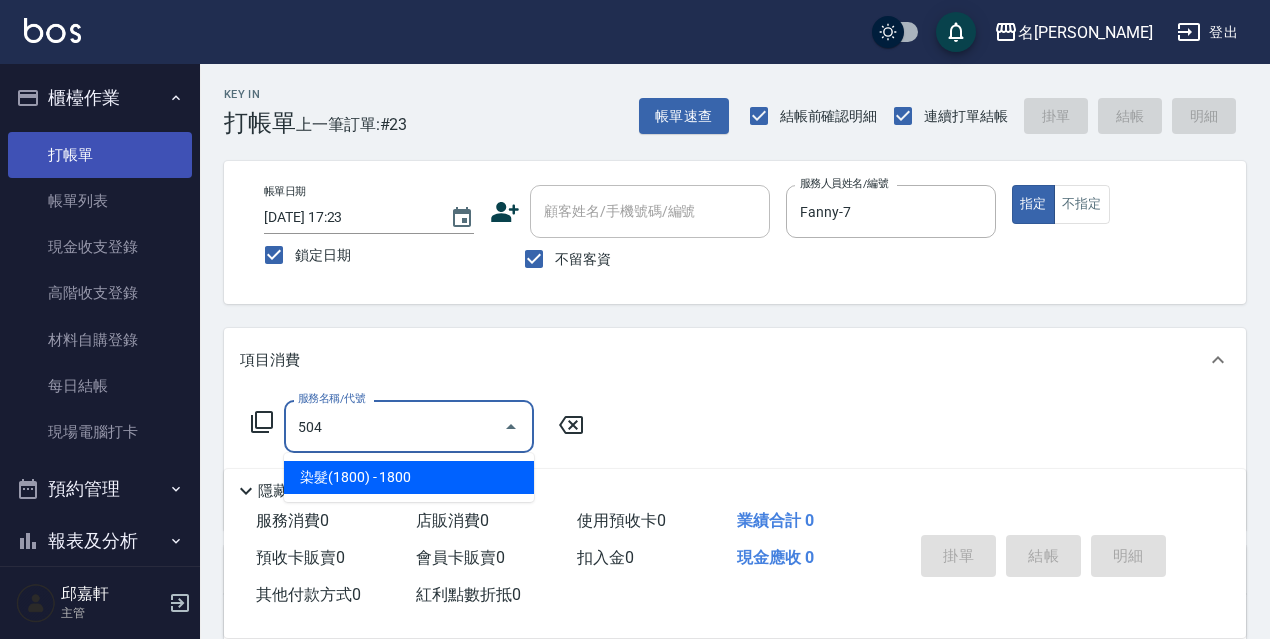 type on "染髮(1800)(504)" 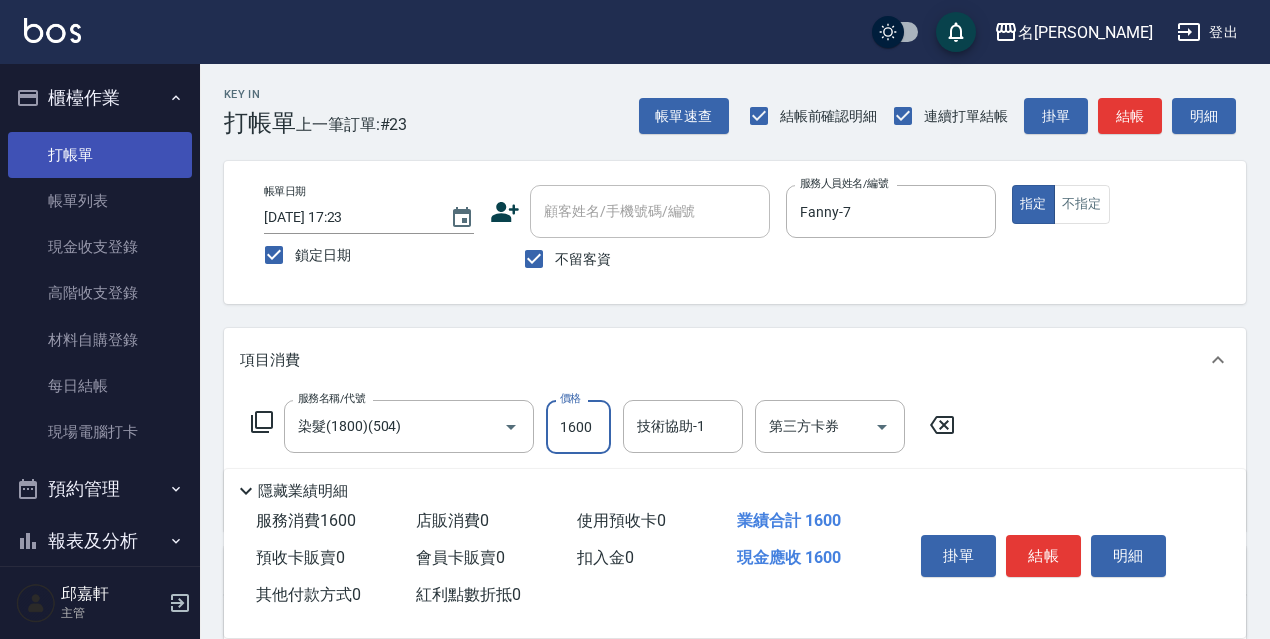 type on "1600" 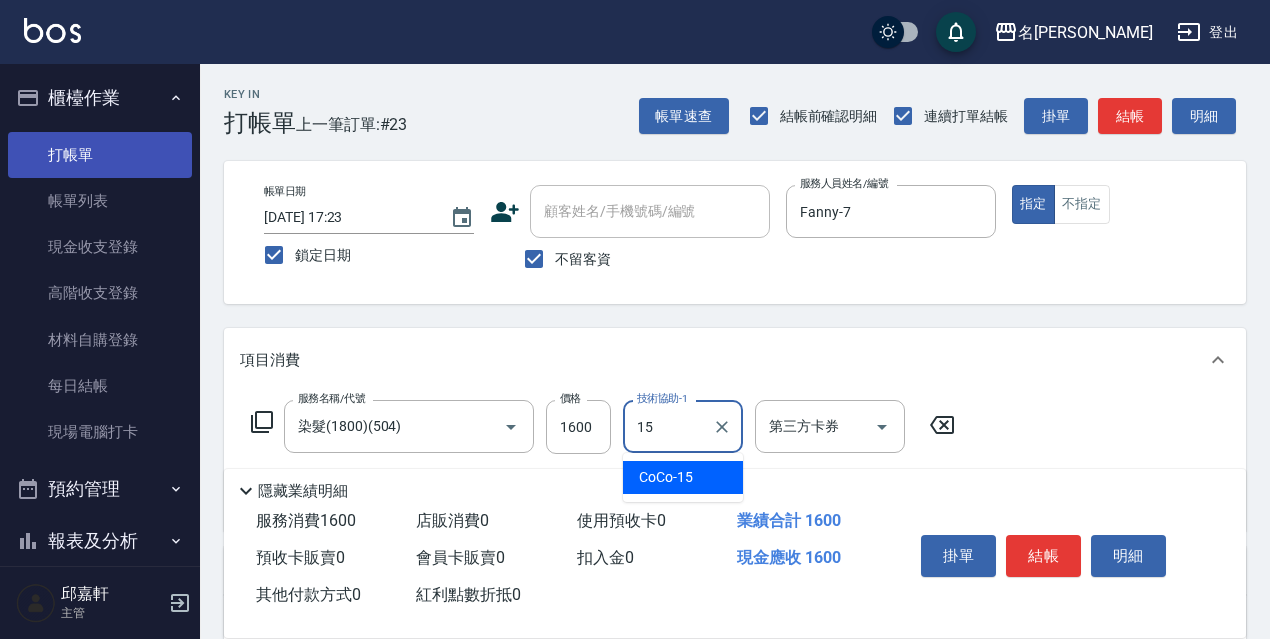 type on "CoCo-15" 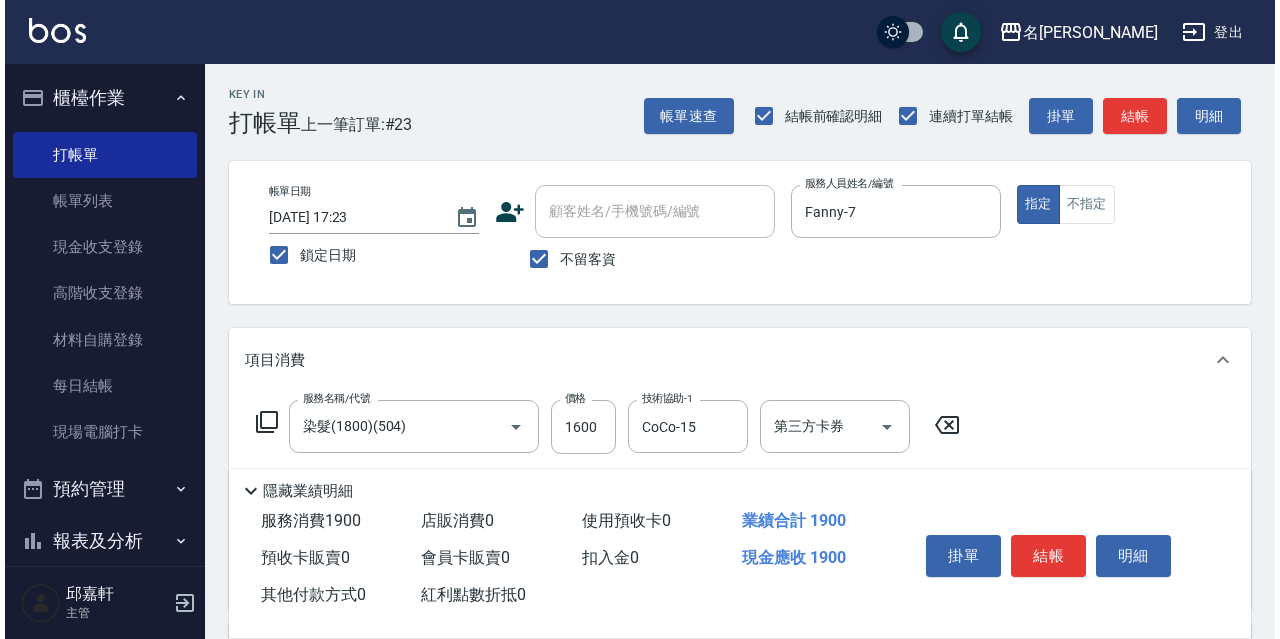 scroll, scrollTop: 300, scrollLeft: 0, axis: vertical 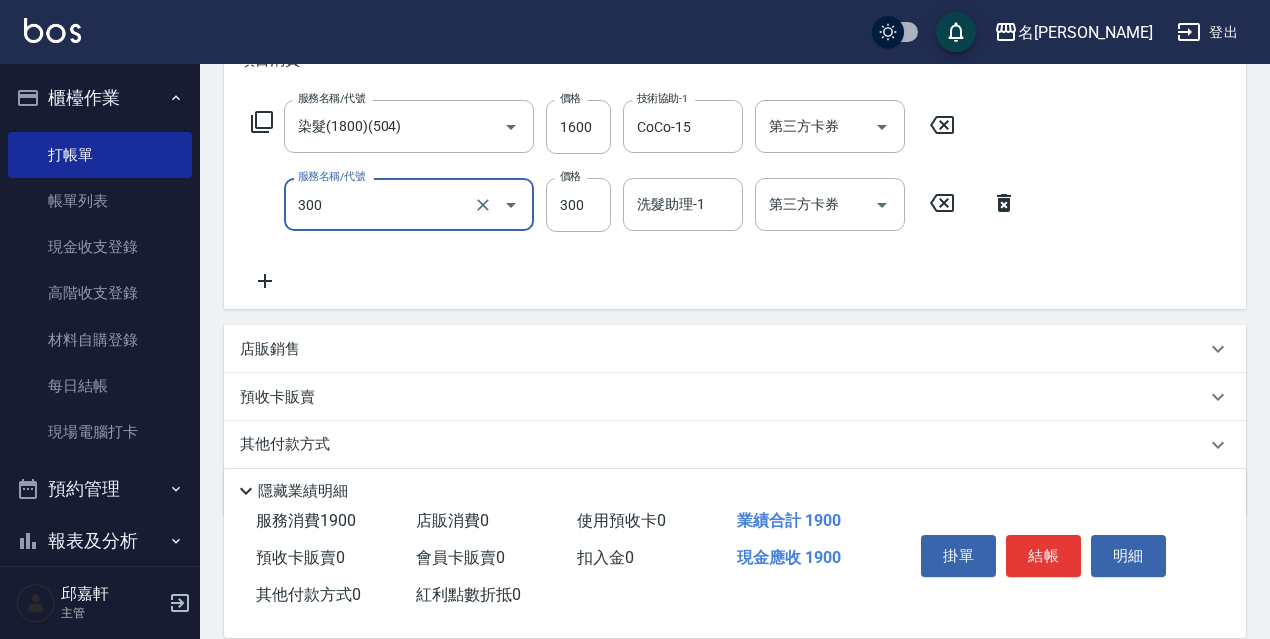 type on "洗髮300(300)" 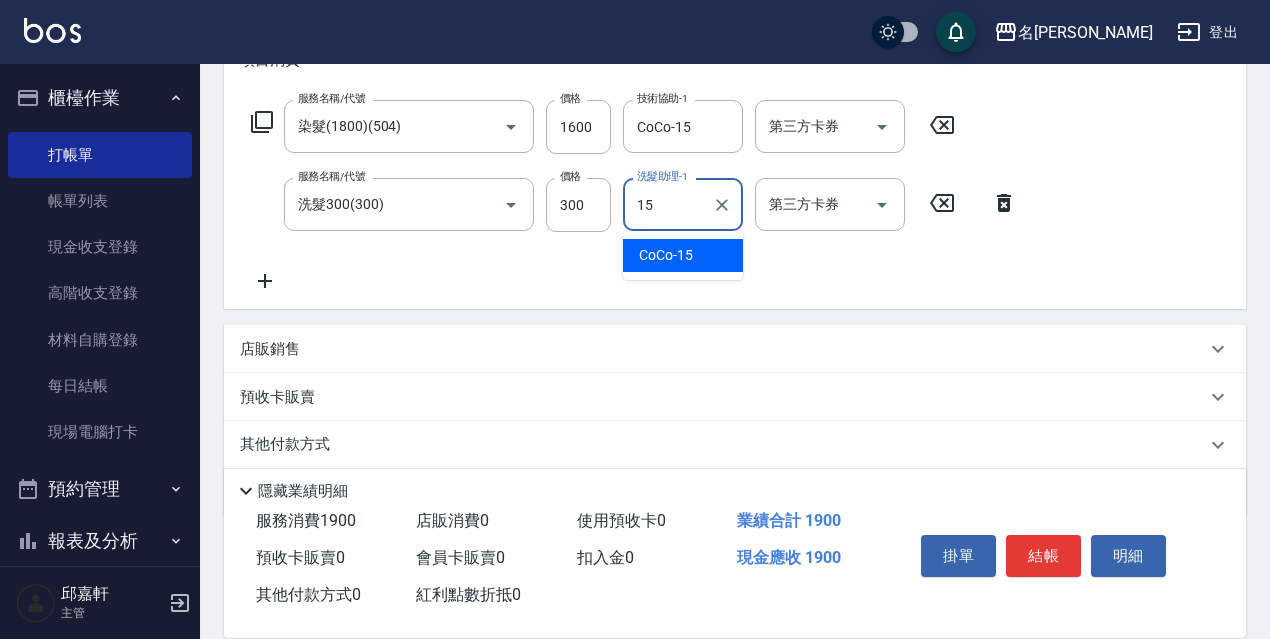 type on "CoCo-15" 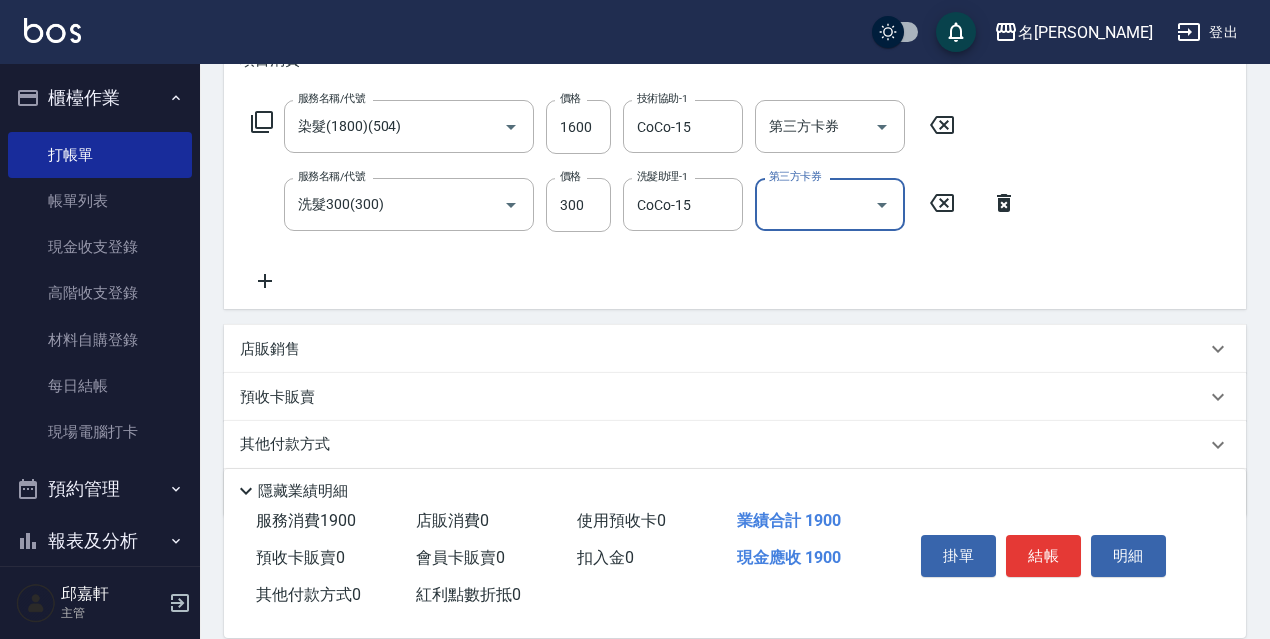 click 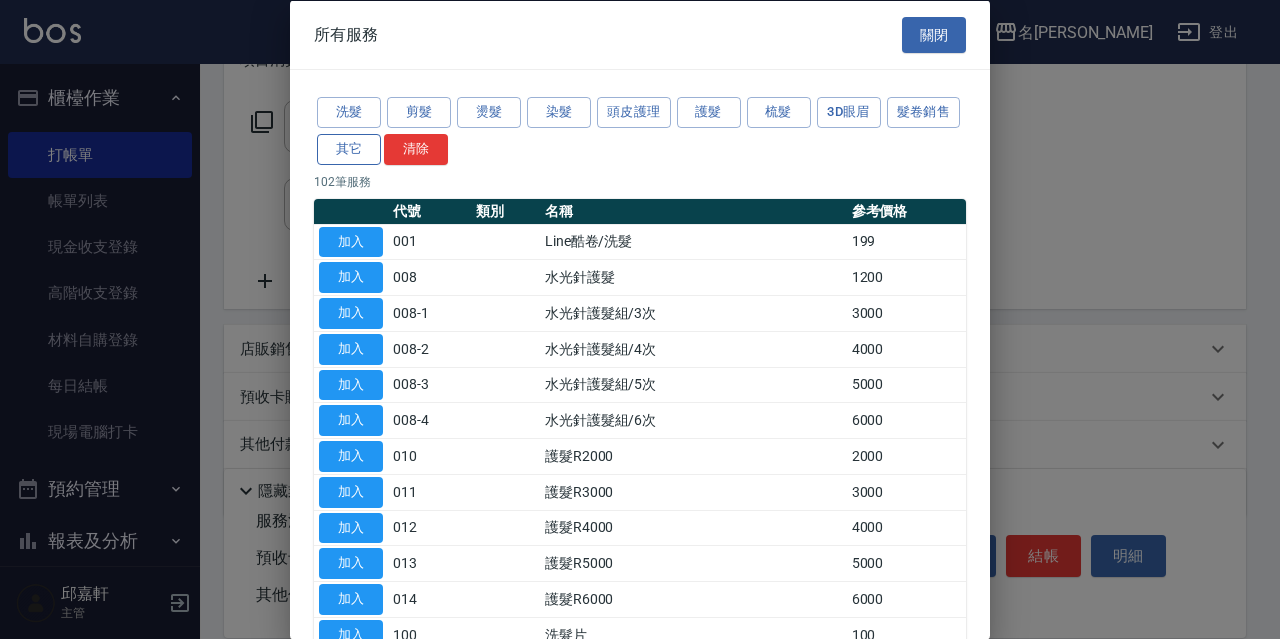 click on "其它" at bounding box center (349, 148) 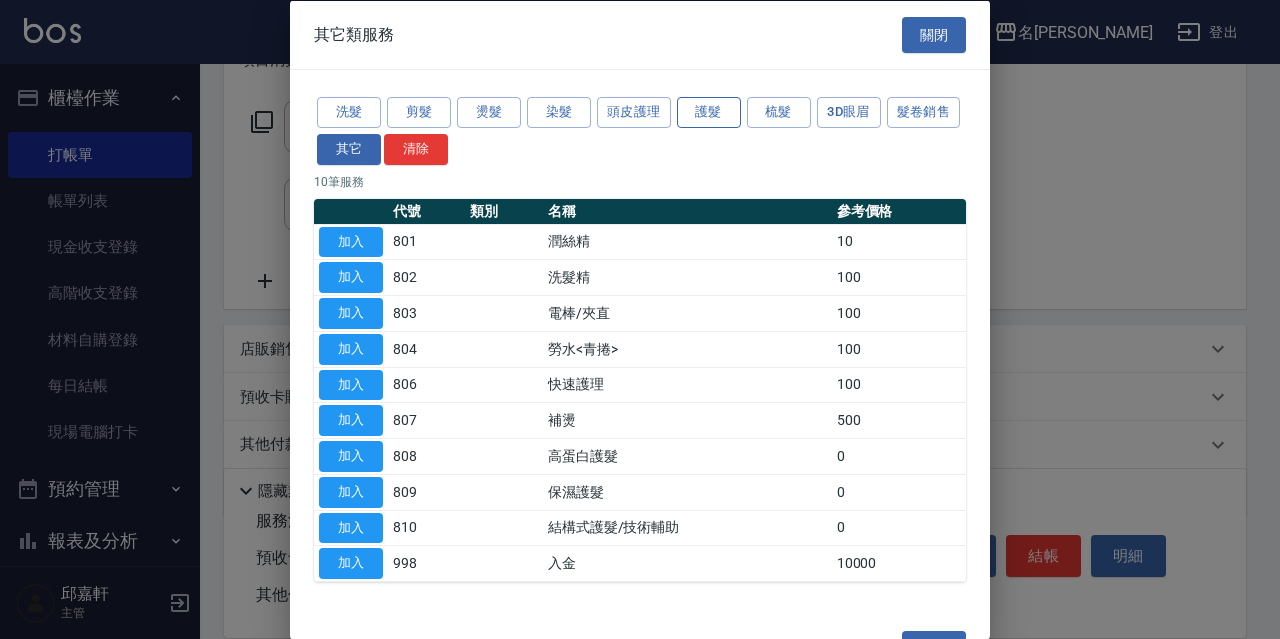 click on "護髮" at bounding box center [709, 112] 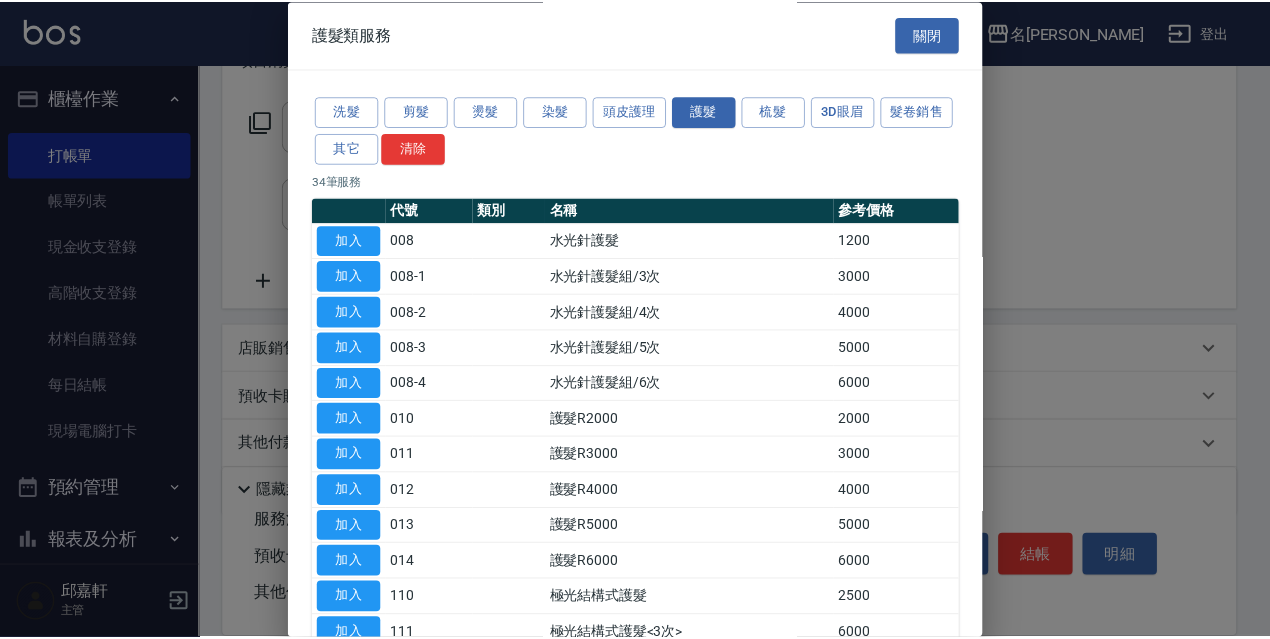 scroll, scrollTop: 600, scrollLeft: 0, axis: vertical 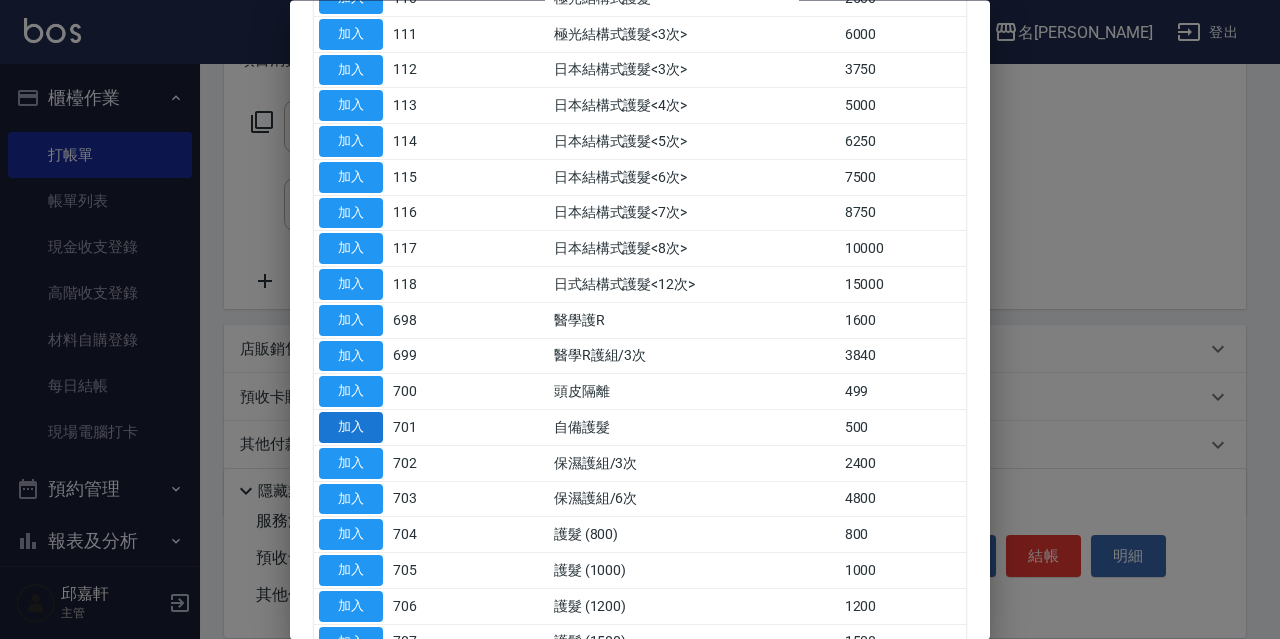 click on "加入" at bounding box center (351, 428) 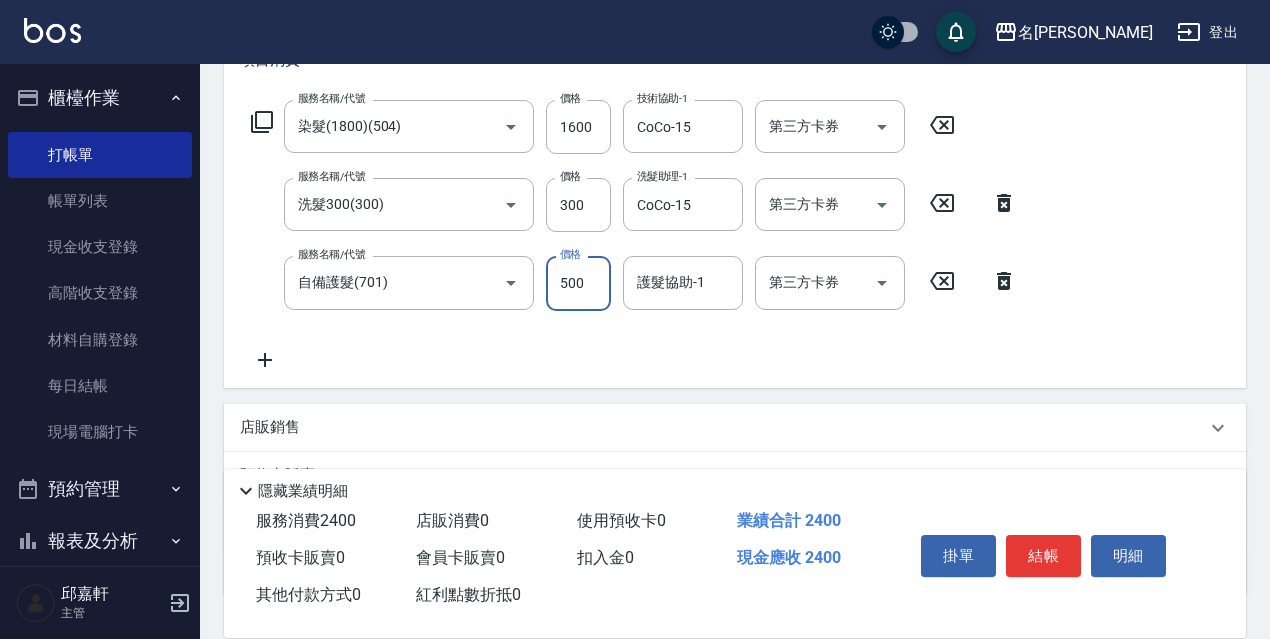 click on "500" at bounding box center (578, 283) 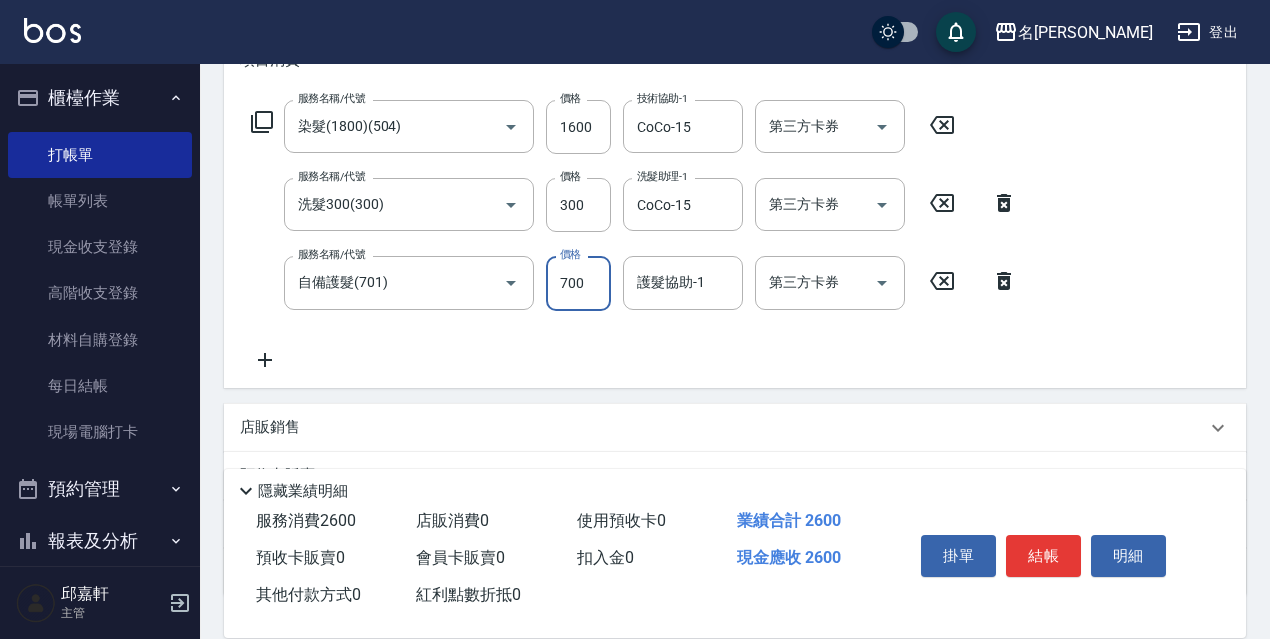 type on "700" 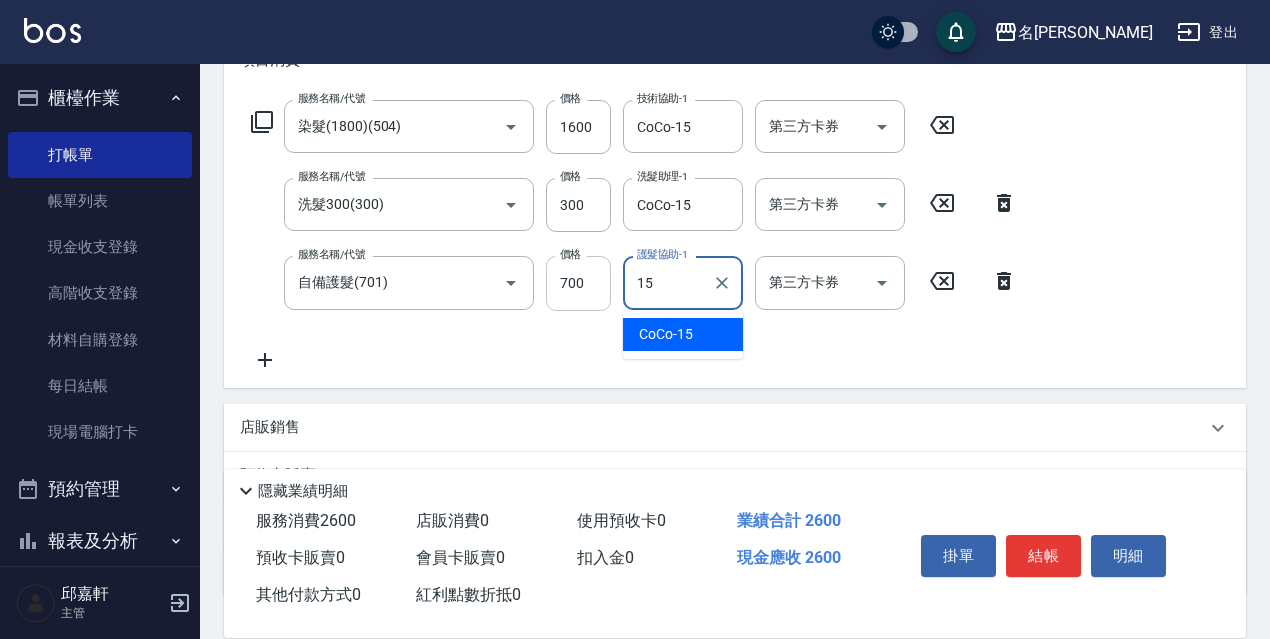 type on "CoCo-15" 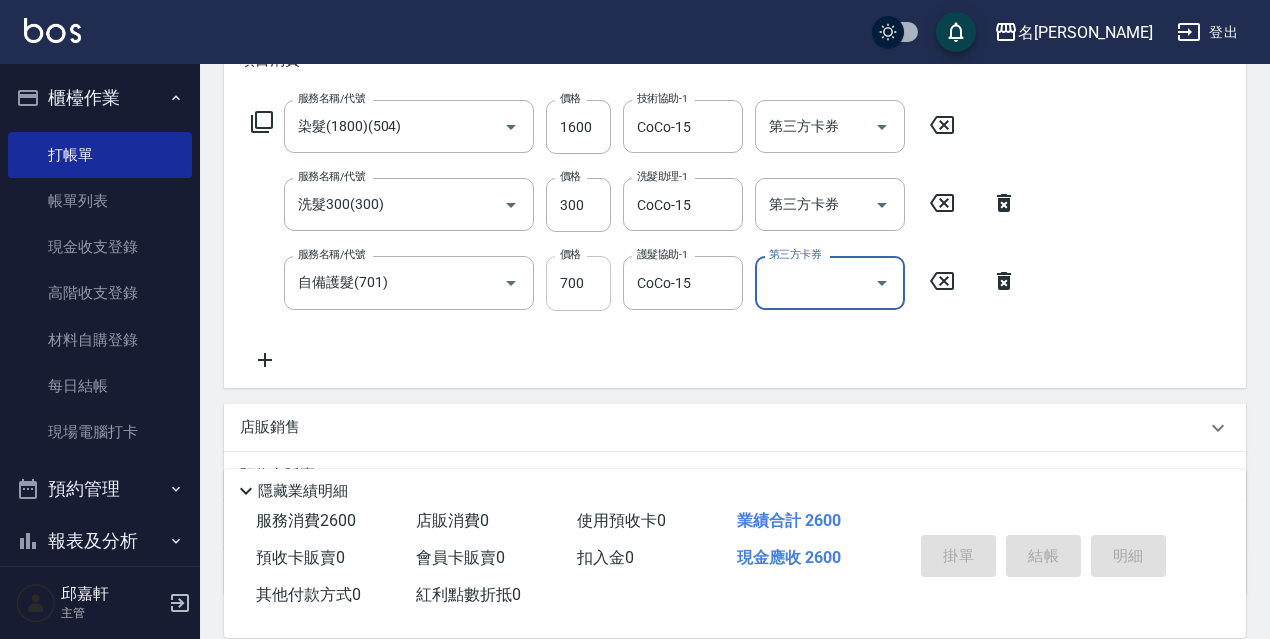 type 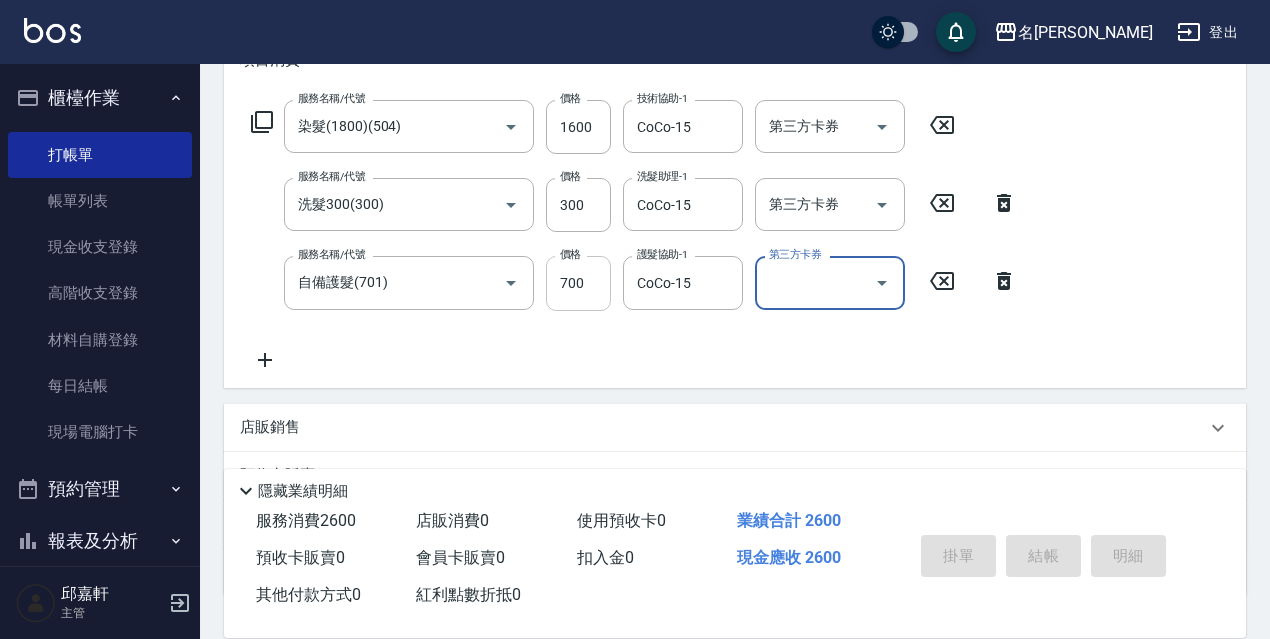 type 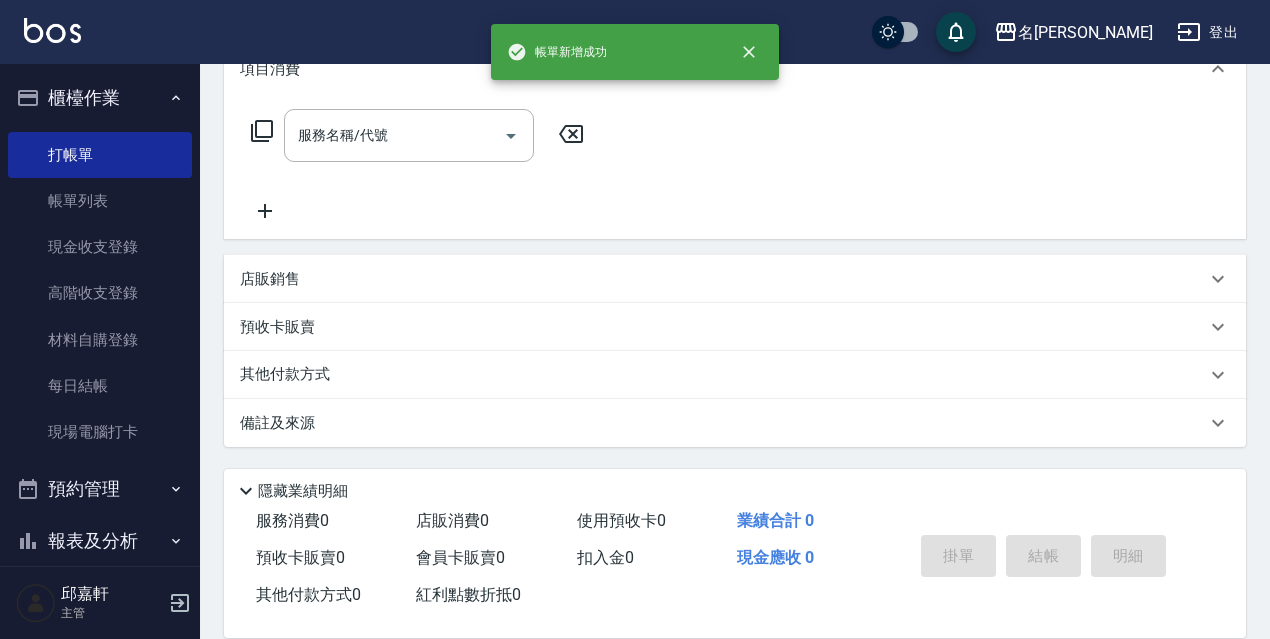 scroll, scrollTop: 0, scrollLeft: 0, axis: both 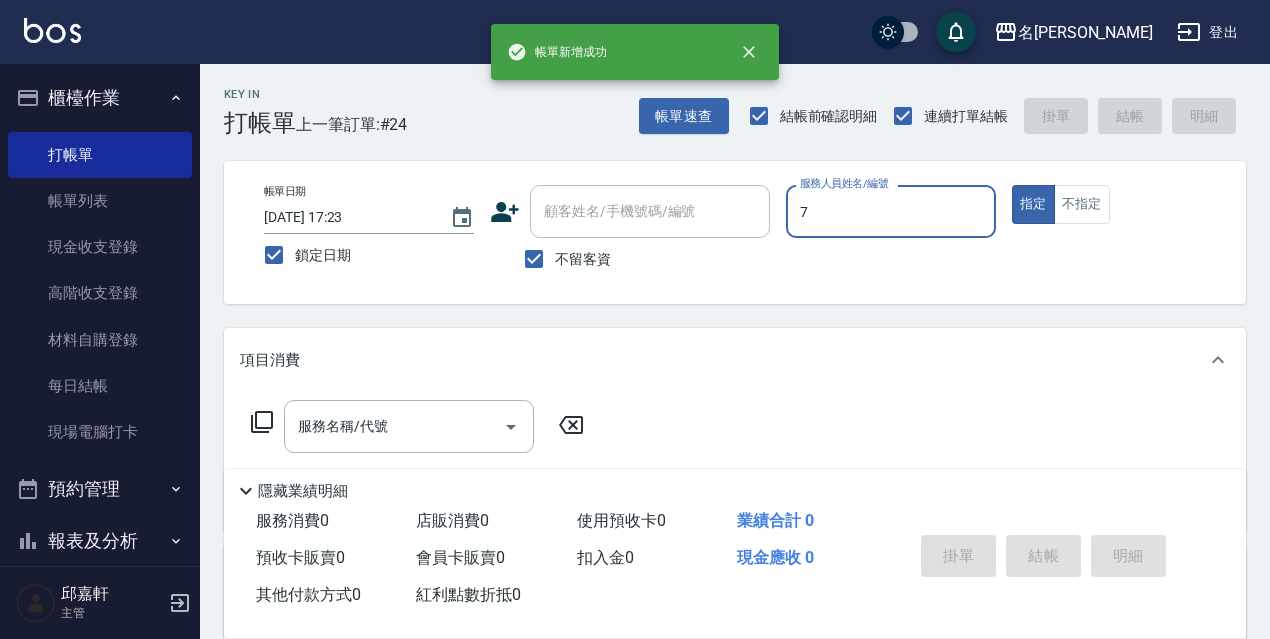type on "Fanny-7" 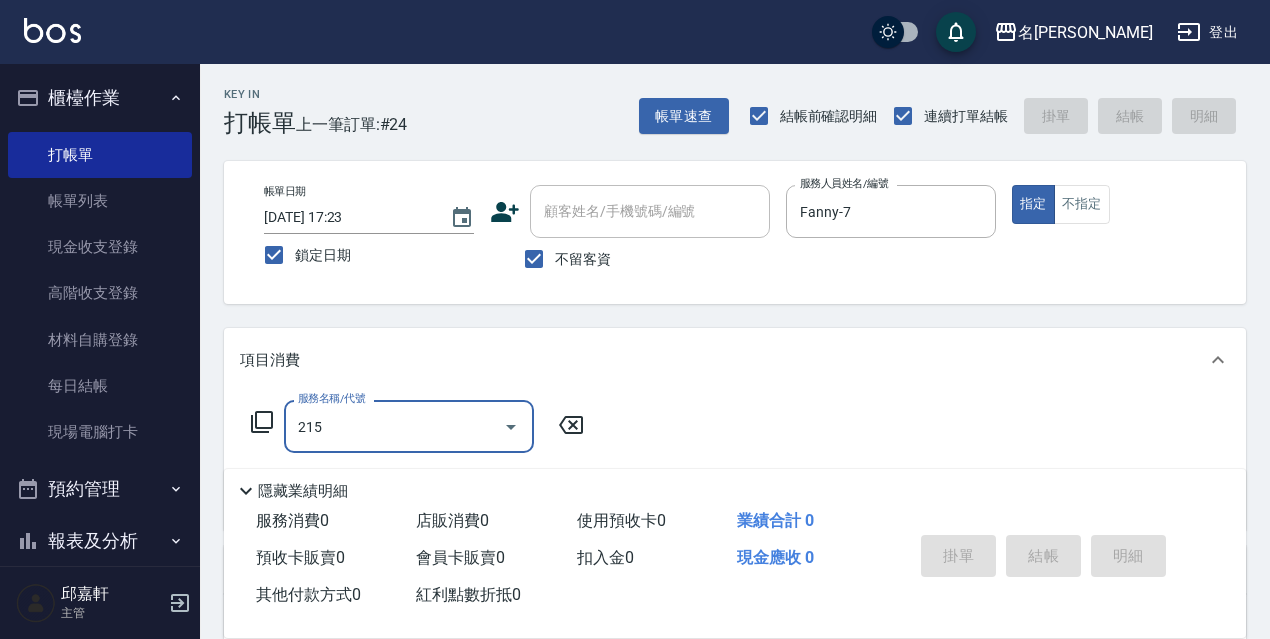 type on "洗髮卷<抵>250(215)" 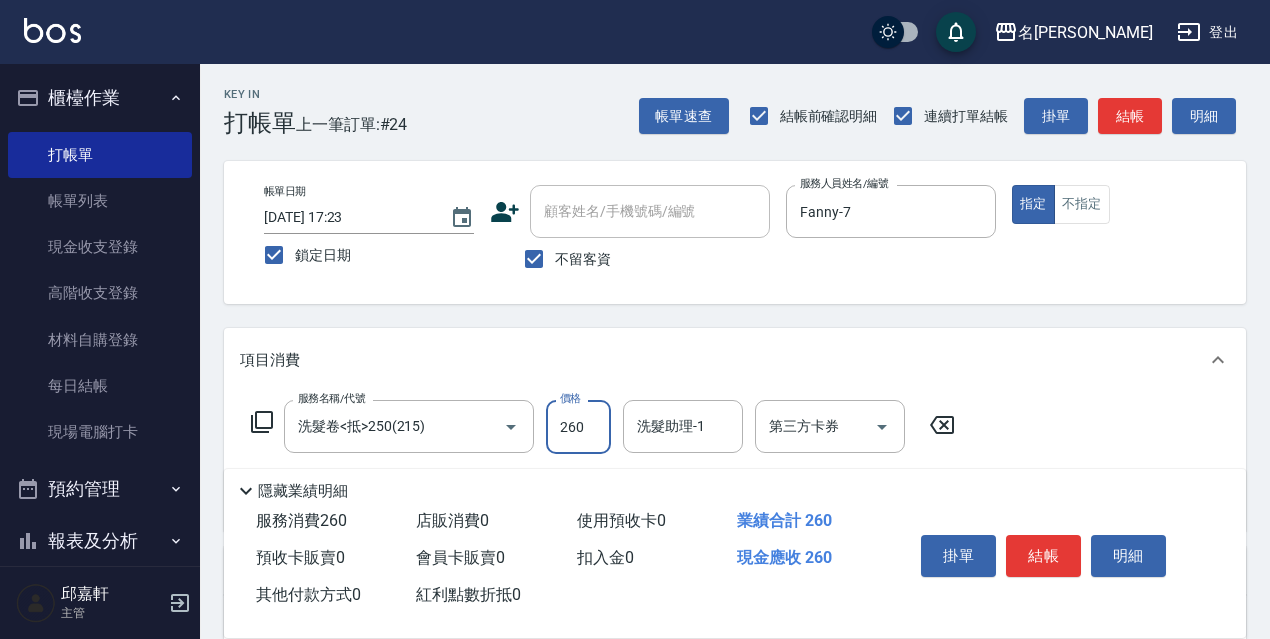 type on "260" 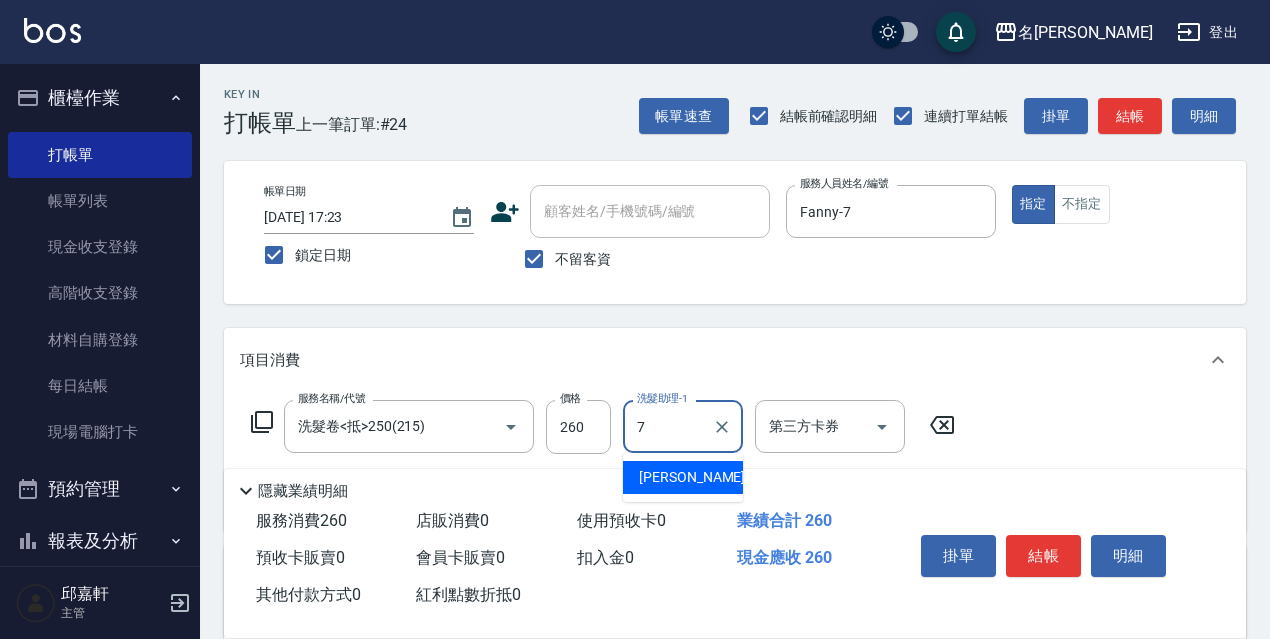 type on "Fanny-7" 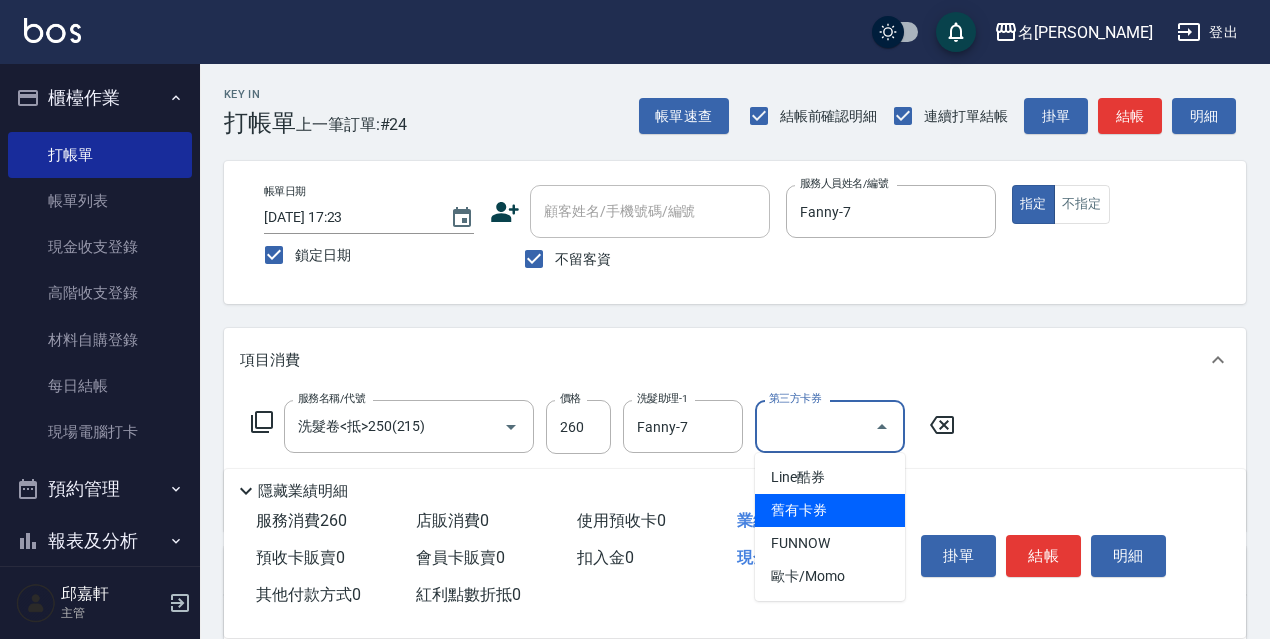 type on "舊有卡券" 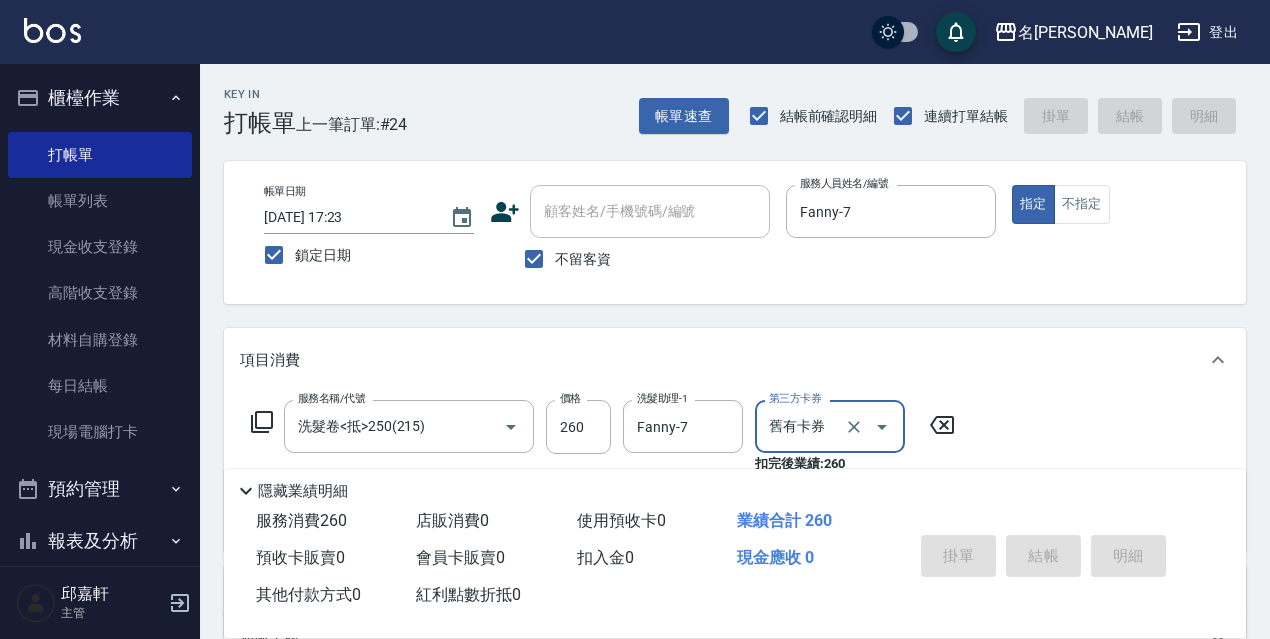 type 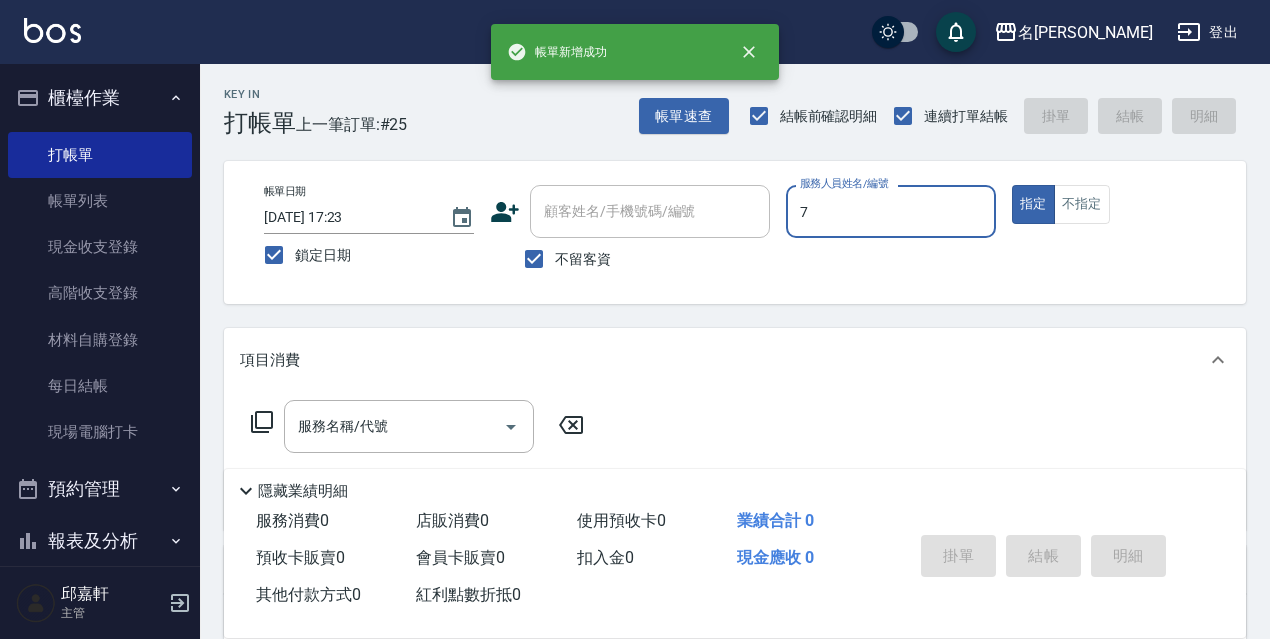 type on "Fanny-7" 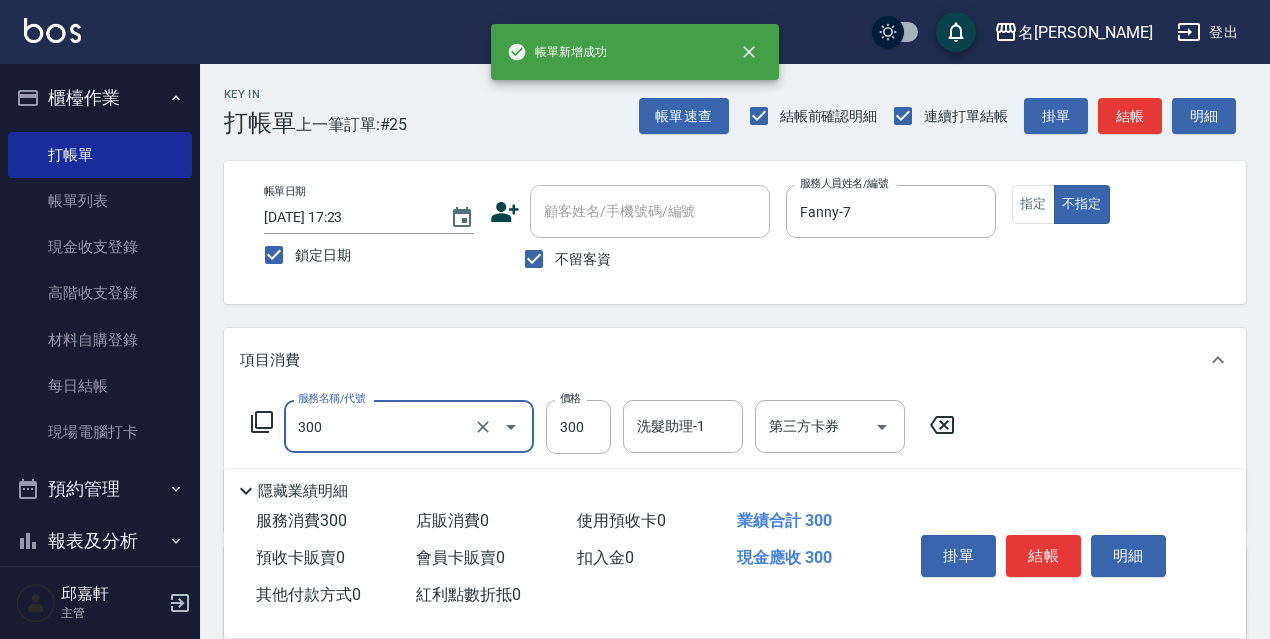 type on "洗髮300(300)" 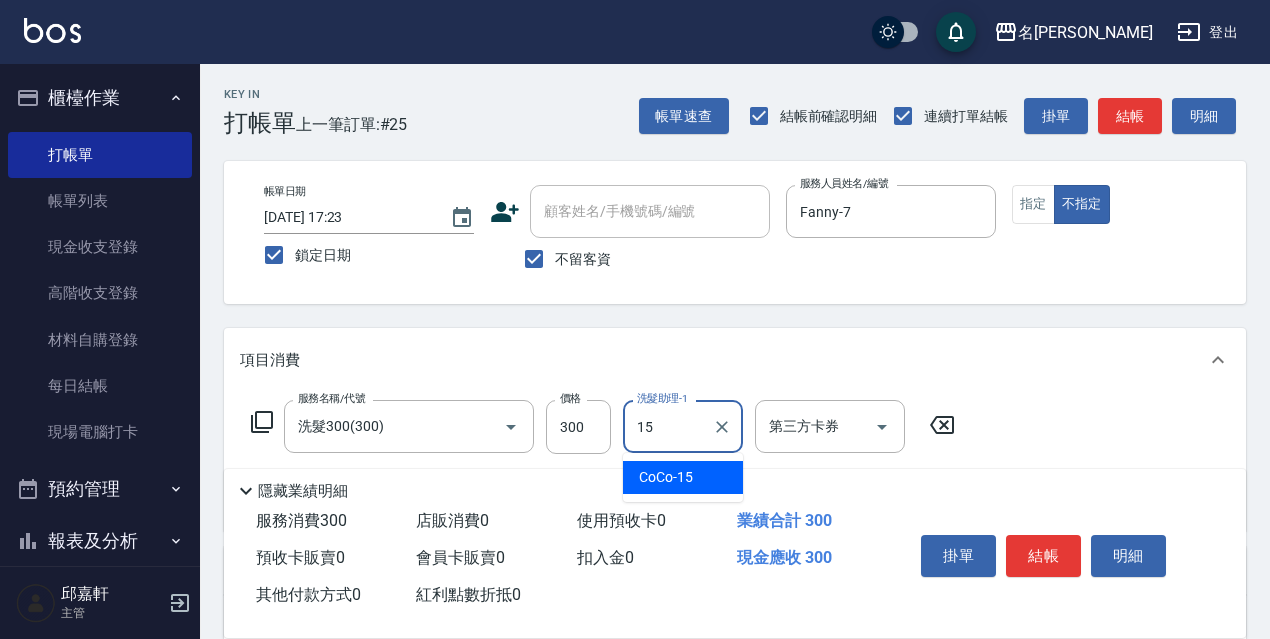 type on "CoCo-15" 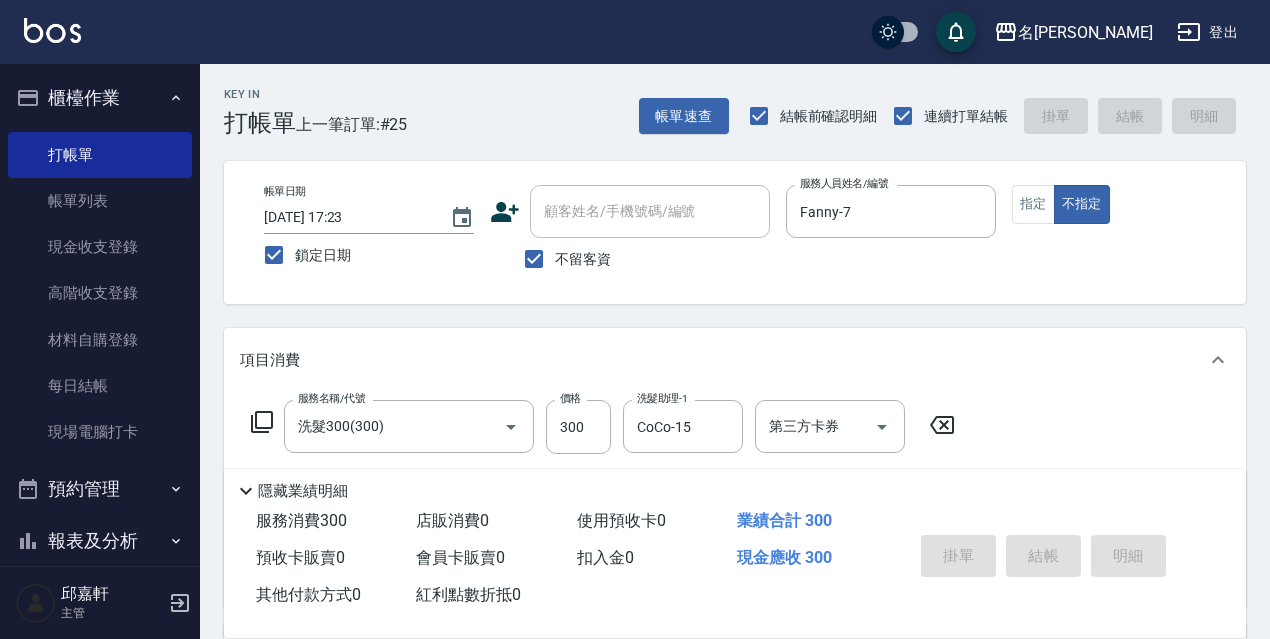type 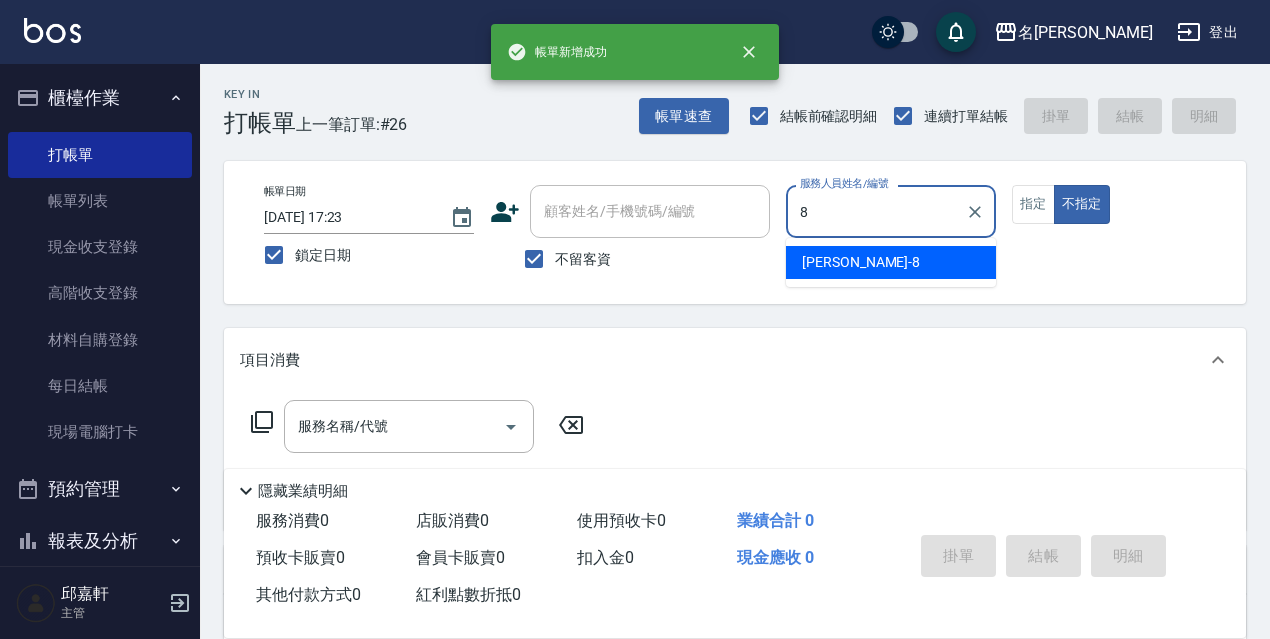 type on "Cindy-8" 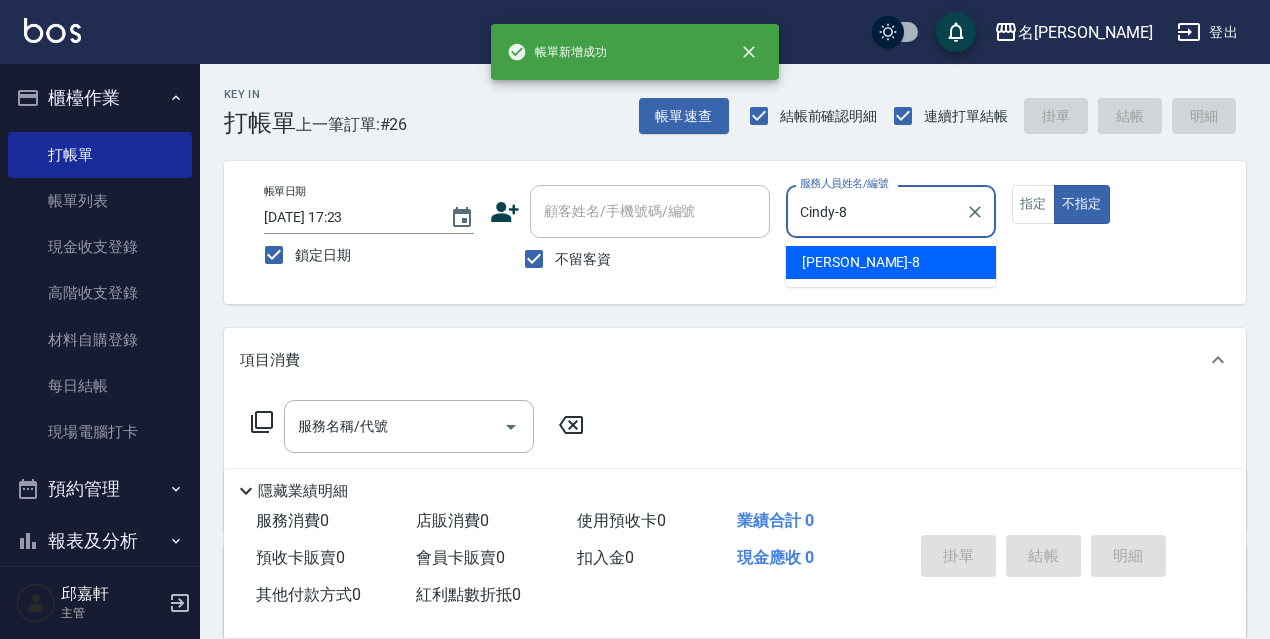 type on "false" 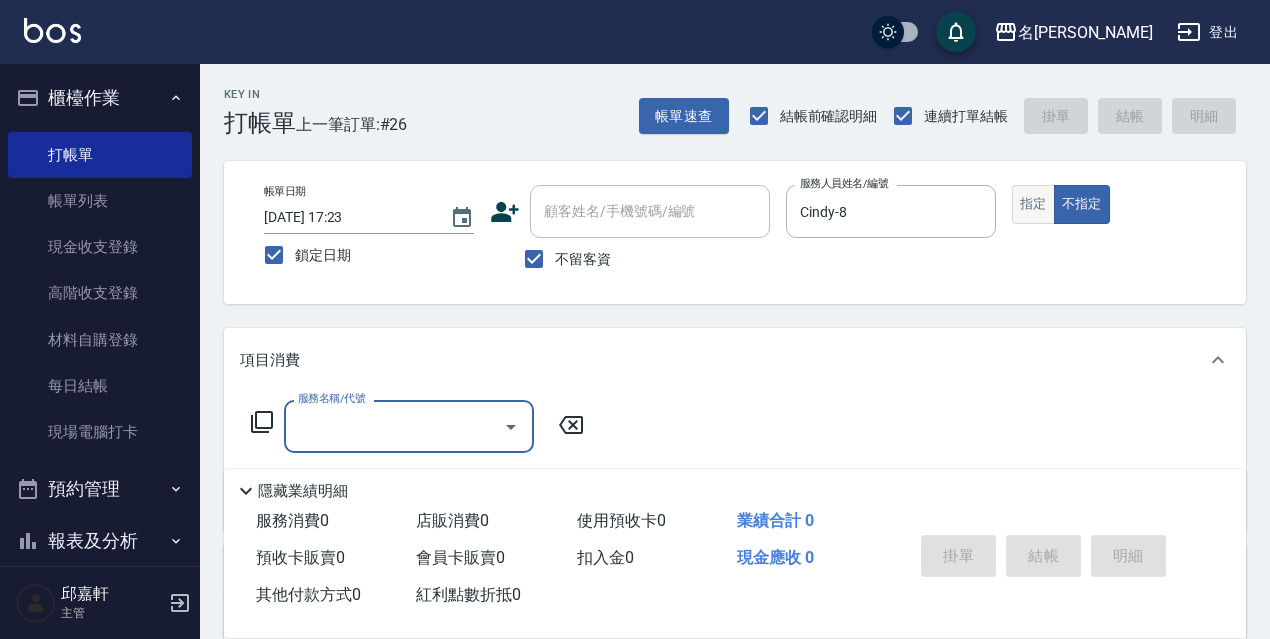 click on "帳單日期 [DATE] 17:23 鎖定日期 顧客姓名/手機號碼/編號 顧客姓名/手機號碼/編號 不留客資 服務人員姓名/編號 [PERSON_NAME]-8 服務人員姓名/編號 指定 不指定" at bounding box center (735, 232) 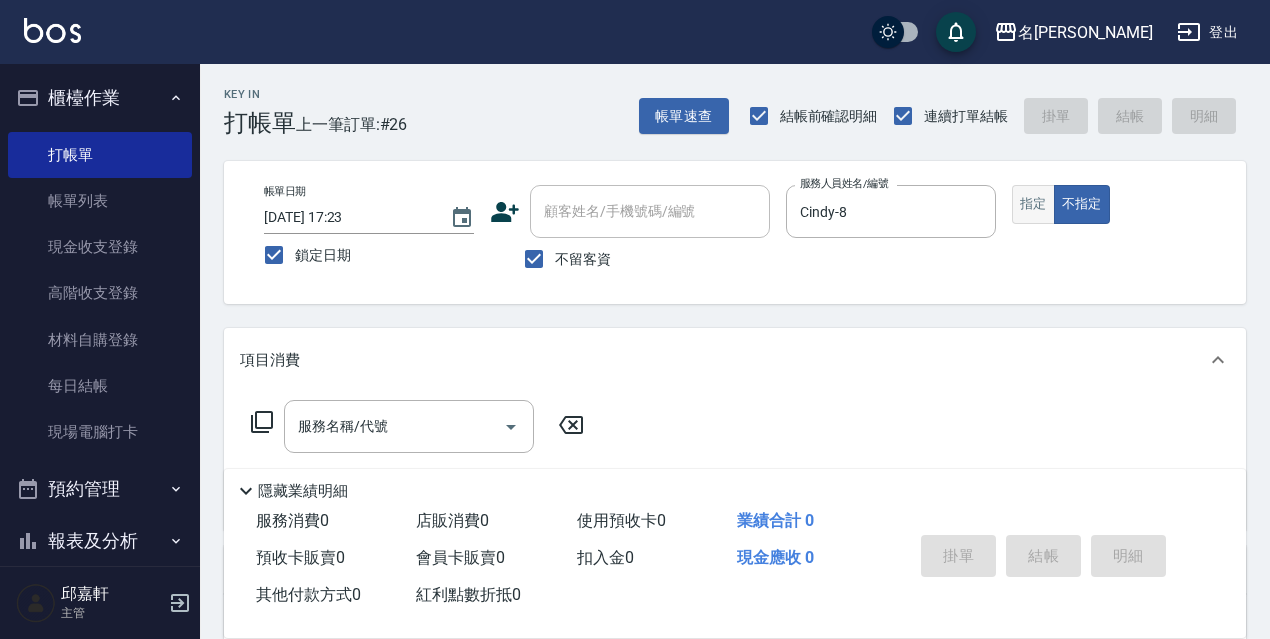 click on "指定" at bounding box center [1033, 204] 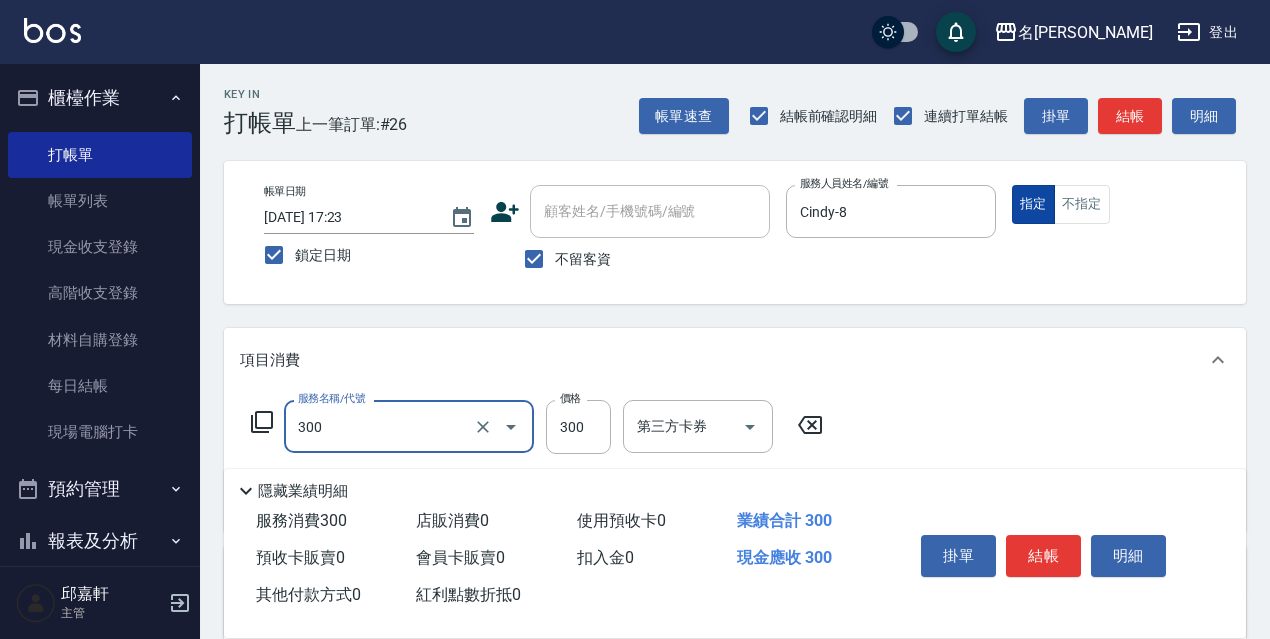 type on "洗髮300(300)" 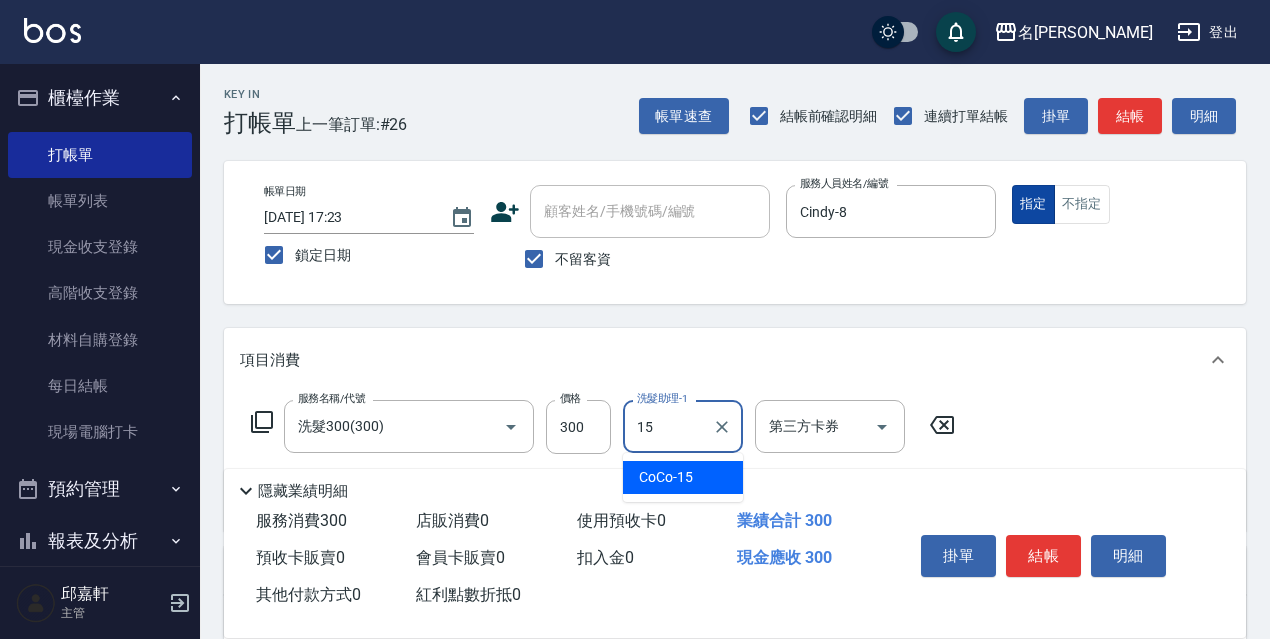 type 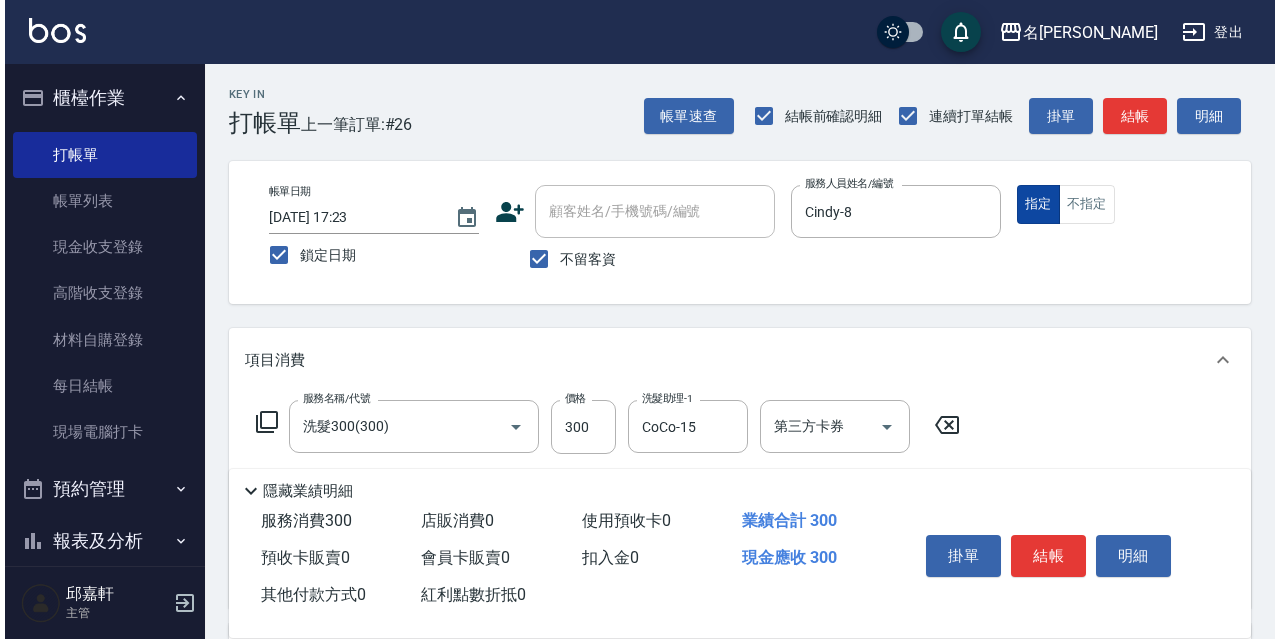 scroll, scrollTop: 200, scrollLeft: 0, axis: vertical 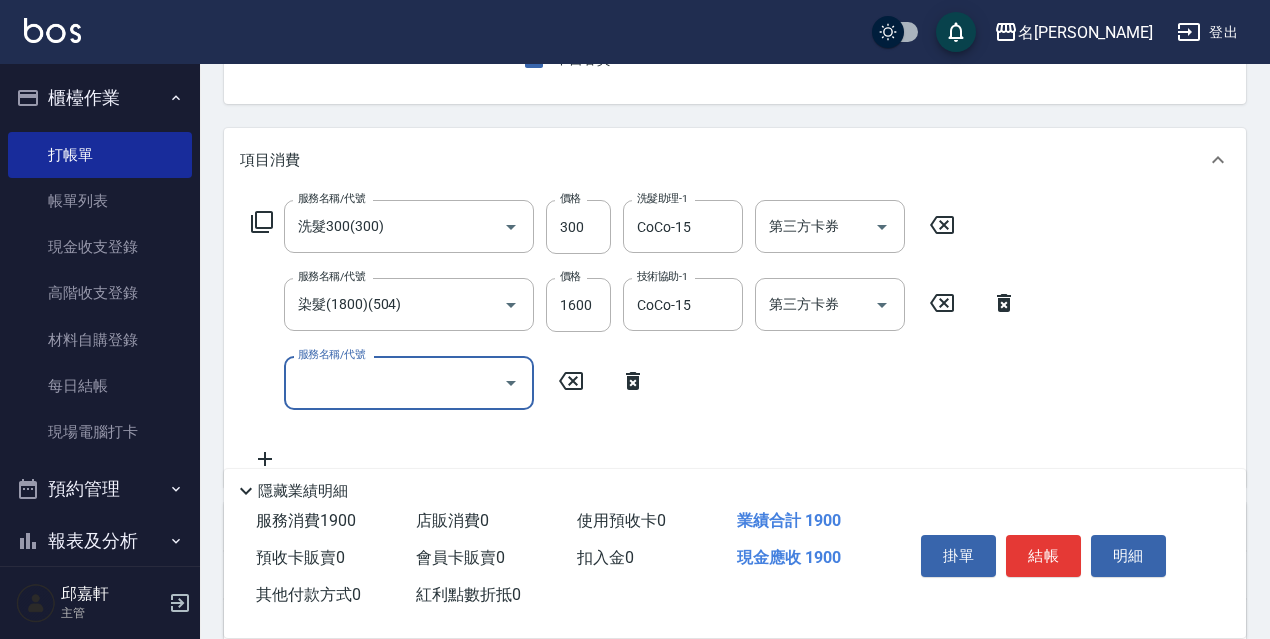 drag, startPoint x: 241, startPoint y: 221, endPoint x: 256, endPoint y: 222, distance: 15.033297 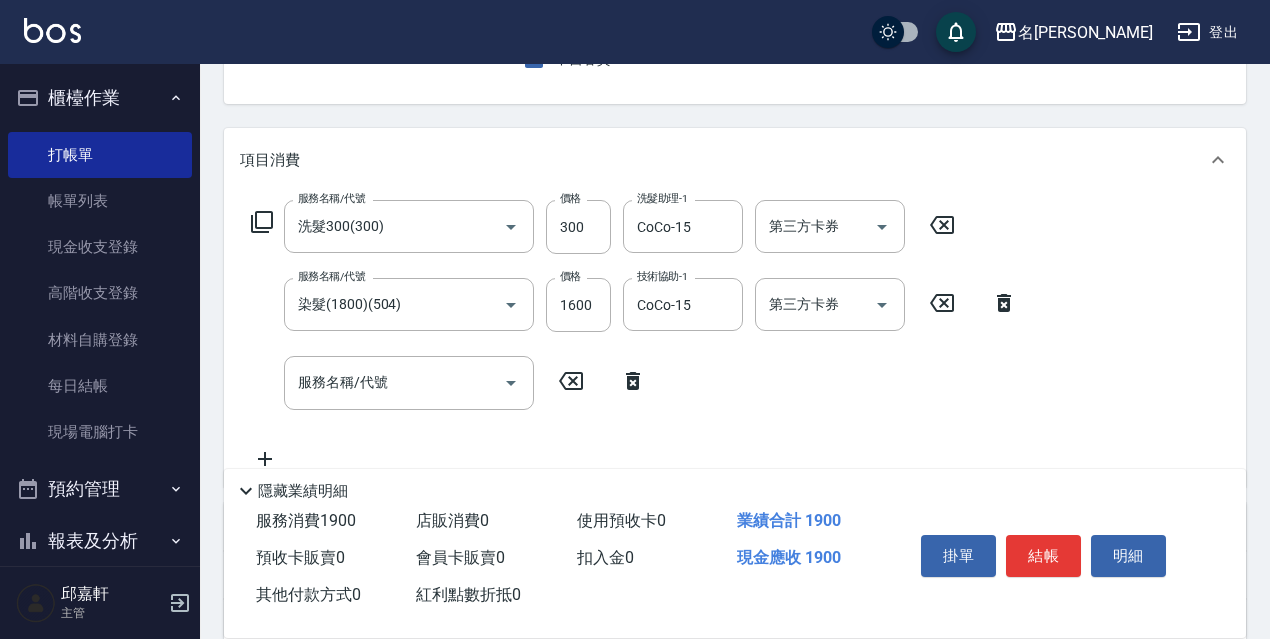 click 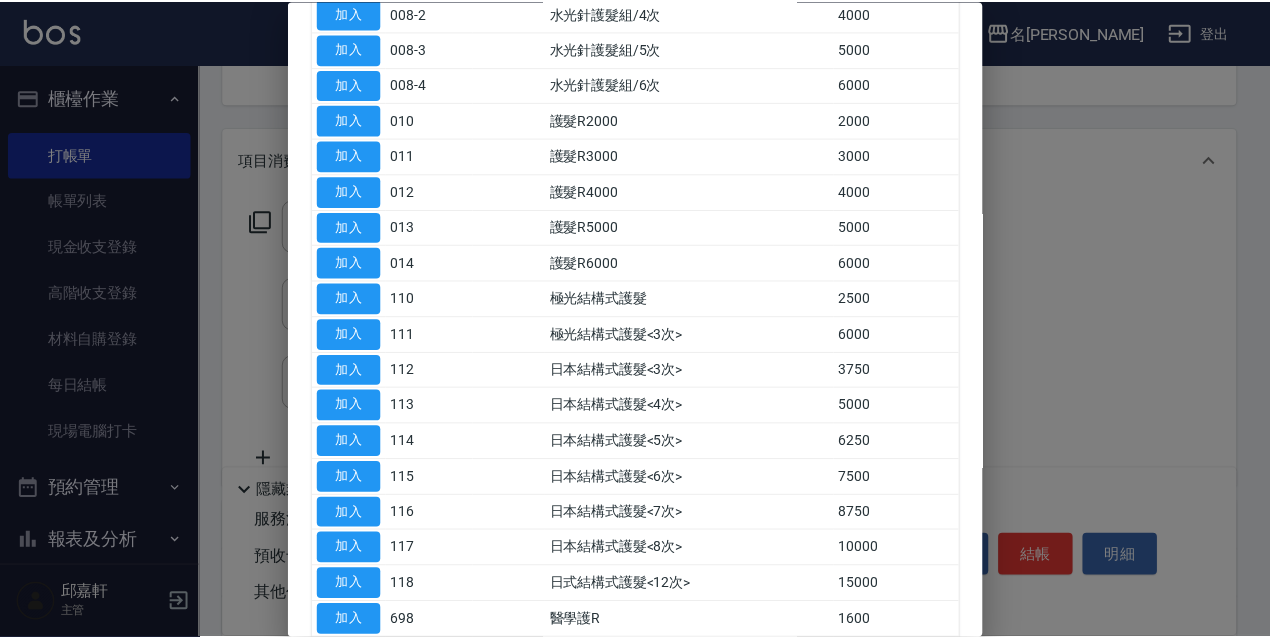 scroll, scrollTop: 600, scrollLeft: 0, axis: vertical 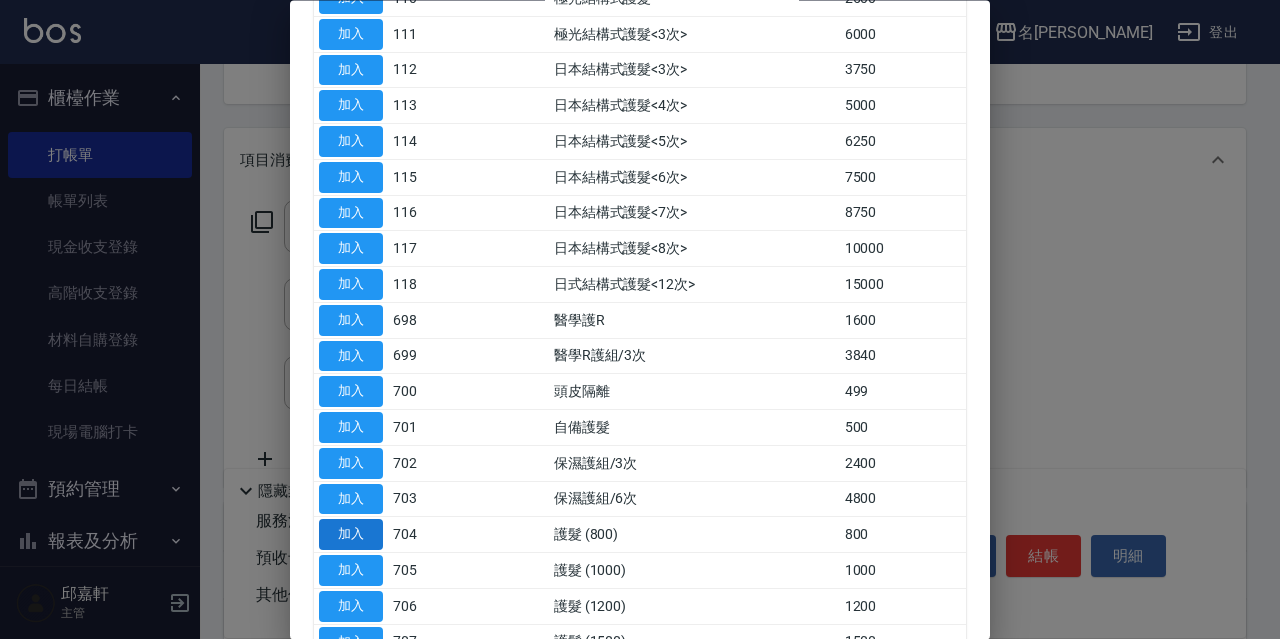 click on "加入" at bounding box center [351, 535] 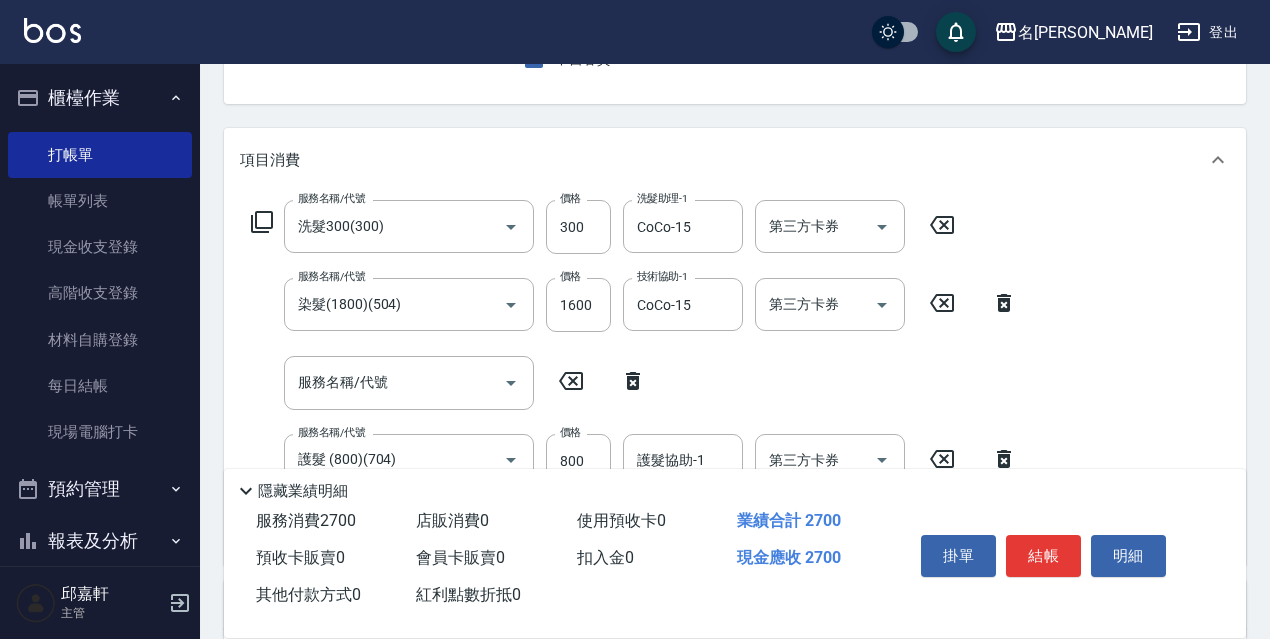 scroll, scrollTop: 400, scrollLeft: 0, axis: vertical 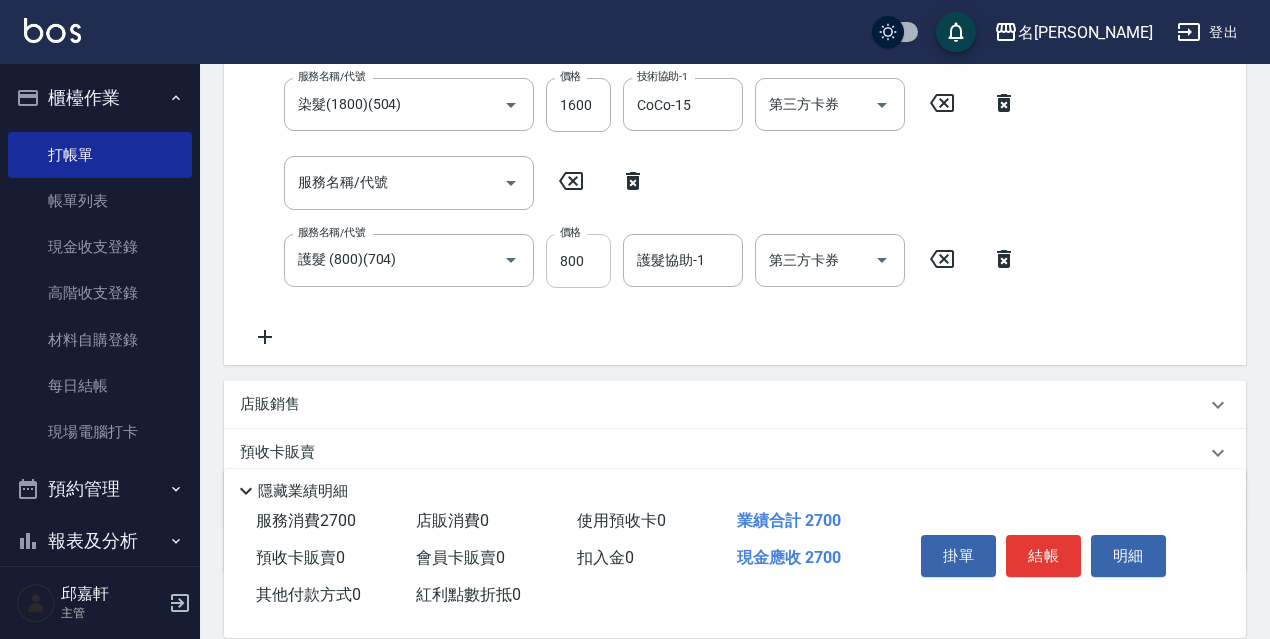 click on "800" at bounding box center [578, 261] 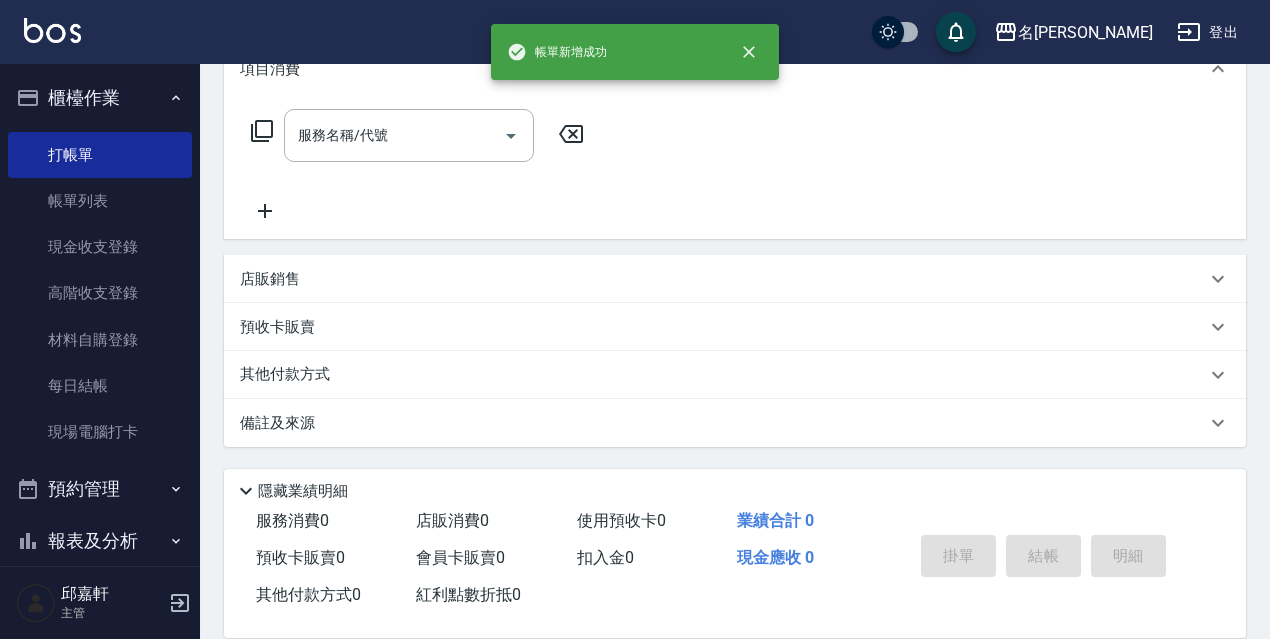 scroll, scrollTop: 0, scrollLeft: 0, axis: both 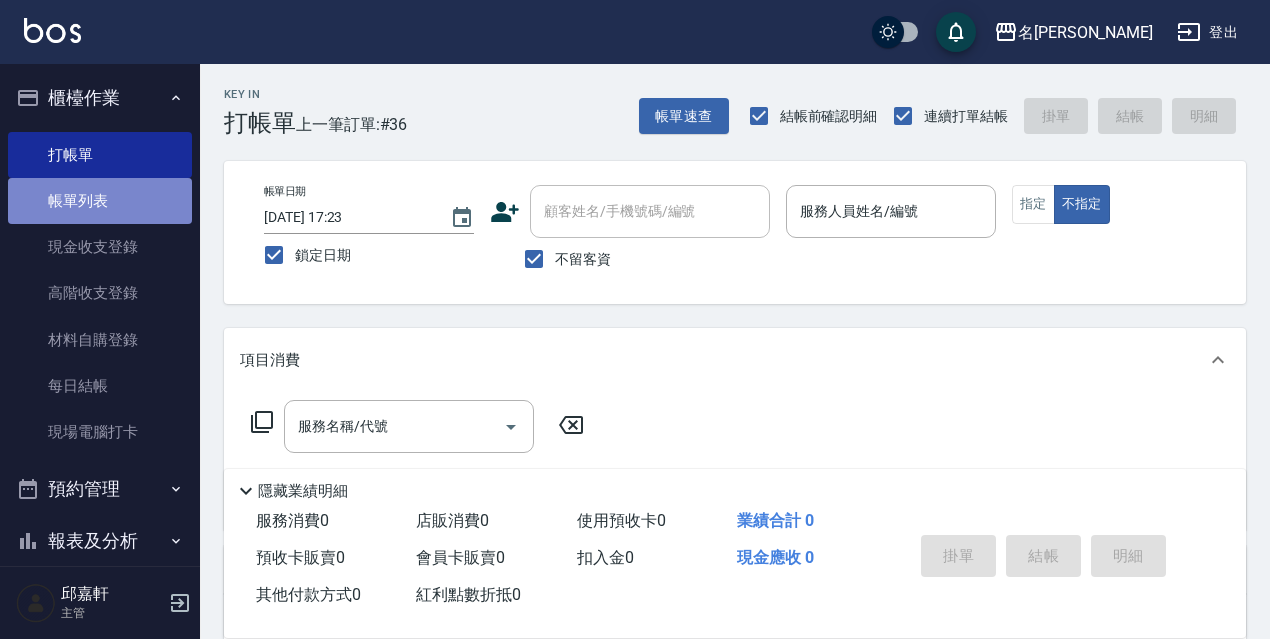 click on "帳單列表" at bounding box center (100, 201) 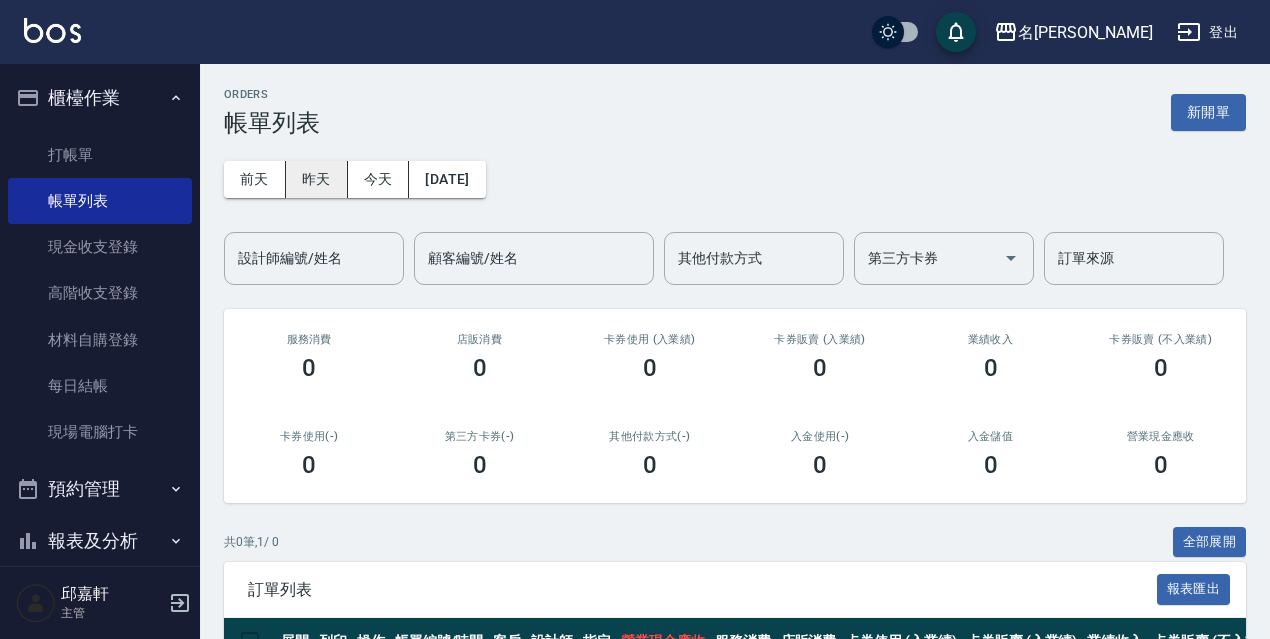 click on "昨天" at bounding box center [317, 179] 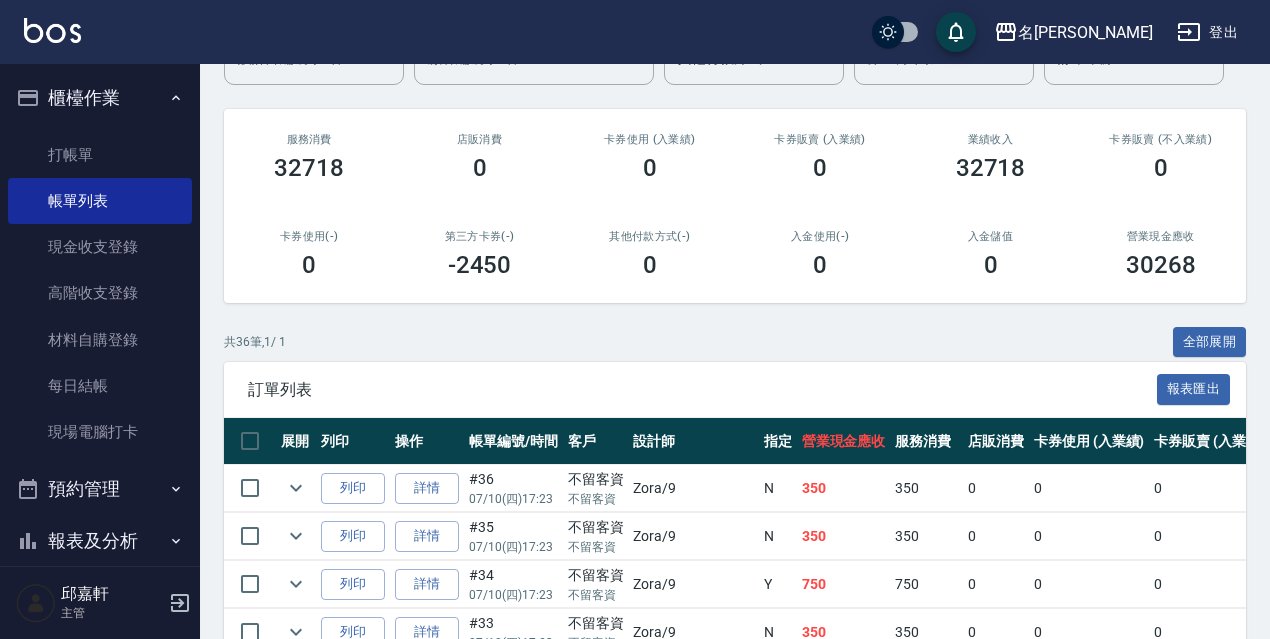 scroll, scrollTop: 300, scrollLeft: 0, axis: vertical 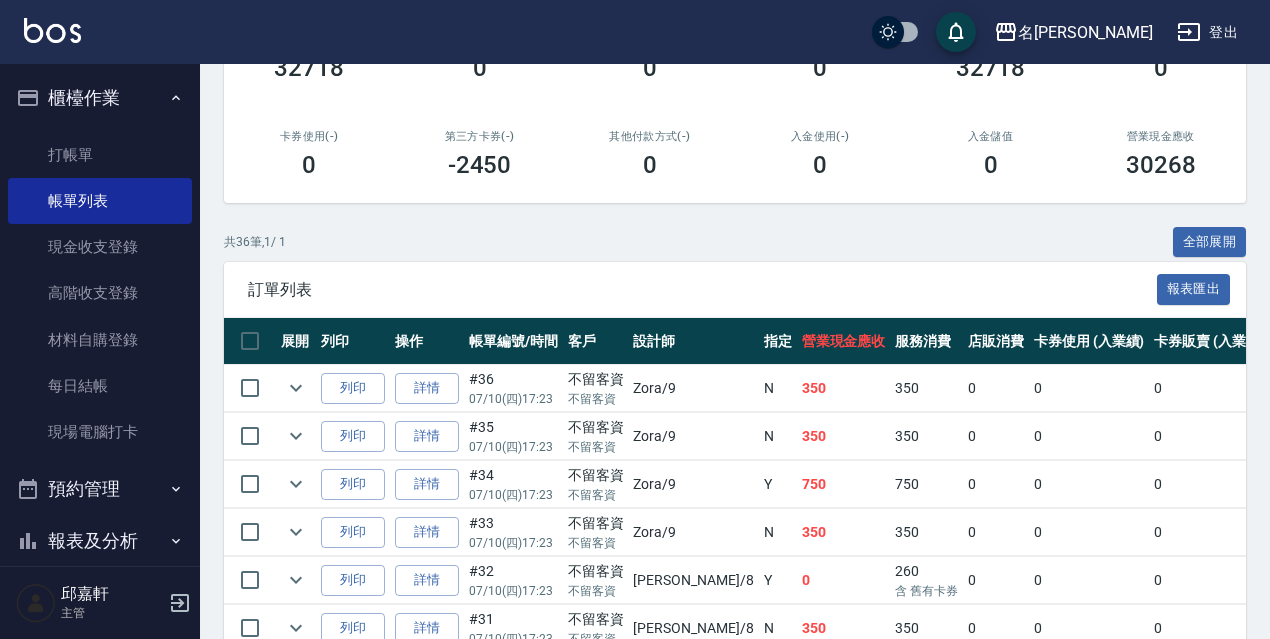 click on "全部展開" at bounding box center [1210, 242] 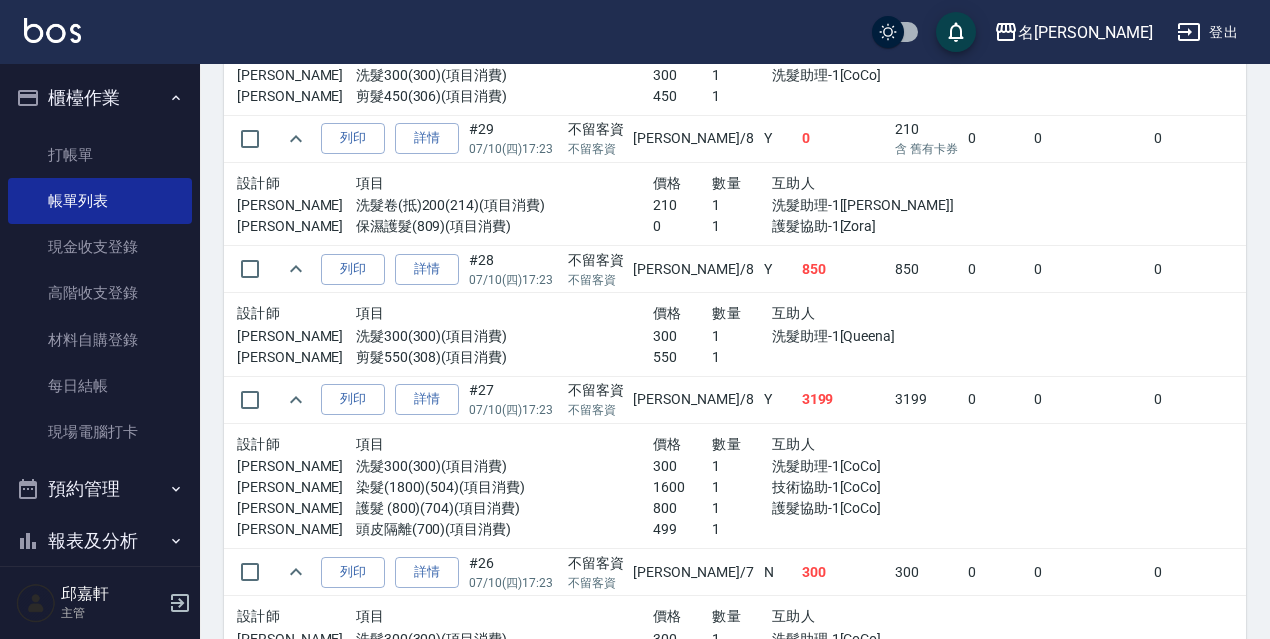 scroll, scrollTop: 4565, scrollLeft: 0, axis: vertical 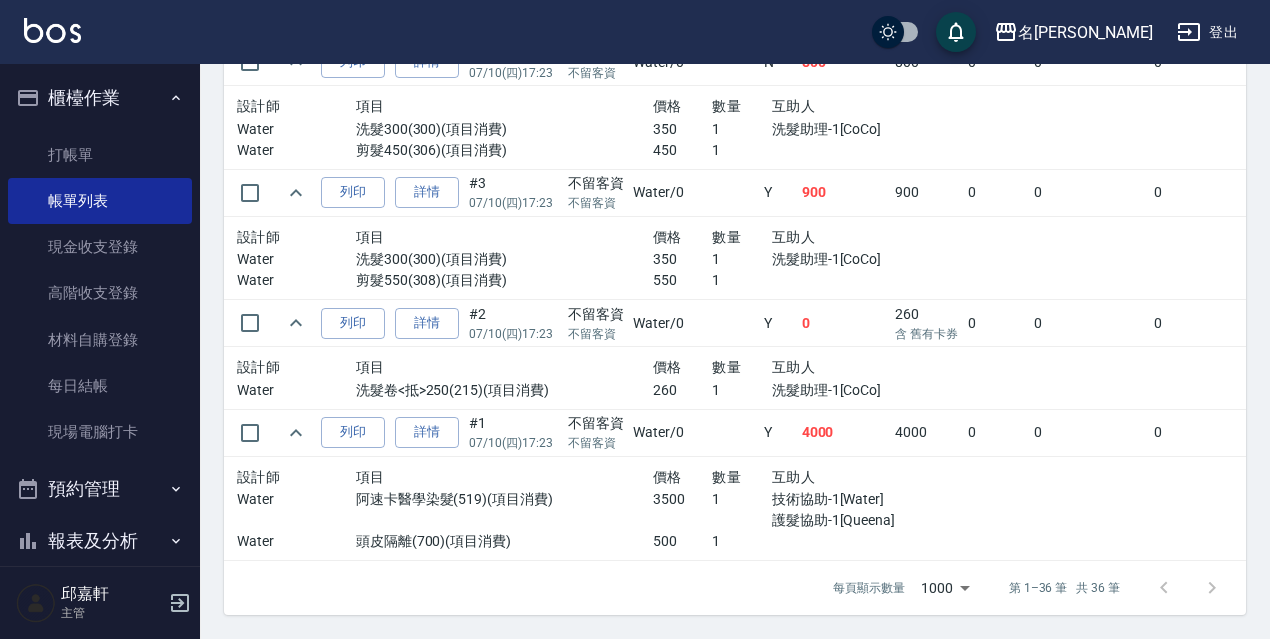 click at bounding box center (1257, 508) 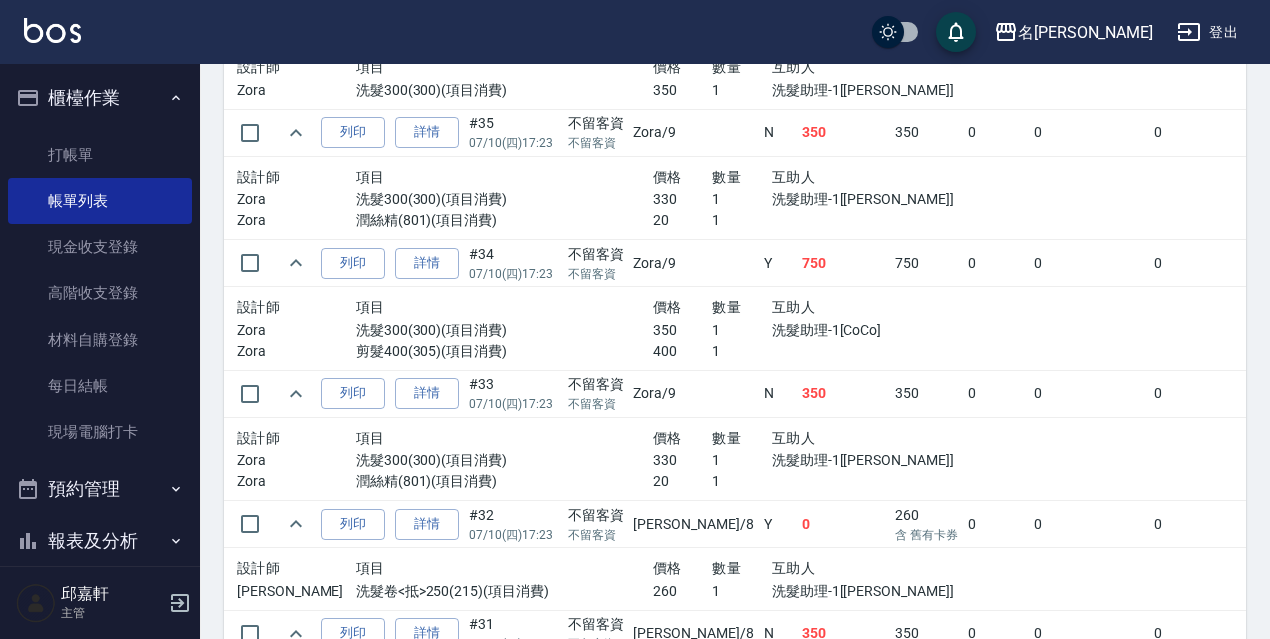 scroll, scrollTop: 465, scrollLeft: 0, axis: vertical 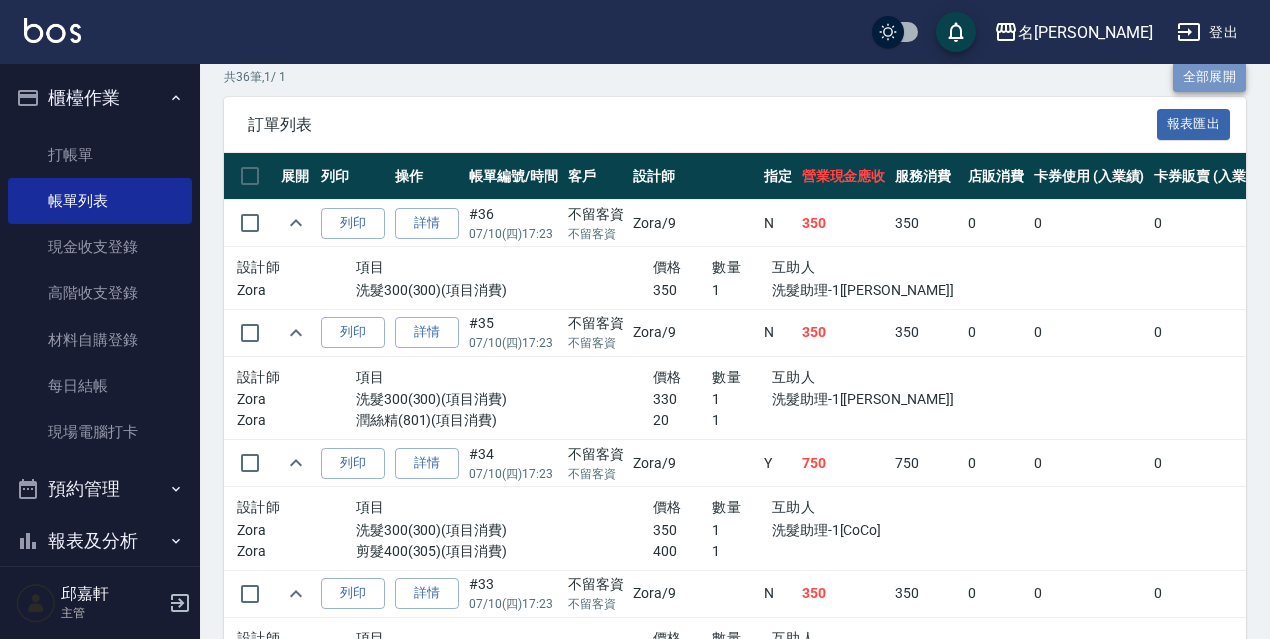 drag, startPoint x: 1193, startPoint y: 67, endPoint x: 1279, endPoint y: 89, distance: 88.76936 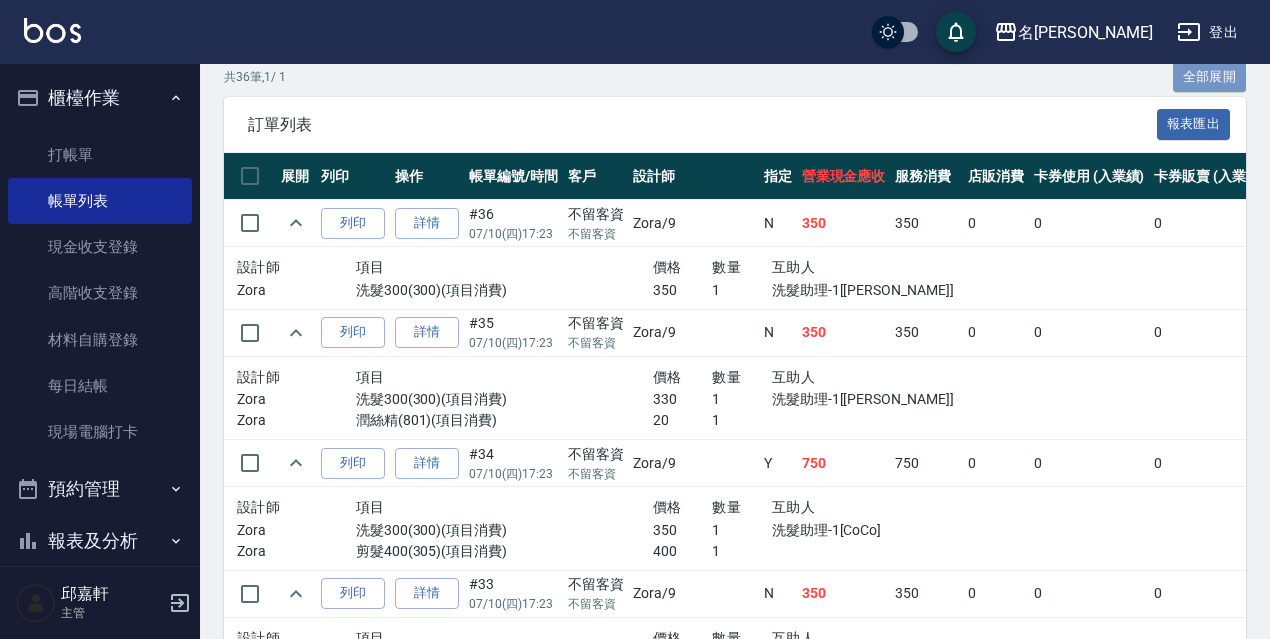 click on "全部展開" at bounding box center [1210, 77] 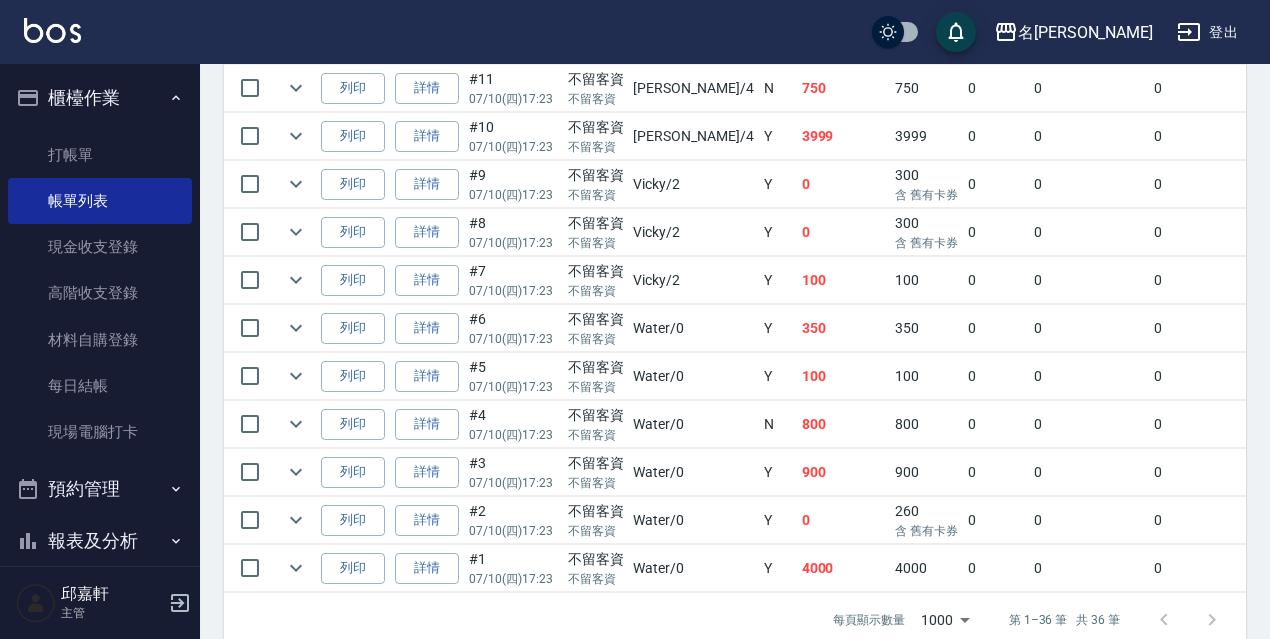 scroll, scrollTop: 1847, scrollLeft: 0, axis: vertical 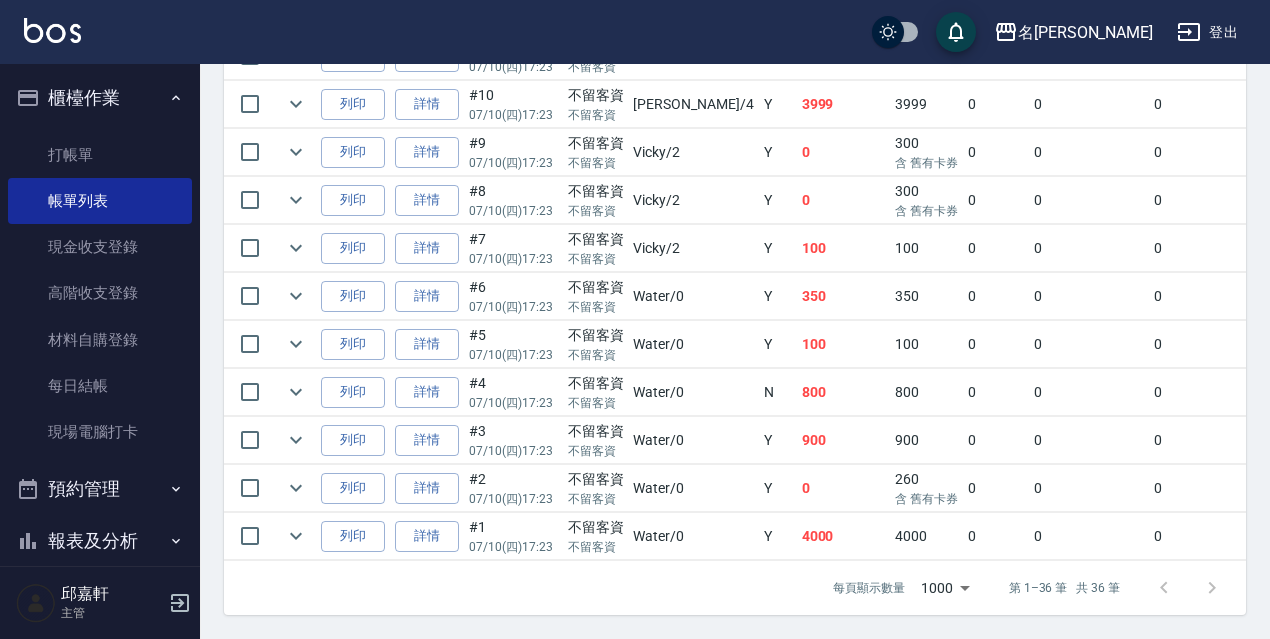 click on "0" at bounding box center (1209, 440) 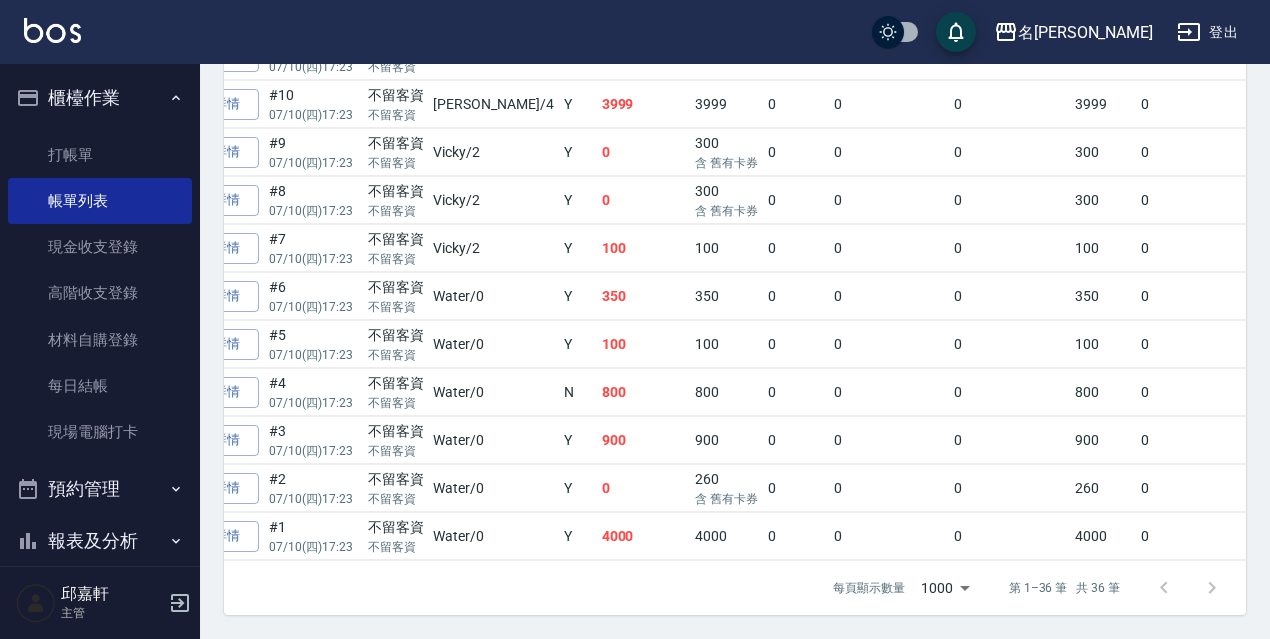 scroll, scrollTop: 0, scrollLeft: 240, axis: horizontal 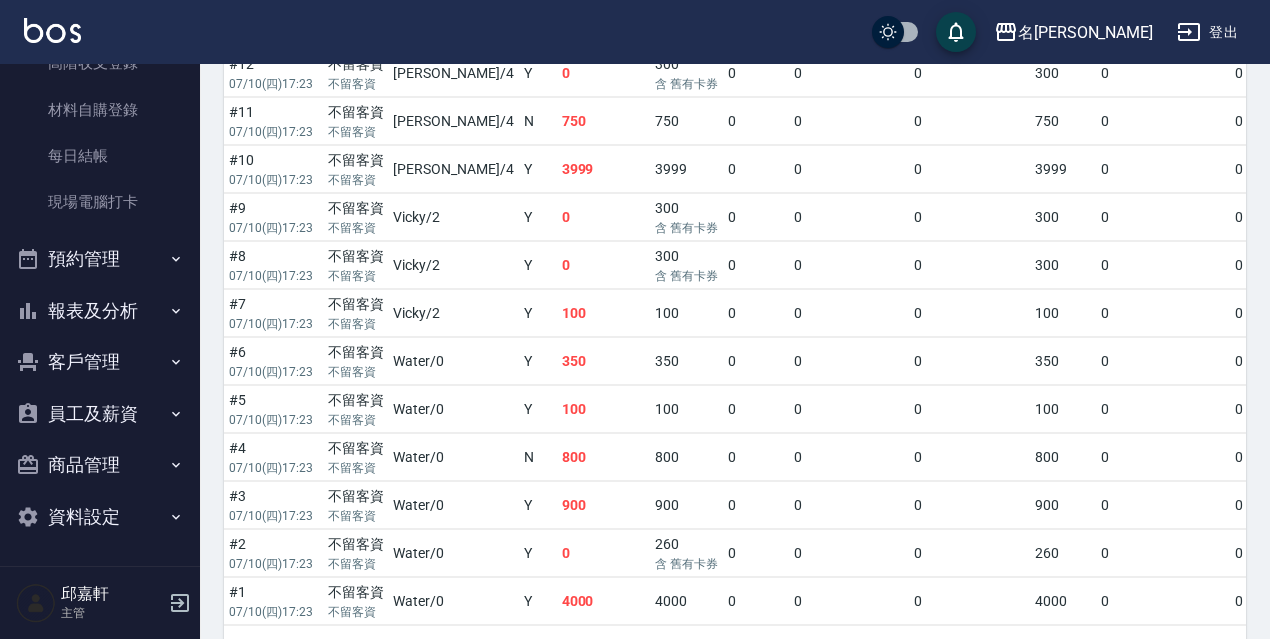 click on "預約管理" at bounding box center (100, 259) 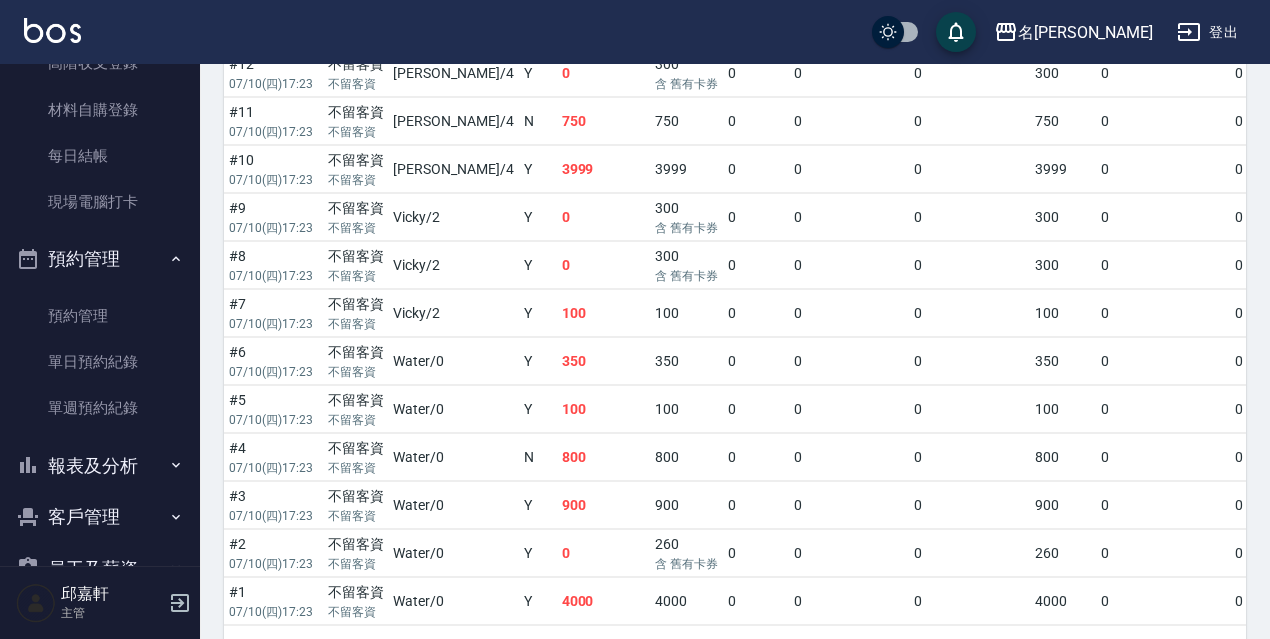 scroll, scrollTop: 385, scrollLeft: 0, axis: vertical 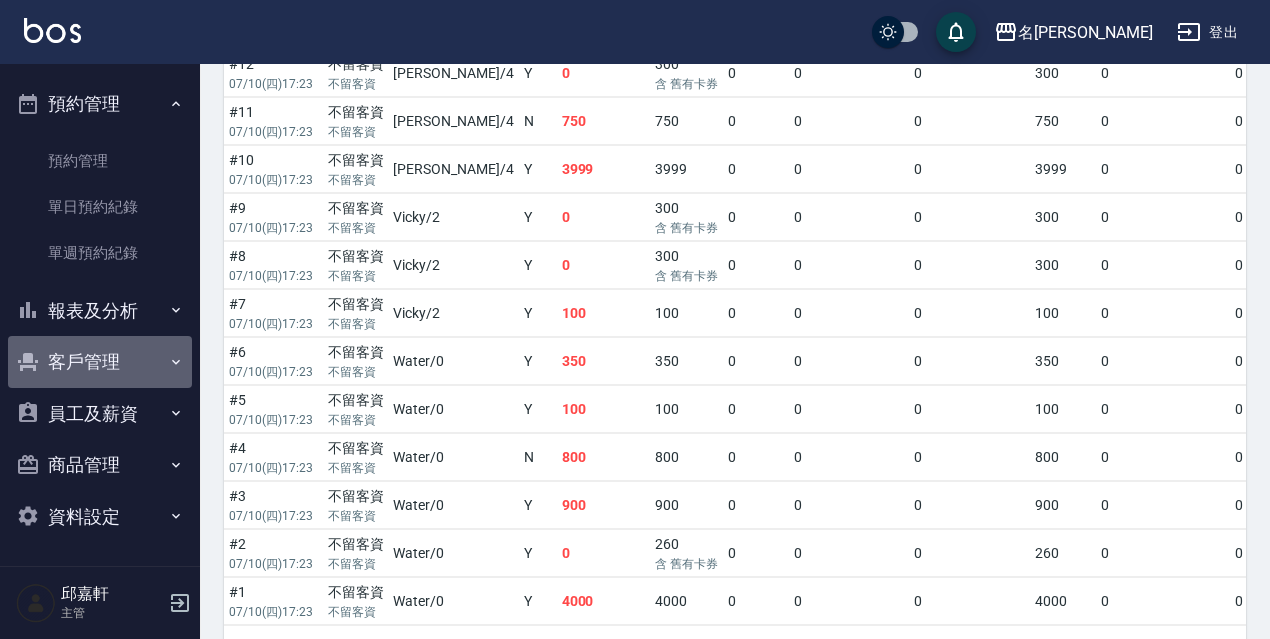 drag, startPoint x: 145, startPoint y: 349, endPoint x: 148, endPoint y: 322, distance: 27.166155 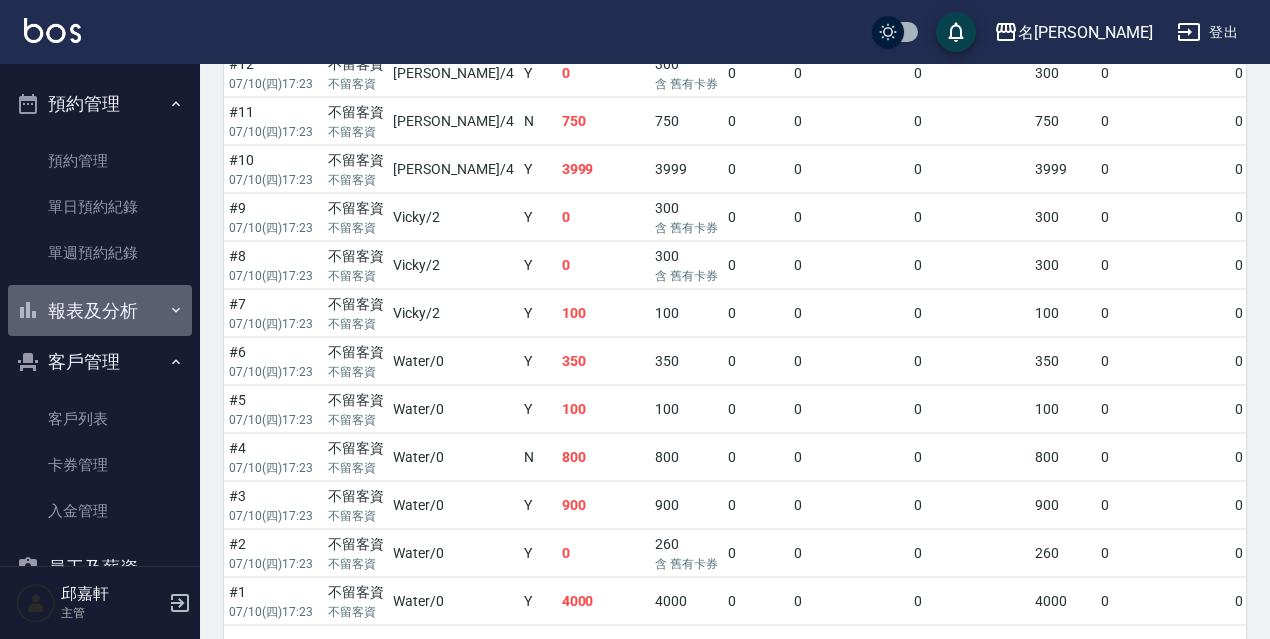 click on "報表及分析" at bounding box center (100, 311) 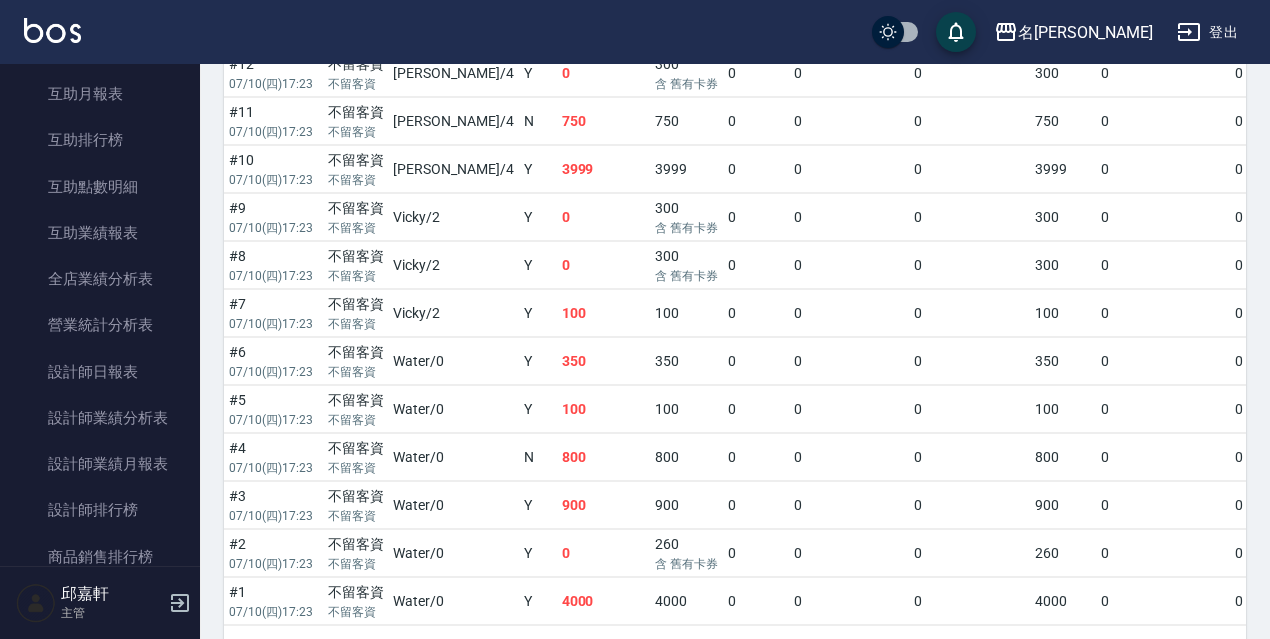scroll, scrollTop: 847, scrollLeft: 0, axis: vertical 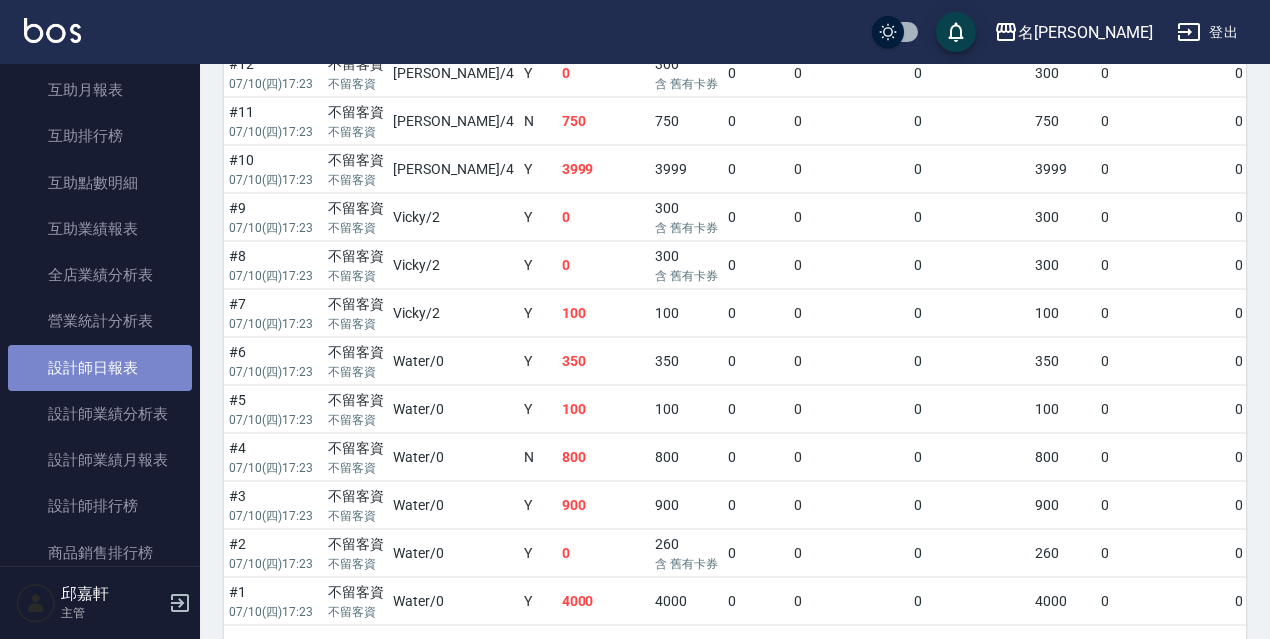 click on "設計師日報表" at bounding box center [100, 368] 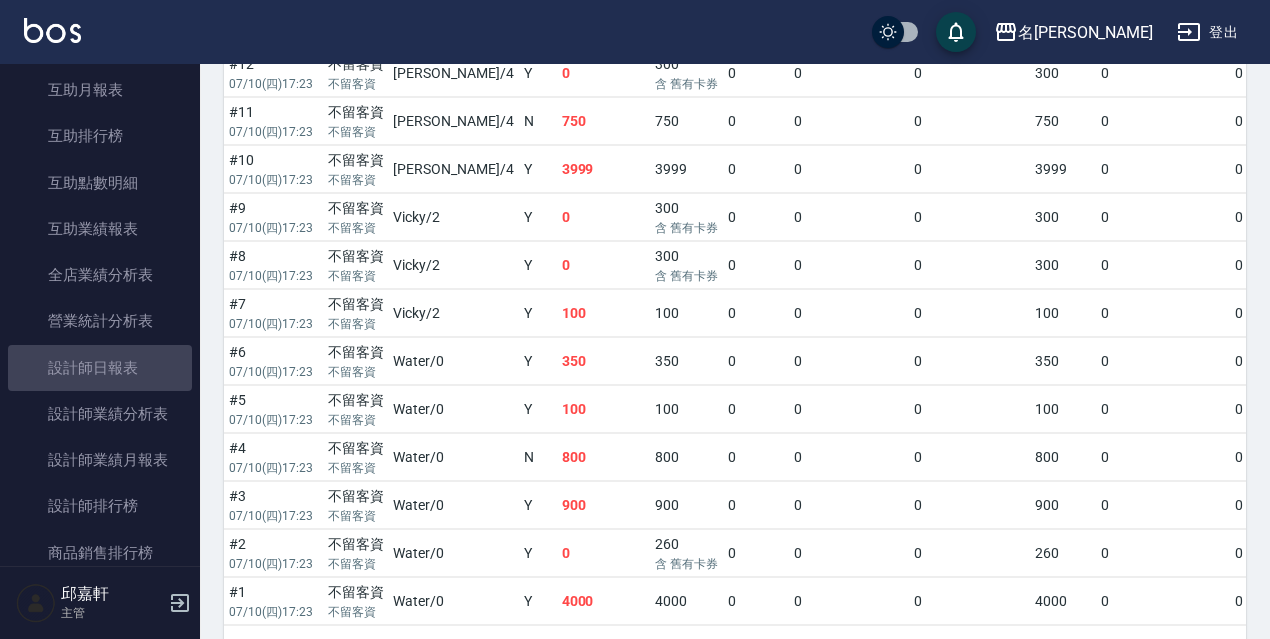 scroll, scrollTop: 0, scrollLeft: 0, axis: both 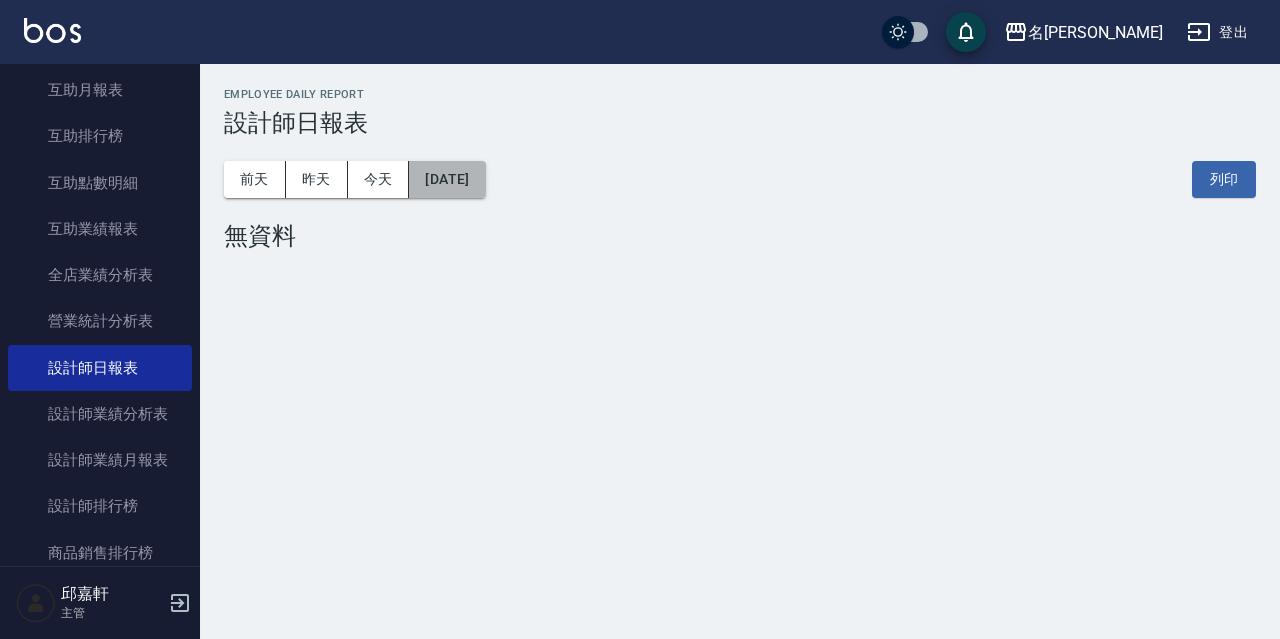 click on "[DATE]" at bounding box center (447, 179) 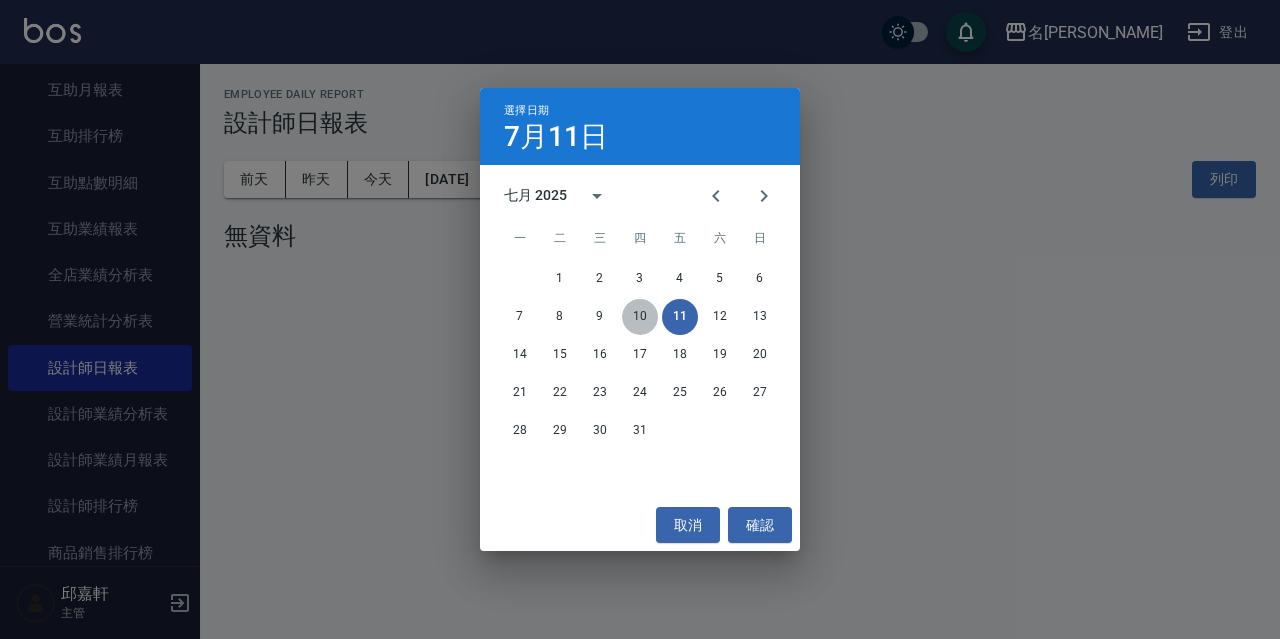 click on "10" at bounding box center [640, 317] 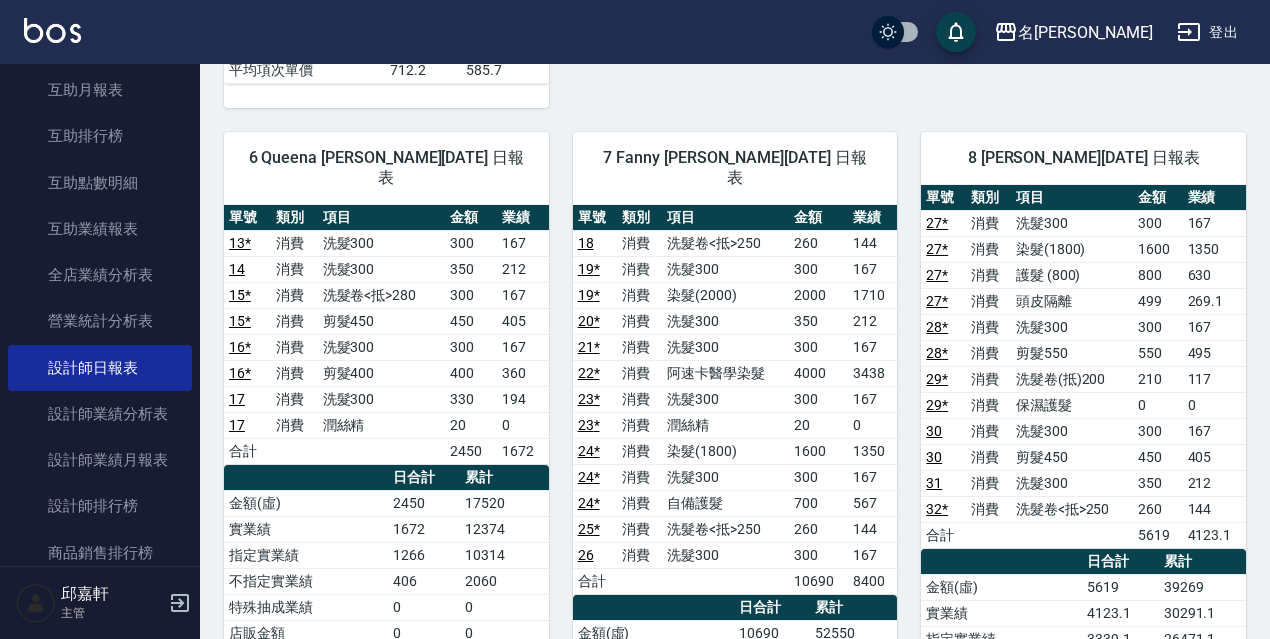scroll, scrollTop: 925, scrollLeft: 0, axis: vertical 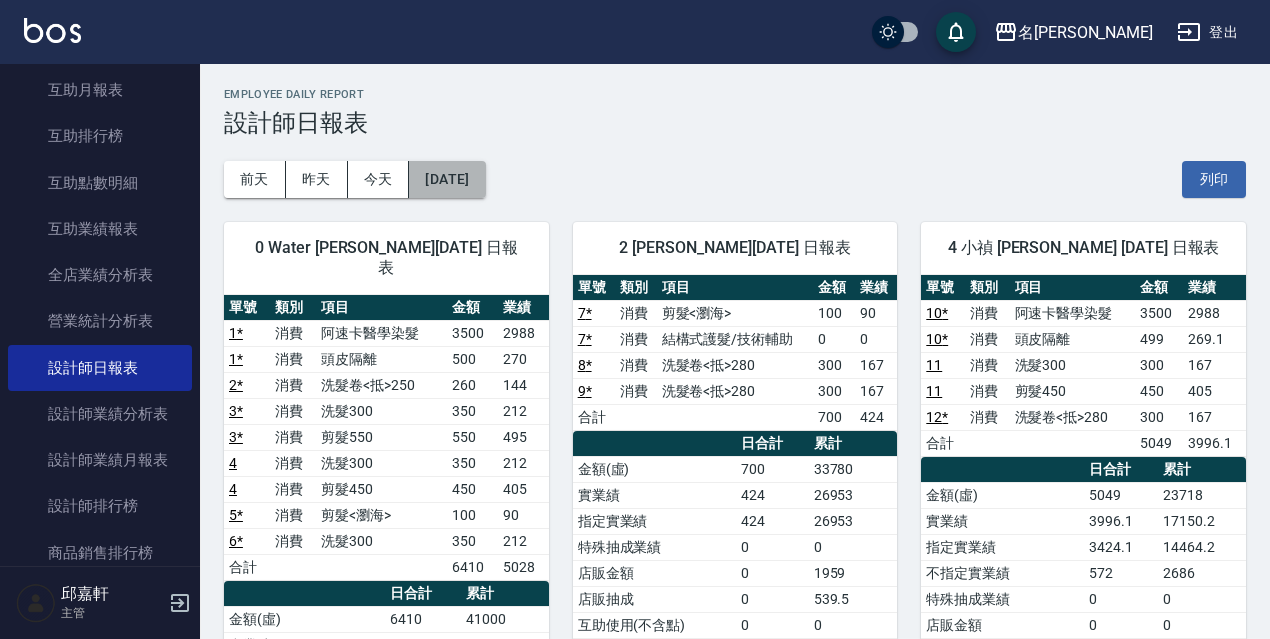 click on "[DATE]" at bounding box center [447, 179] 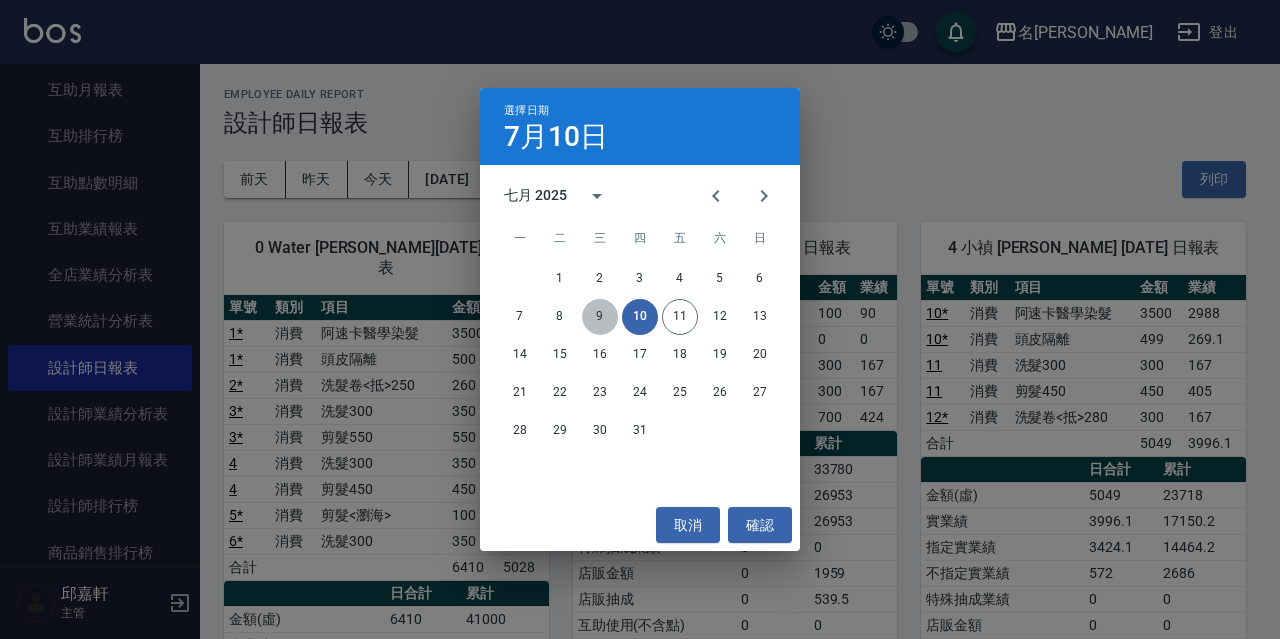 click on "9" at bounding box center [600, 317] 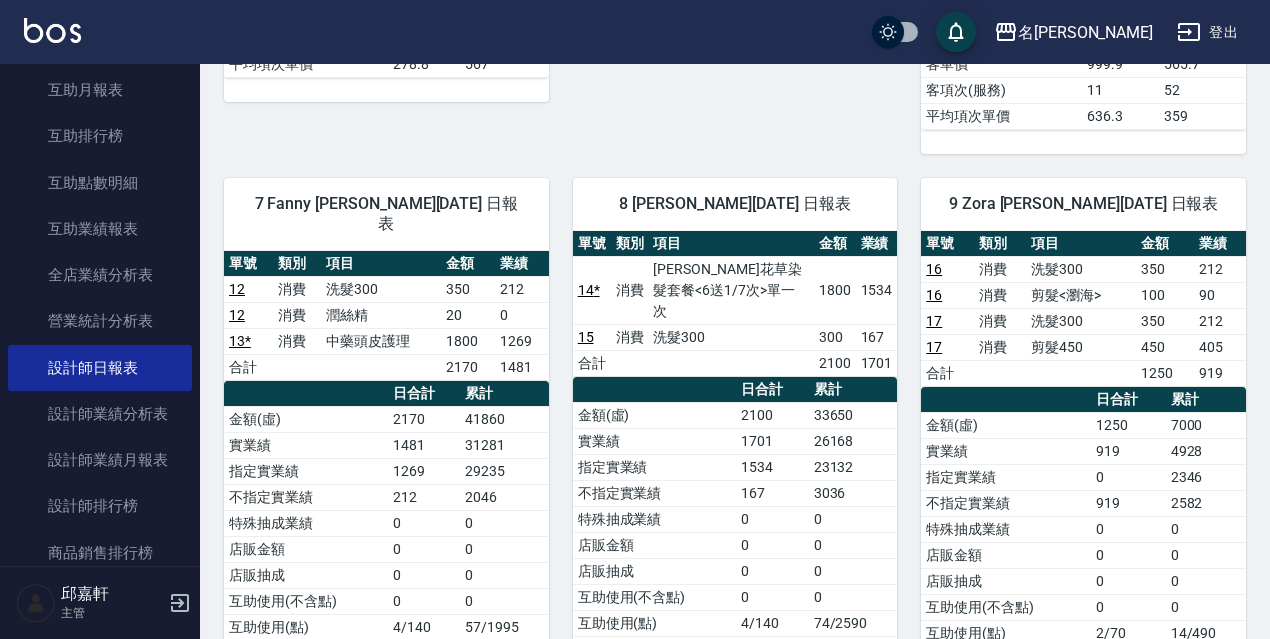 scroll, scrollTop: 954, scrollLeft: 0, axis: vertical 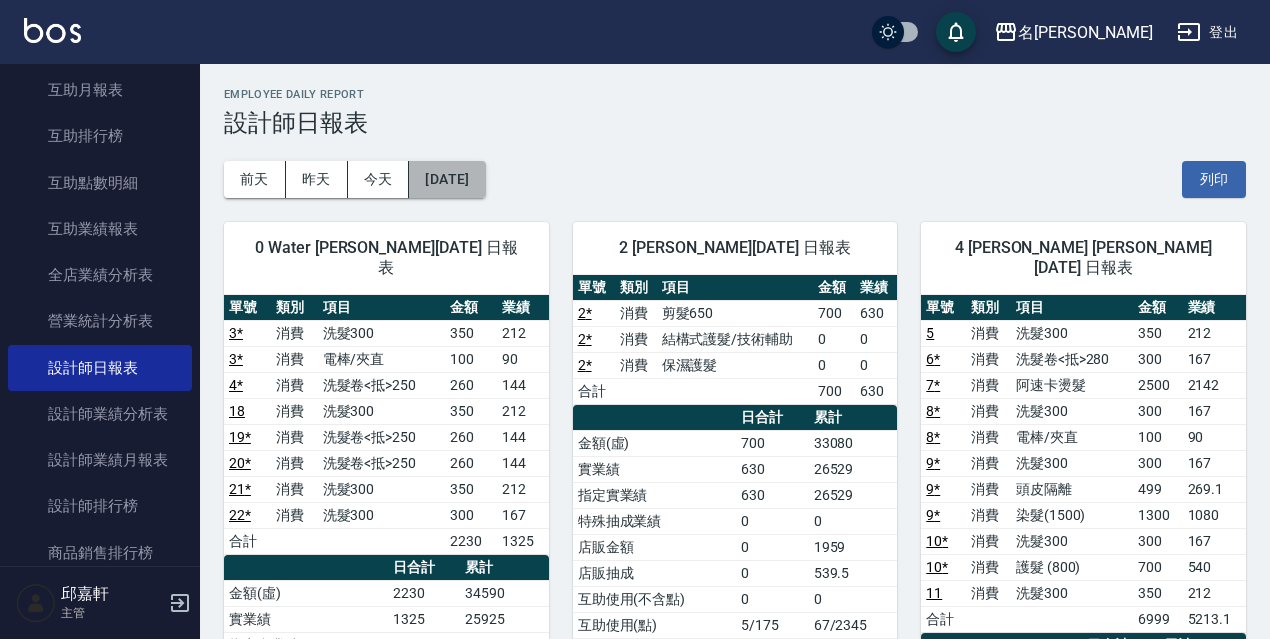 click on "[DATE]" at bounding box center (447, 179) 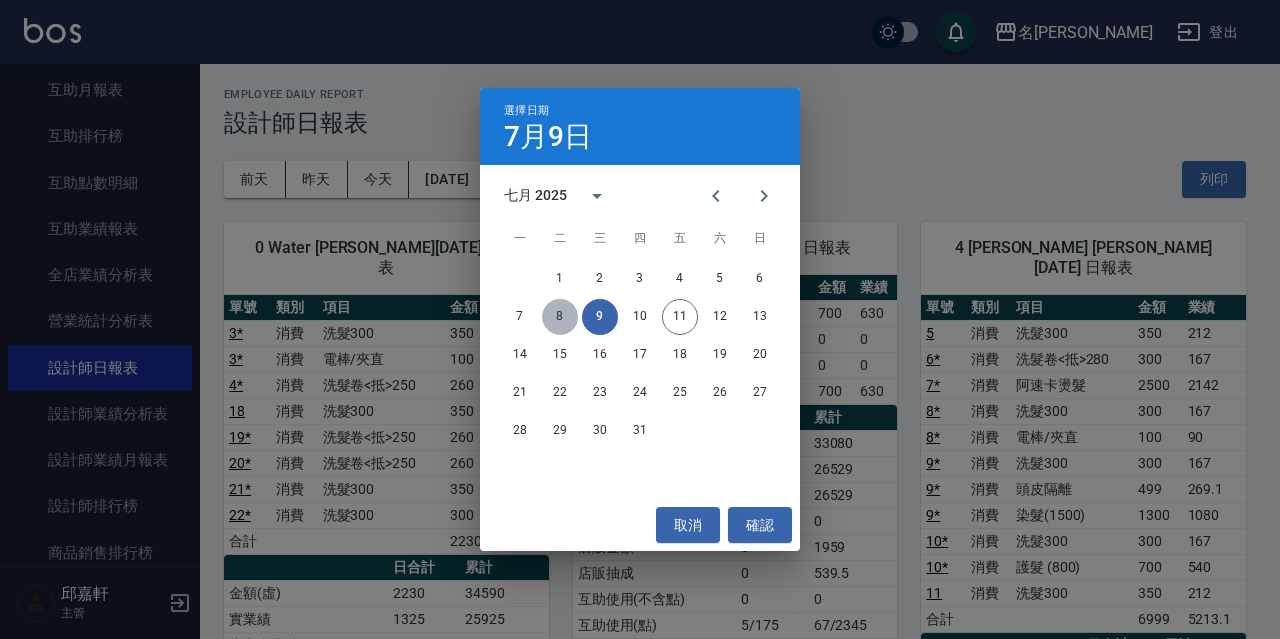 click on "8" at bounding box center (560, 317) 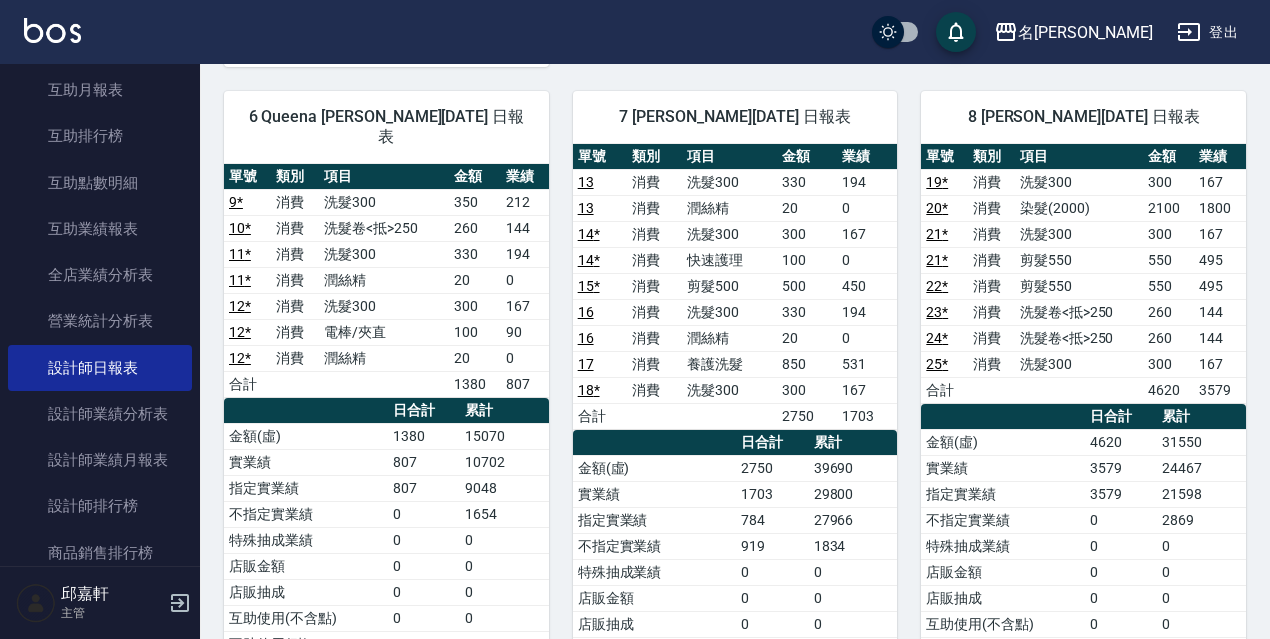 scroll, scrollTop: 999, scrollLeft: 0, axis: vertical 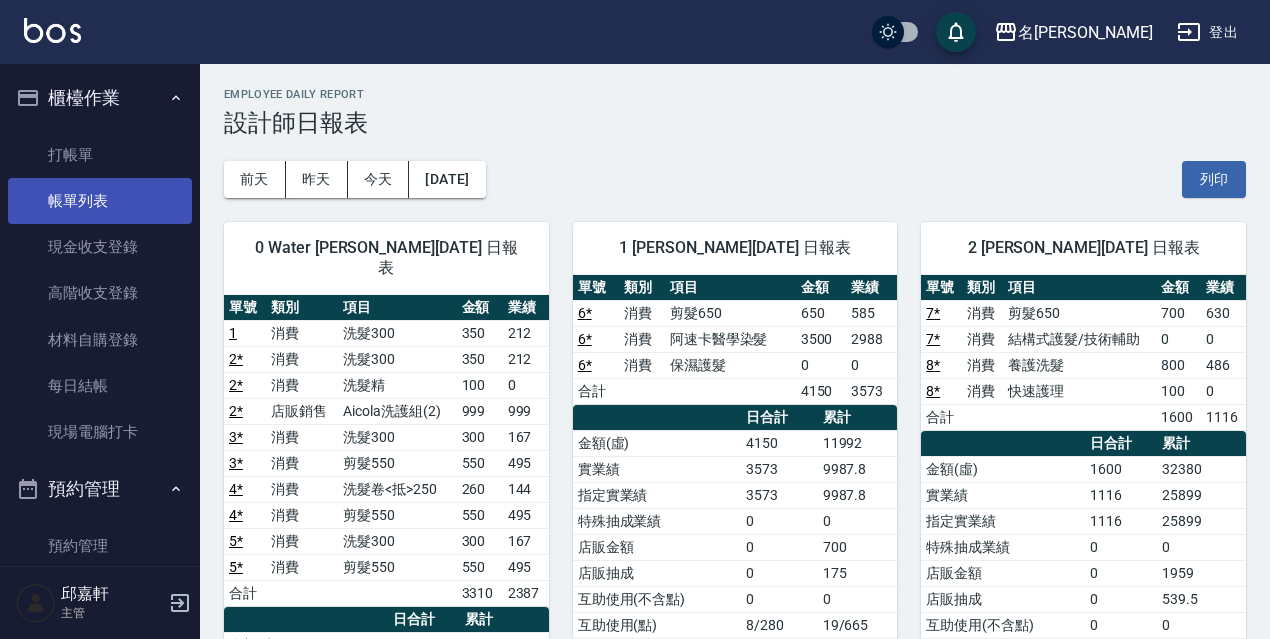 click on "帳單列表" at bounding box center (100, 201) 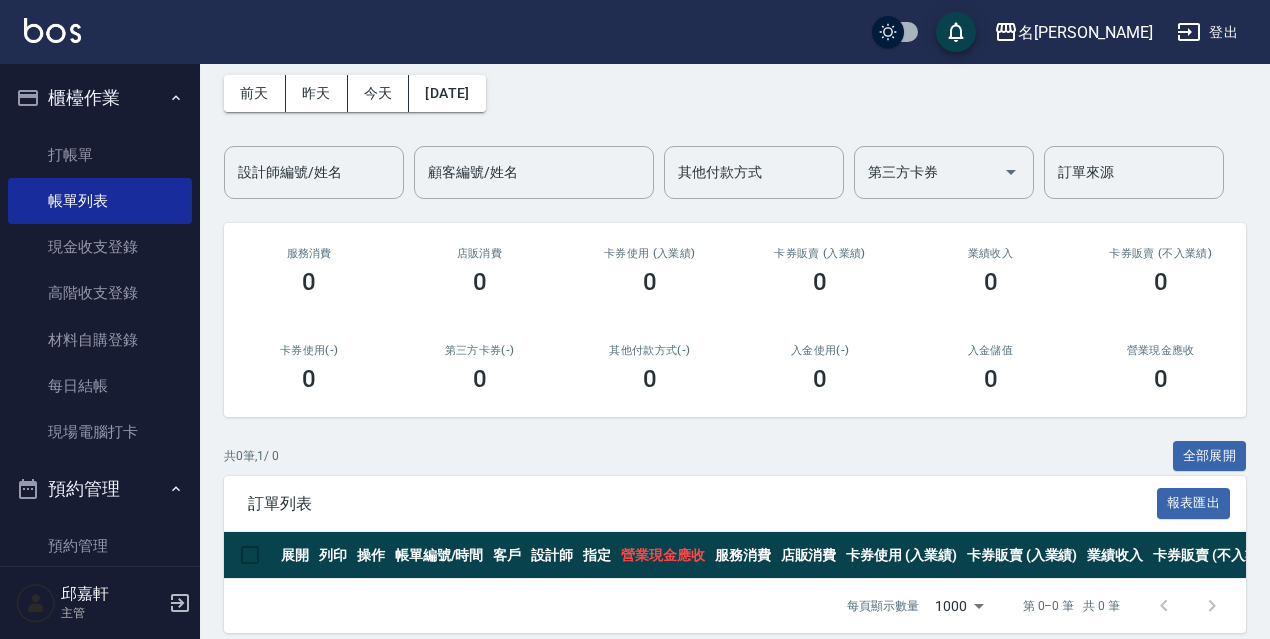 scroll, scrollTop: 119, scrollLeft: 0, axis: vertical 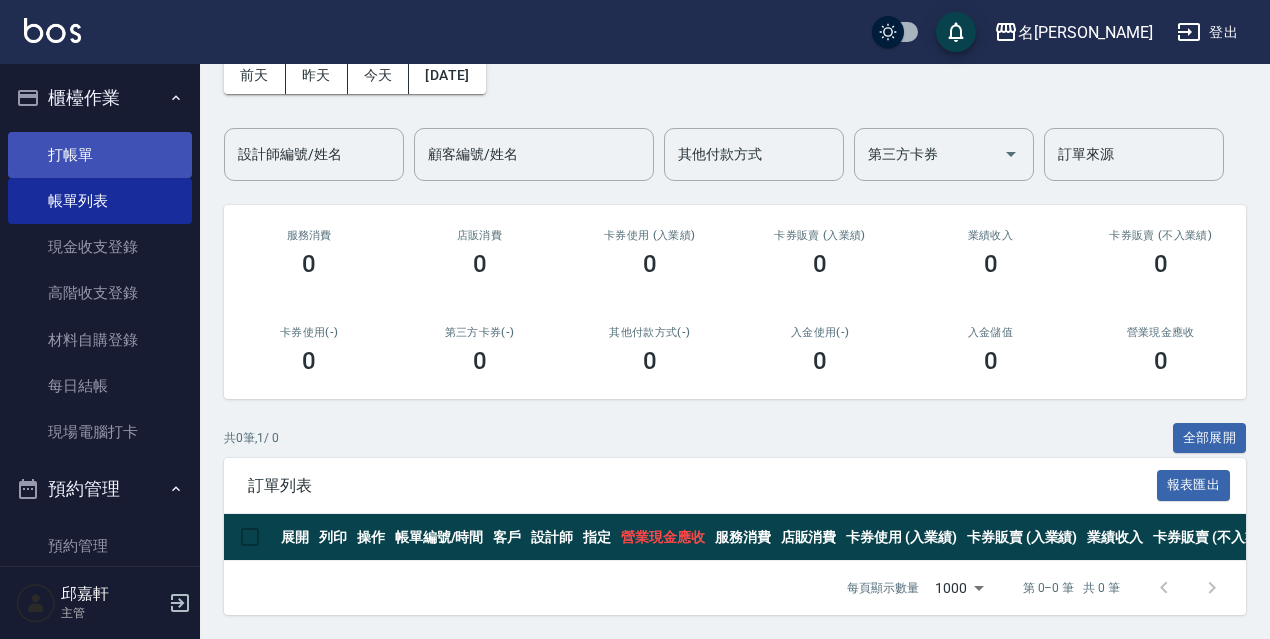 click on "打帳單" at bounding box center (100, 155) 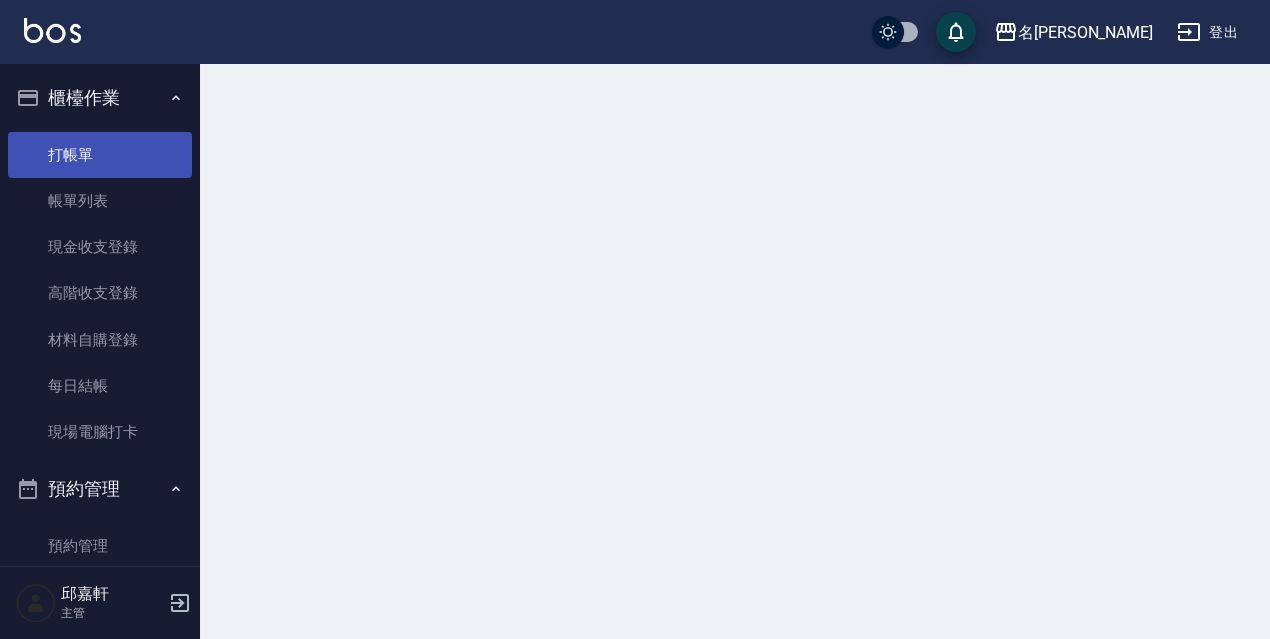 scroll, scrollTop: 0, scrollLeft: 0, axis: both 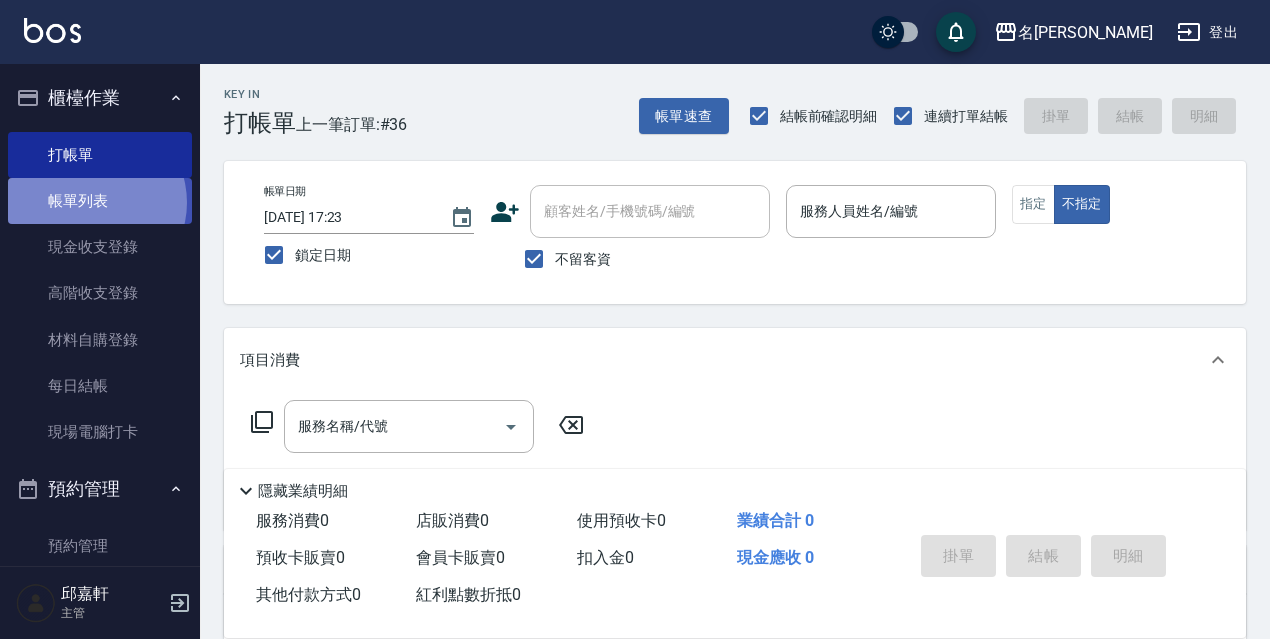 click on "帳單列表" at bounding box center [100, 201] 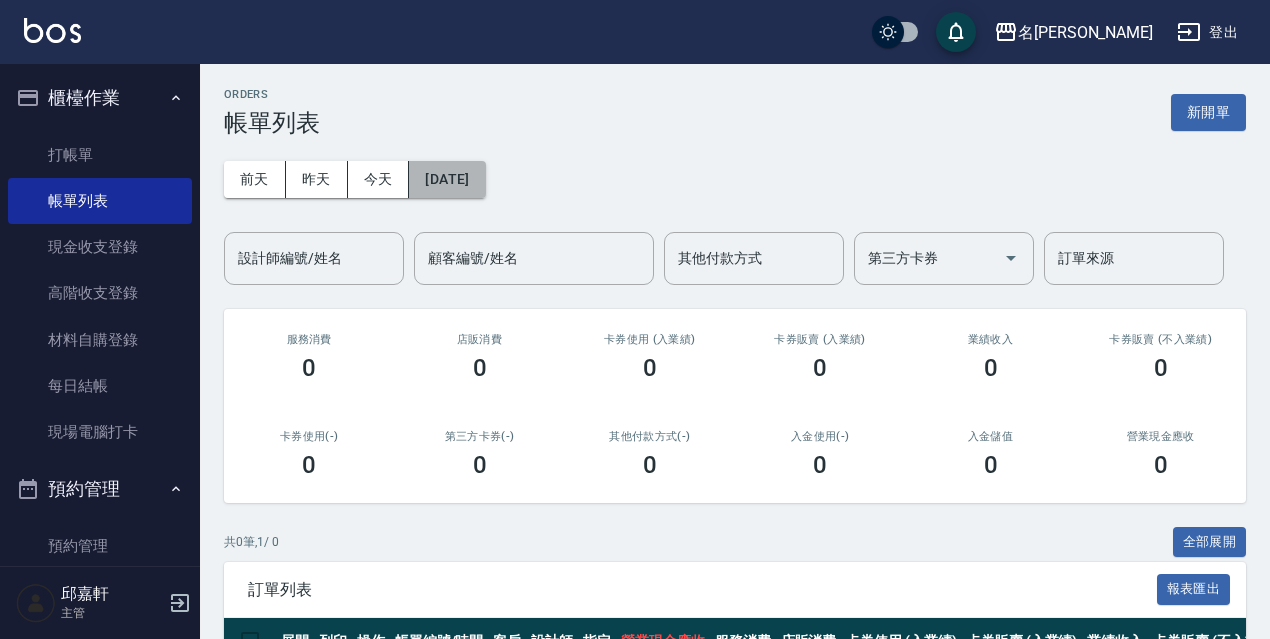 click on "[DATE]" at bounding box center (447, 179) 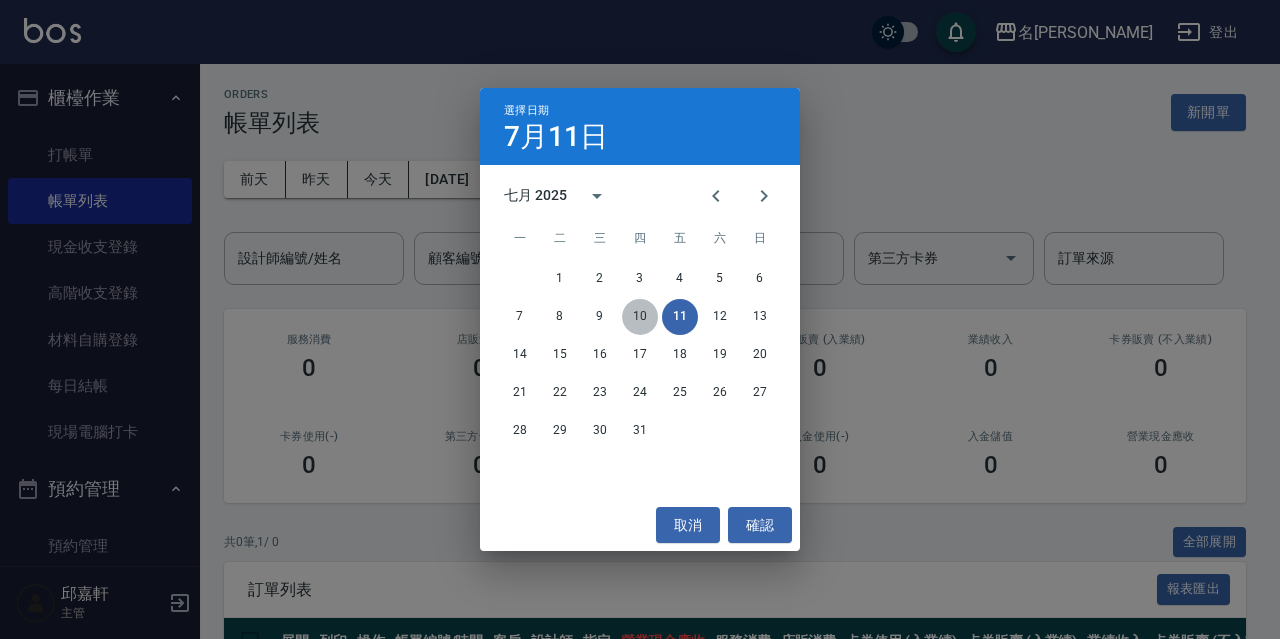 click on "10" at bounding box center (640, 317) 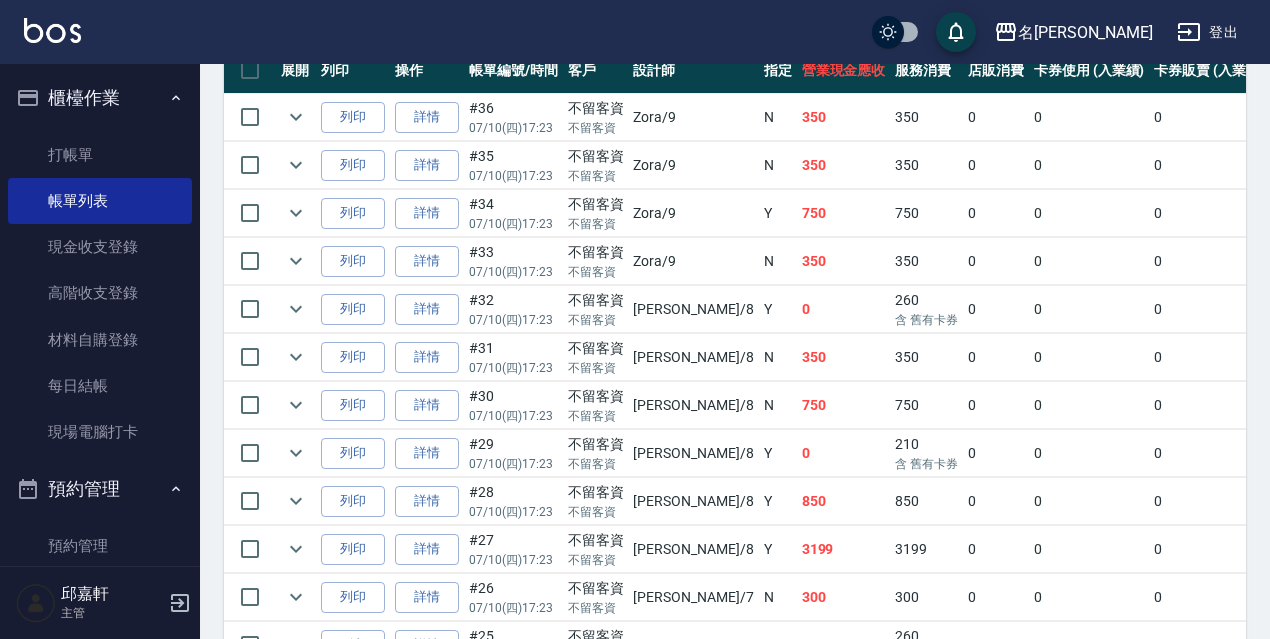 scroll, scrollTop: 599, scrollLeft: 0, axis: vertical 